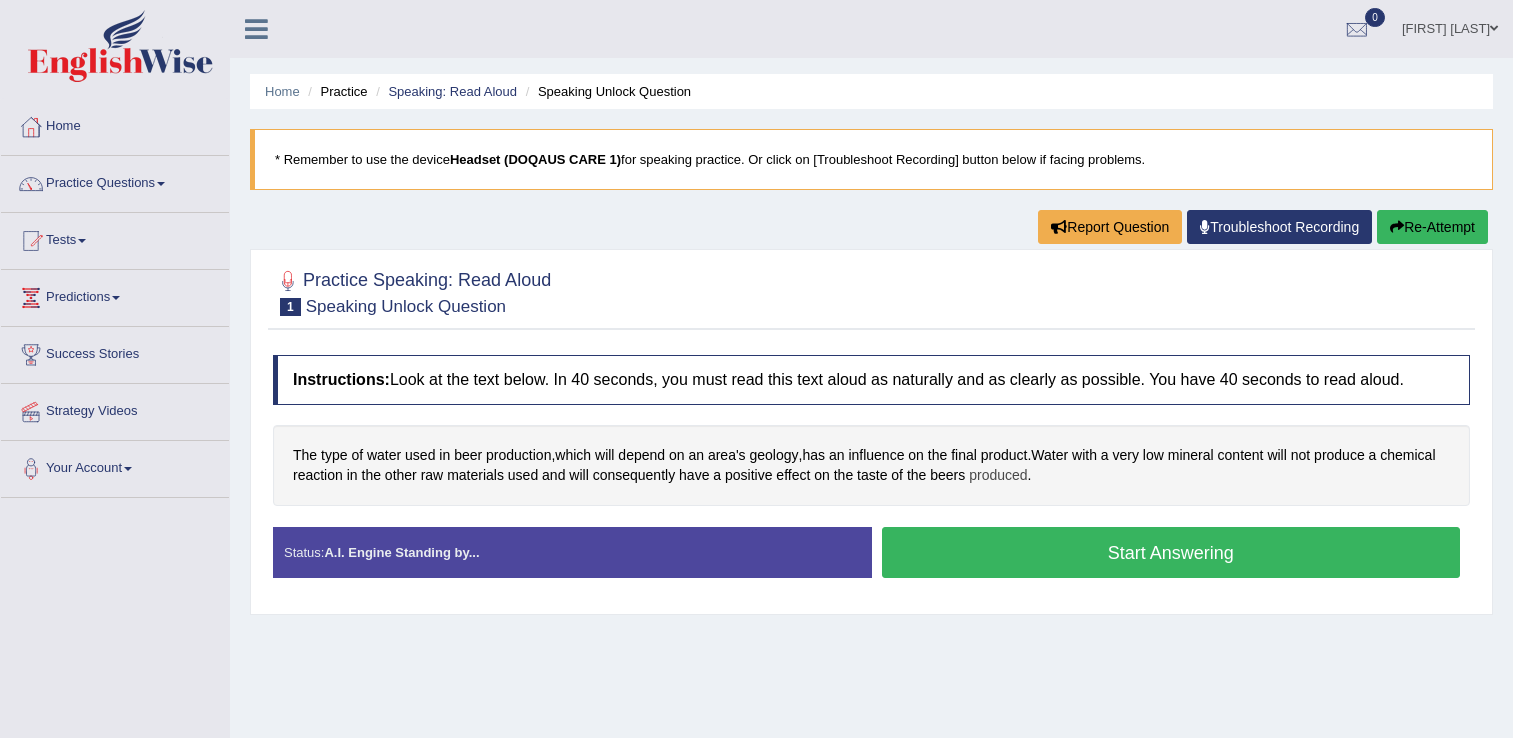 scroll, scrollTop: 0, scrollLeft: 0, axis: both 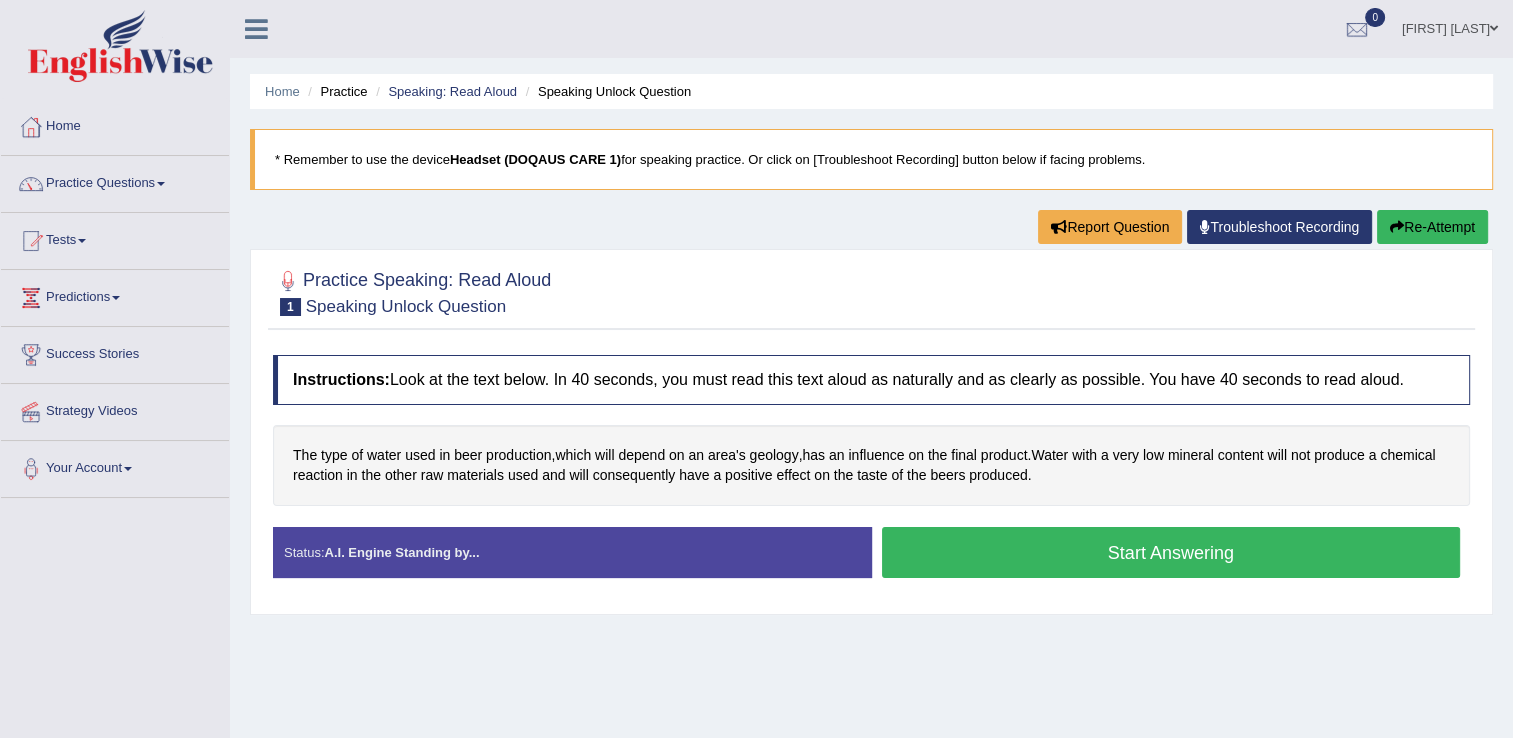 click at bounding box center [871, 291] 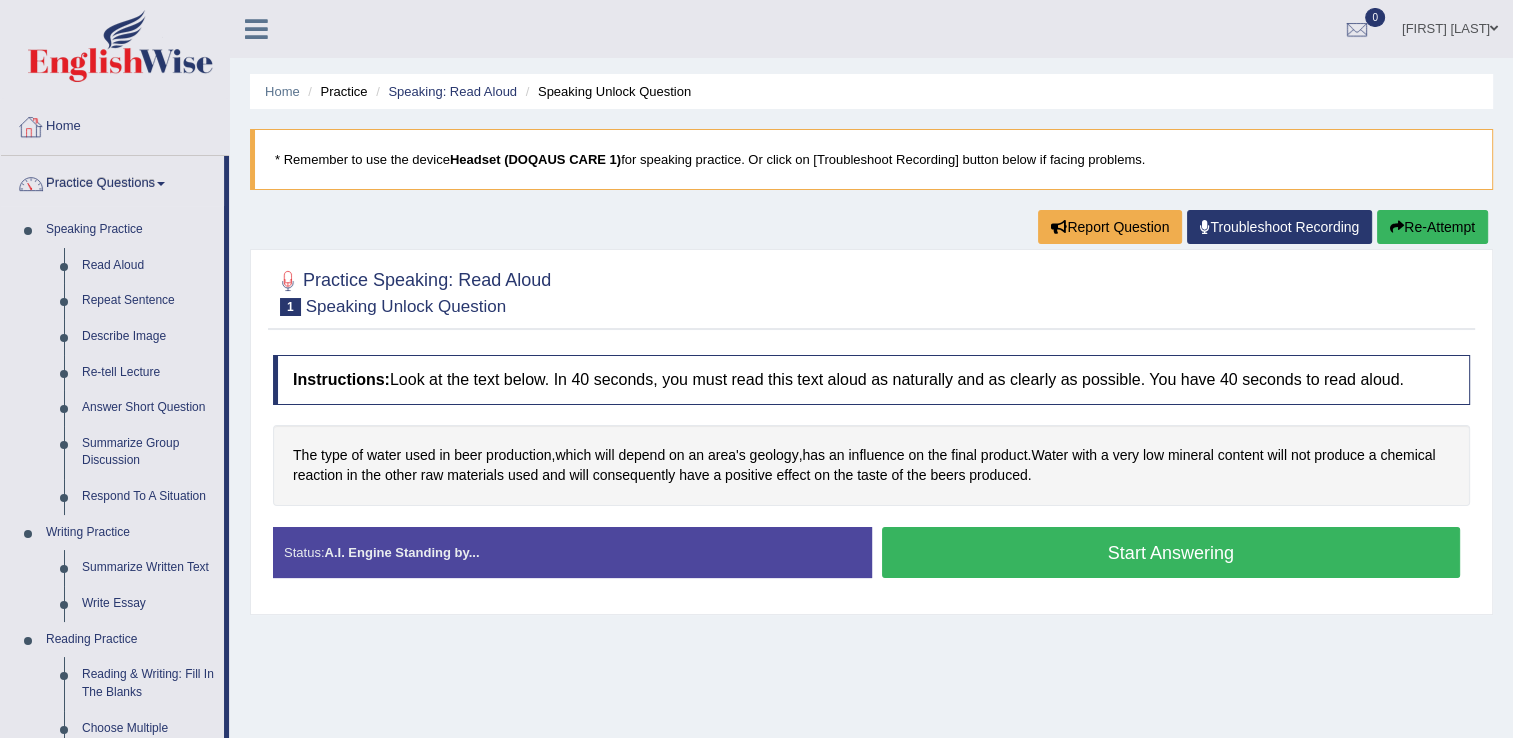 click on "Home
Practice
Speaking: Read Aloud
Speaking Unlock Question
* Remember to use the device  Headset (DOQAUS CARE 1)  for speaking practice. Or click on [Troubleshoot Recording] button below if facing problems.
Report Question  Troubleshoot Recording  Re-Attempt
Practice Speaking: Read Aloud
1
Speaking Unlock Question
Instructions:  Look at the text below. In 40 seconds, you must read this text aloud as naturally and as clearly as possible. You have 40 seconds to read aloud.
The   type   of   water   used   in   beer   production ,  which   will   depend   on   an   area's   geology ,  has   an   influence   on   the   final   product .  Water   with   a   very   low   mineral   content   will   not   produce   a   chemical   reaction   in   the   other   raw   materials   used   and   will   consequently   have   a" at bounding box center [871, 500] 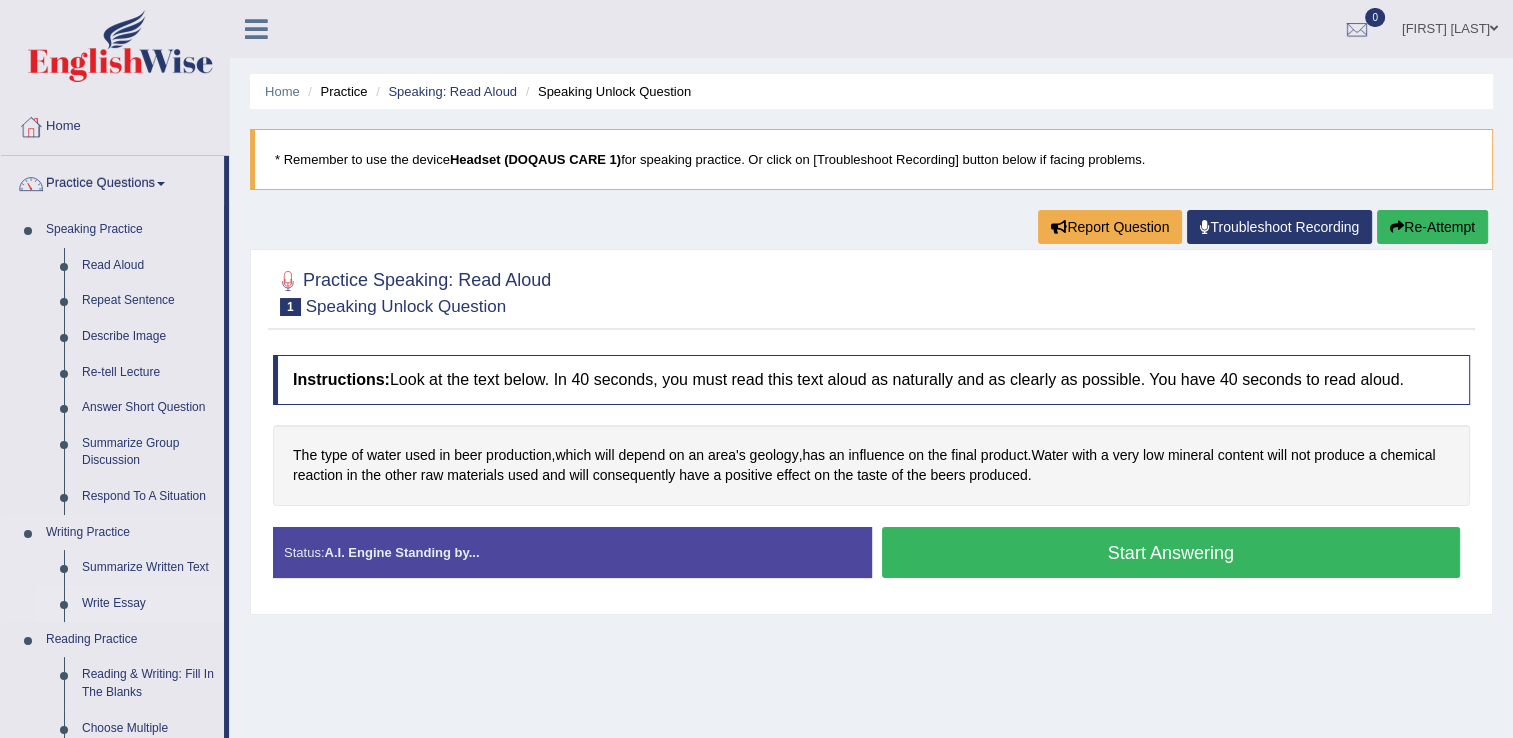 click on "Write Essay" at bounding box center (148, 604) 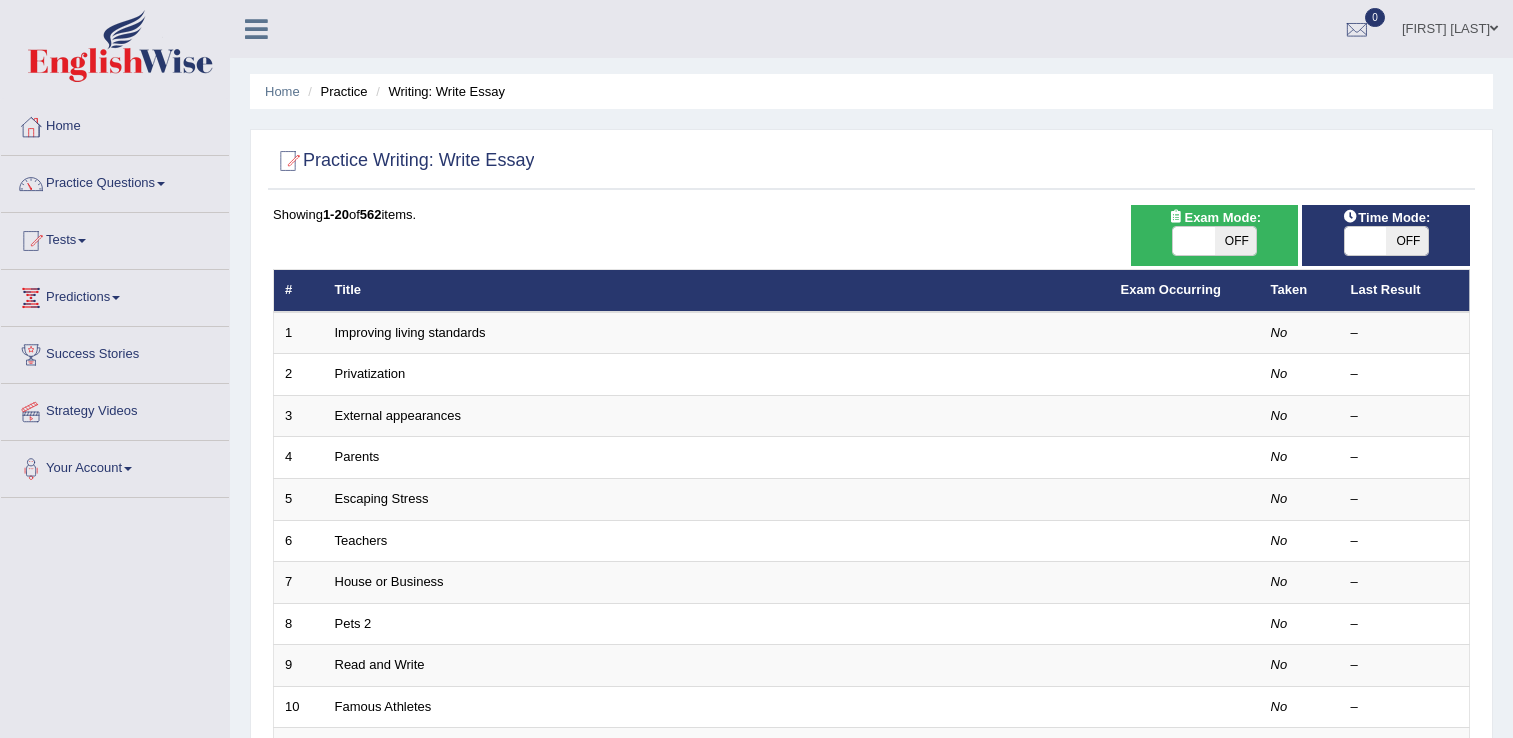 scroll, scrollTop: 0, scrollLeft: 0, axis: both 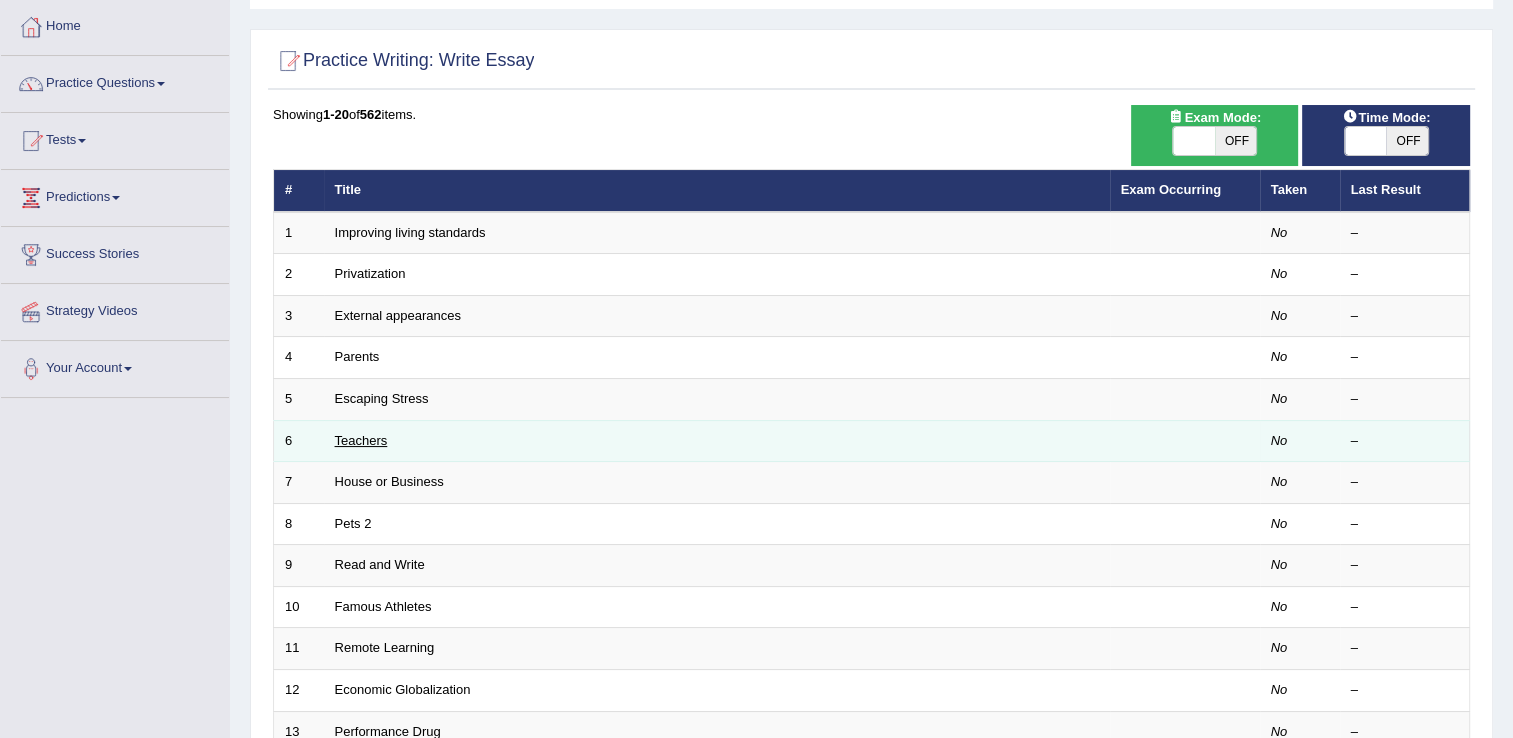 click on "Teachers" at bounding box center (361, 440) 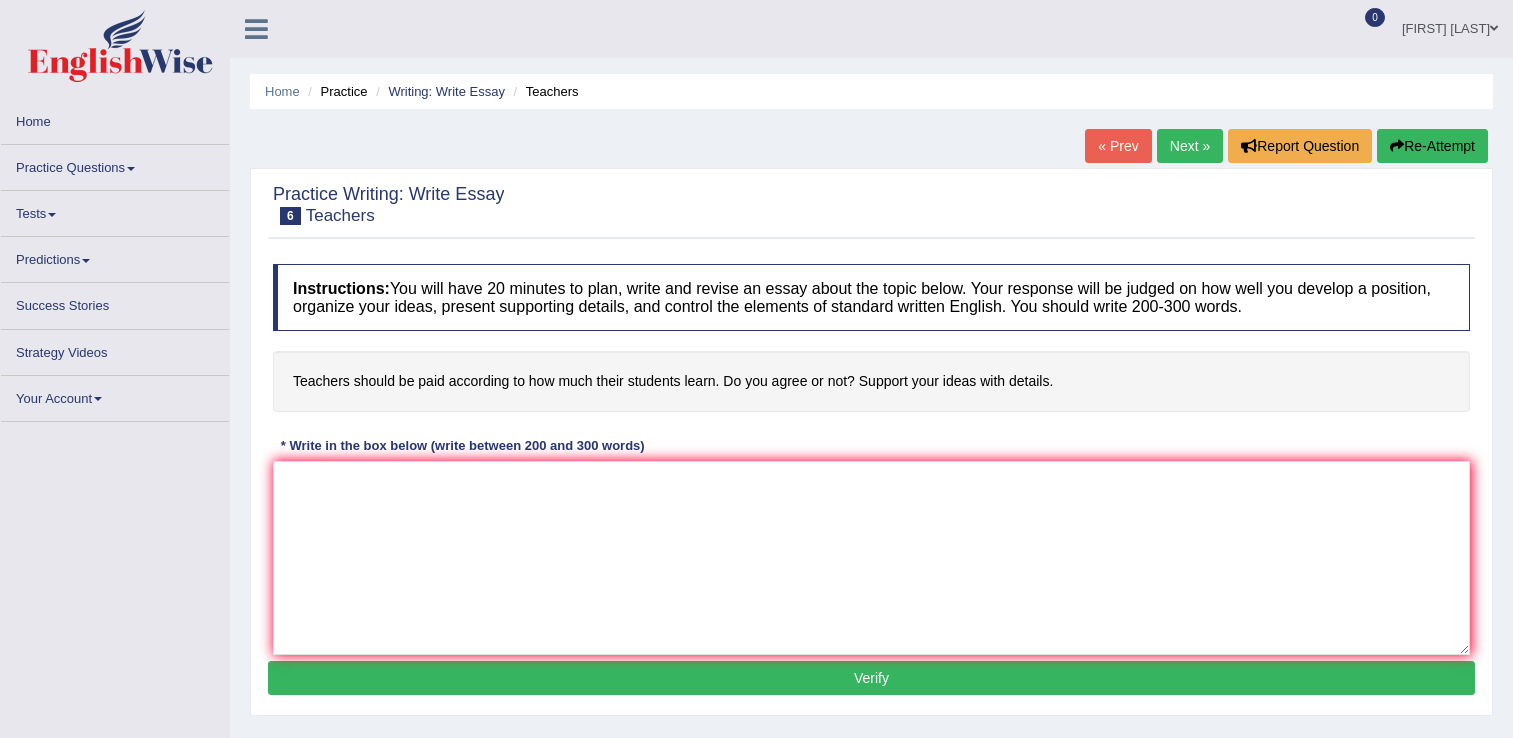 scroll, scrollTop: 0, scrollLeft: 0, axis: both 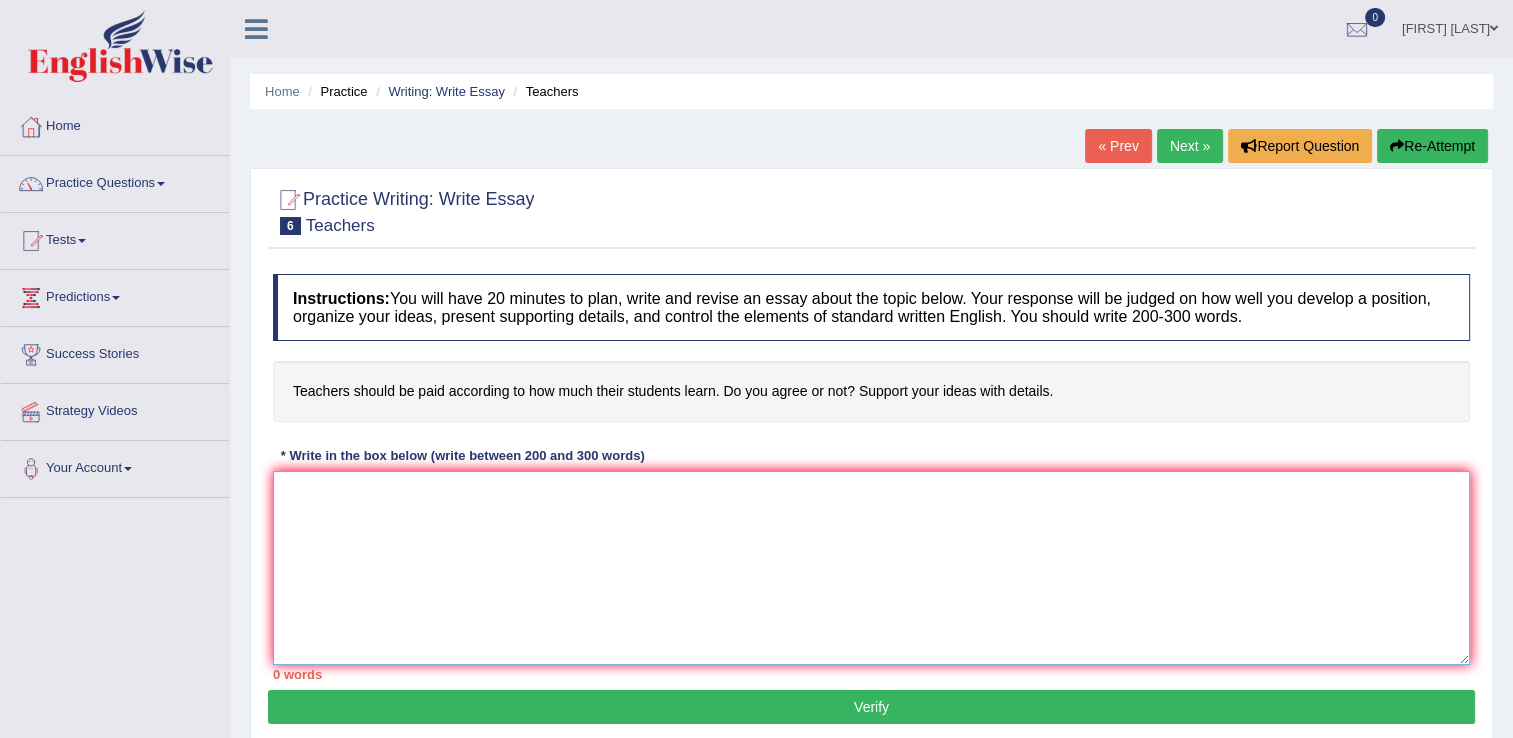 click at bounding box center (871, 568) 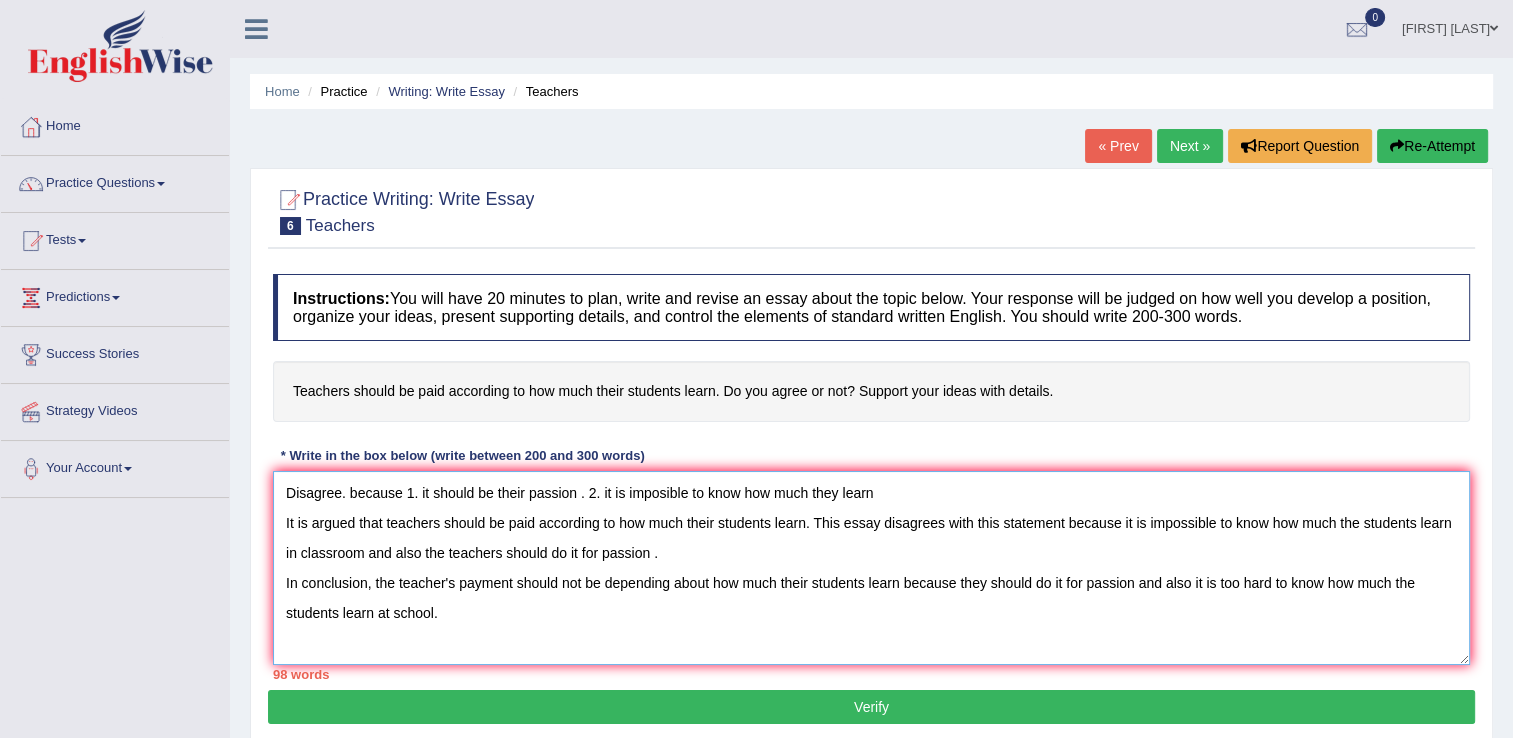 click on "Disagree. because 1. it should be their passion . 2. it is imposible to know how much they learn
It is argued that teachers should be paid according to how much their students learn. This essay disagrees with this statement because it is impossible to know how much the students learn in classroom and also the teachers should do it for passion .
In conclusion, the teacher's payment should not be depending about how much their students learn because they should do it for passion and also it is too hard to know how much the students learn at school." at bounding box center [871, 568] 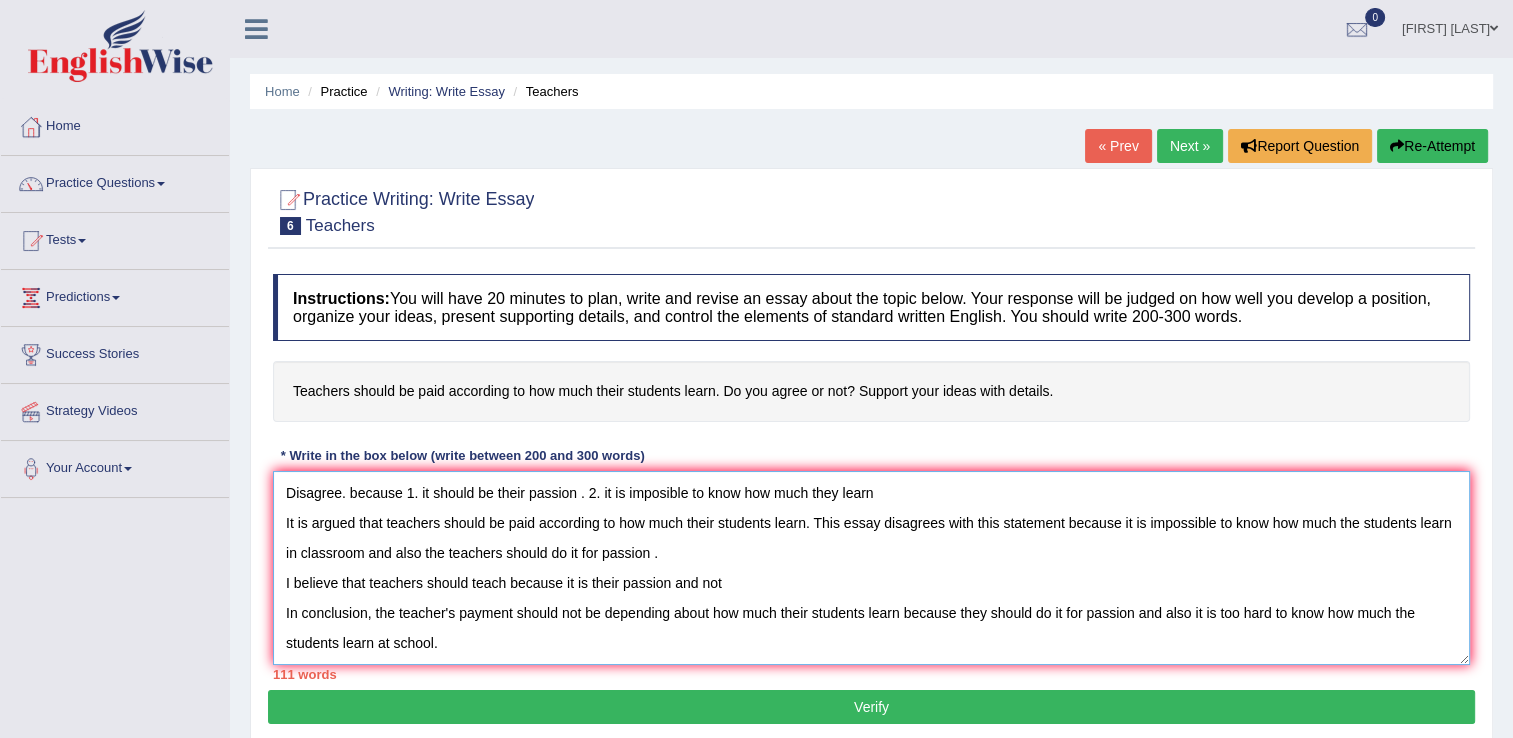 click on "Disagree. because 1. it should be their passion . 2. it is imposible to know how much they learn
It is argued that teachers should be paid according to how much their students learn. This essay disagrees with this statement because it is impossible to know how much the students learn in classroom and also the teachers should do it for passion .
I believe that teachers should teach because it is their passion and not
In conclusion, the teacher's payment should not be depending about how much their students learn because they should do it for passion and also it is too hard to know how much the students learn at school." at bounding box center (871, 568) 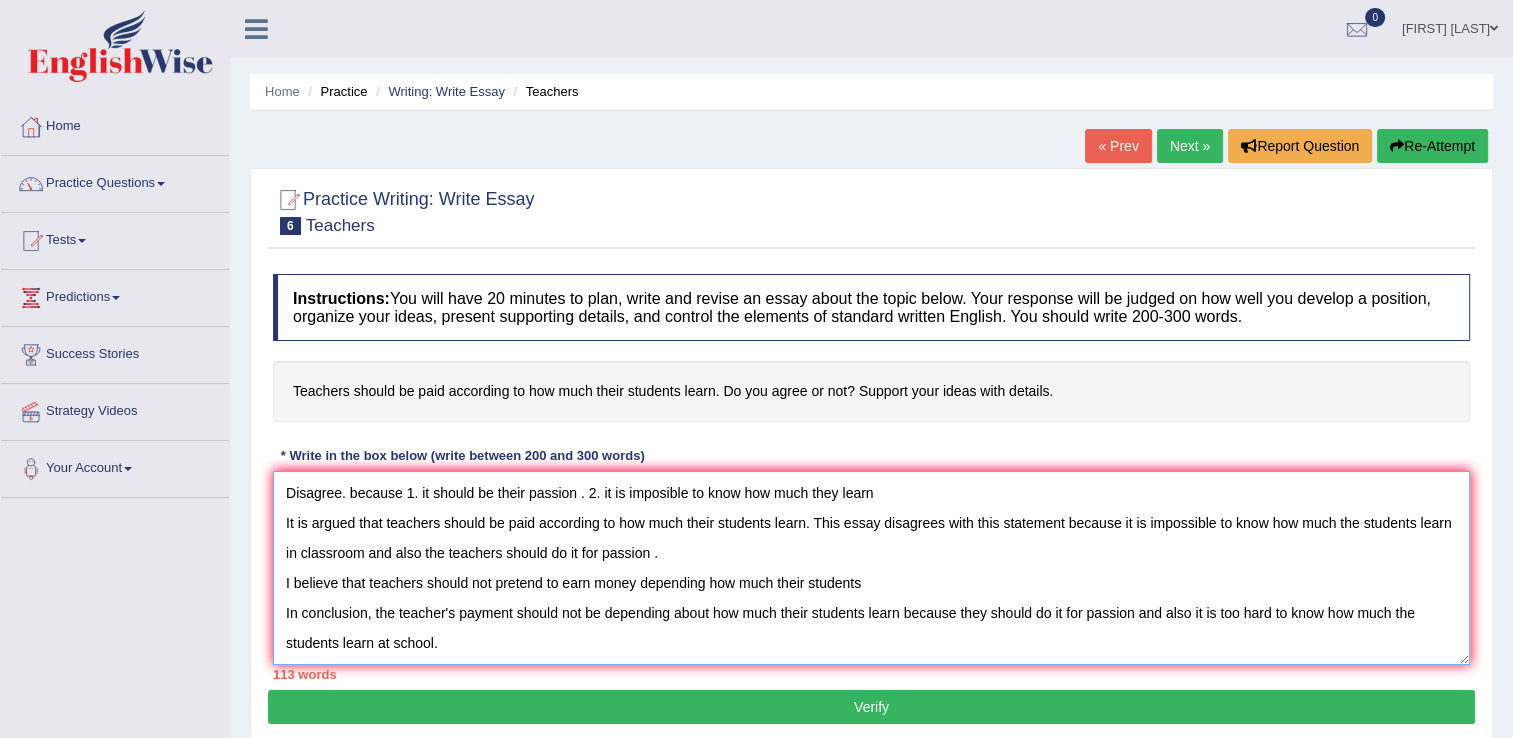 click on "Disagree. because 1. it should be their passion . 2. it is imposible to know how much they learn
It is argued that teachers should be paid according to how much their students learn. This essay disagrees with this statement because it is impossible to know how much the students learn in classroom and also the teachers should do it for passion .
I believe that teachers should not pretend to earn money depending how much their students
In conclusion, the teacher's payment should not be depending about how much their students learn because they should do it for passion and also it is too hard to know how much the students learn at school." at bounding box center (871, 568) 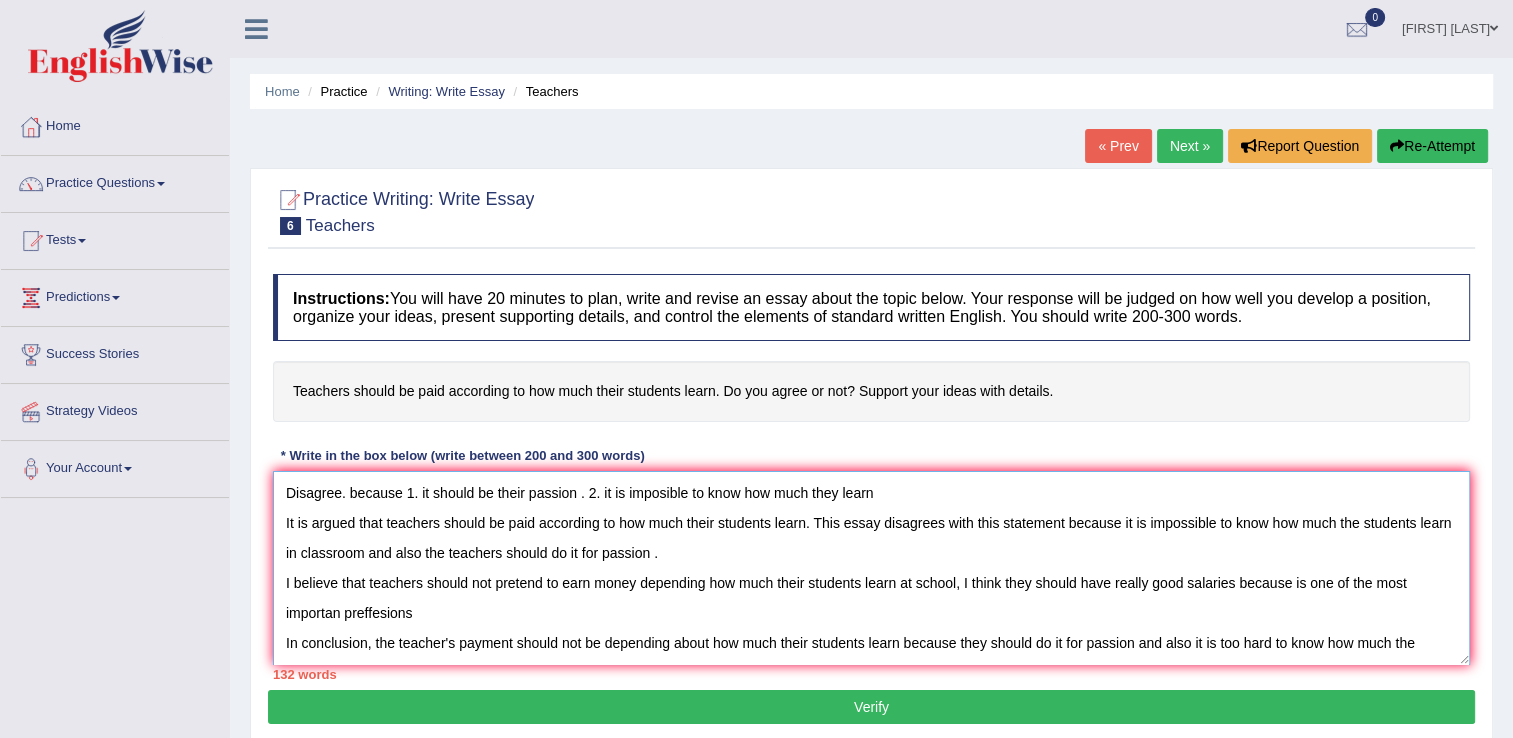 click on "Disagree. because 1. it should be their passion . 2. it is imposible to know how much they learn
It is argued that teachers should be paid according to how much their students learn. This essay disagrees with this statement because it is impossible to know how much the students learn in classroom and also the teachers should do it for passion .
I believe that teachers should not pretend to earn money depending how much their students learn at school, I think they should have really good salaries because is one of the most importan preffesions
In conclusion, the teacher's payment should not be depending about how much their students learn because they should do it for passion and also it is too hard to know how much the students learn at school." at bounding box center [871, 568] 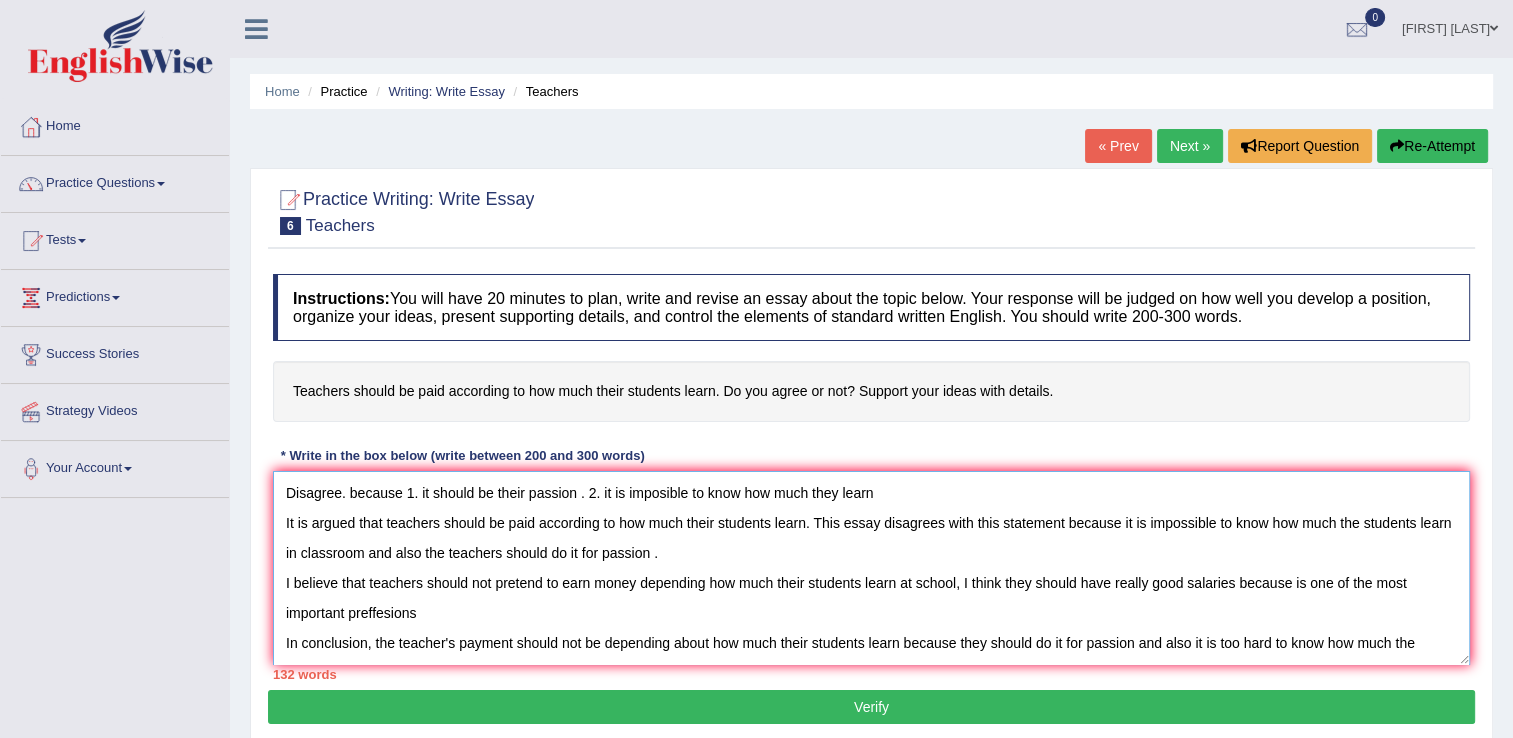 click on "Disagree. because 1. it should be their passion . 2. it is imposible to know how much they learn
It is argued that teachers should be paid according to how much their students learn. This essay disagrees with this statement because it is impossible to know how much the students learn in classroom and also the teachers should do it for passion .
I believe that teachers should not pretend to earn money depending how much their students learn at school, I think they should have really good salaries because is one of the most important preffesions
In conclusion, the teacher's payment should not be depending about how much their students learn because they should do it for passion and also it is too hard to know how much the students learn at school." at bounding box center [871, 568] 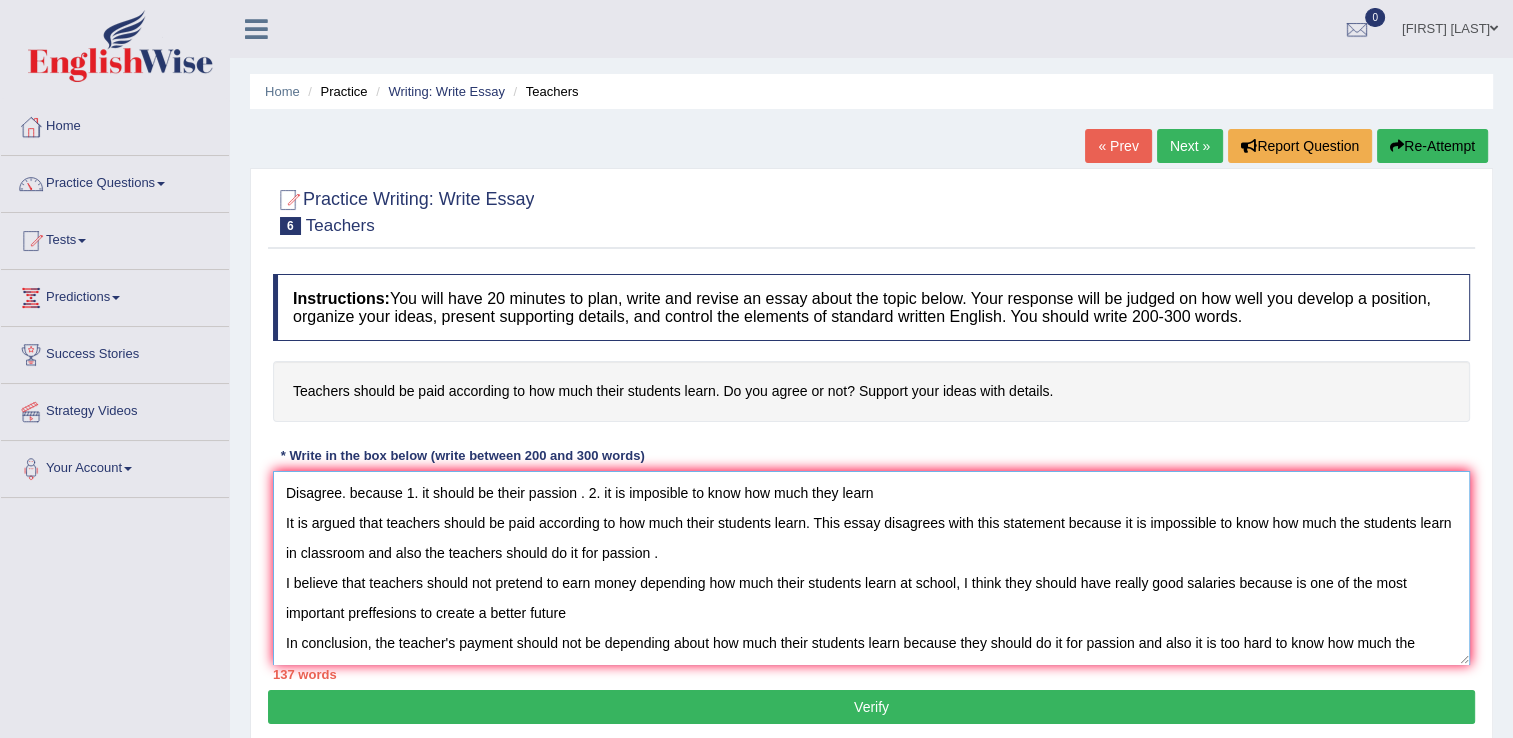 click on "Disagree. because 1. it should be their passion . 2. it is imposible to know how much they learn
It is argued that teachers should be paid according to how much their students learn. This essay disagrees with this statement because it is impossible to know how much the students learn in classroom and also the teachers should do it for passion .
I believe that teachers should not pretend to earn money depending how much their students learn at school, I think they should have really good salaries because is one of the most important preffesions to create a better future
In conclusion, the teacher's payment should not be depending about how much their students learn because they should do it for passion and also it is too hard to know how much the students learn at school." at bounding box center (871, 568) 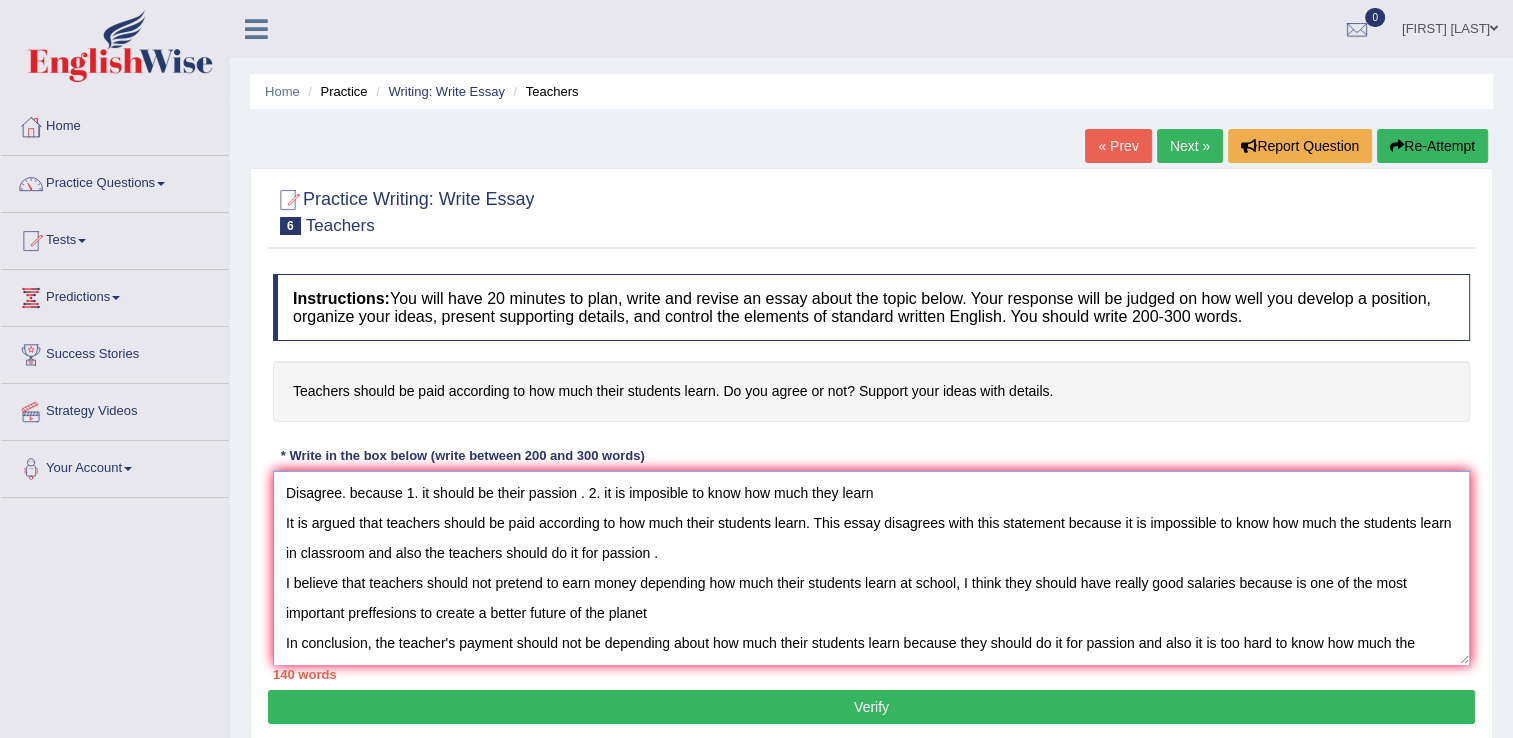 click on "Disagree. because 1. it should be their passion . 2. it is imposible to know how much they learn
It is argued that teachers should be paid according to how much their students learn. This essay disagrees with this statement because it is impossible to know how much the students learn in classroom and also the teachers should do it for passion .
I believe that teachers should not pretend to earn money depending how much their students learn at school, I think they should have really good salaries because is one of the most important preffesions to create a better future of the planet
In conclusion, the teacher's payment should not be depending about how much their students learn because they should do it for passion and also it is too hard to know how much the students learn at school." at bounding box center (871, 568) 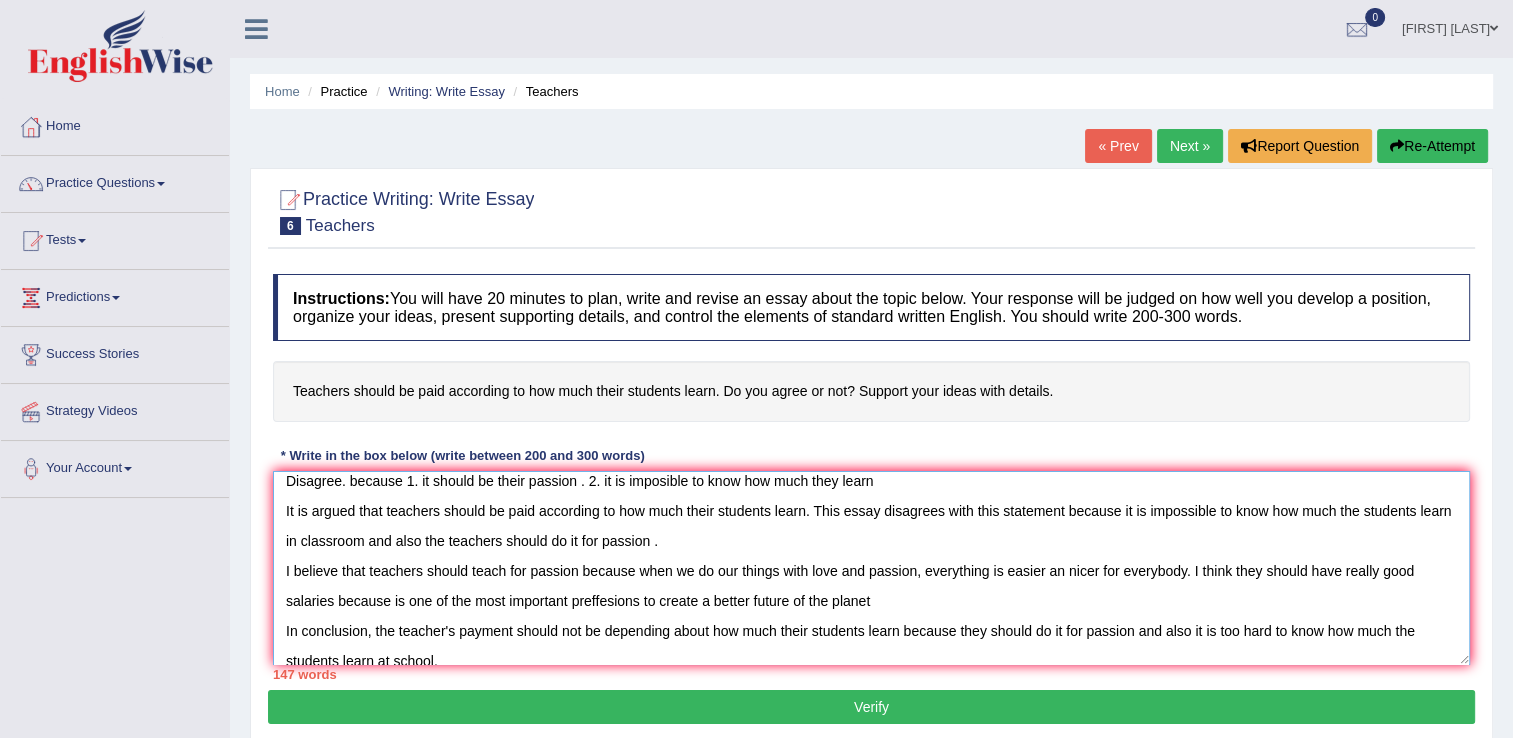 scroll, scrollTop: 29, scrollLeft: 0, axis: vertical 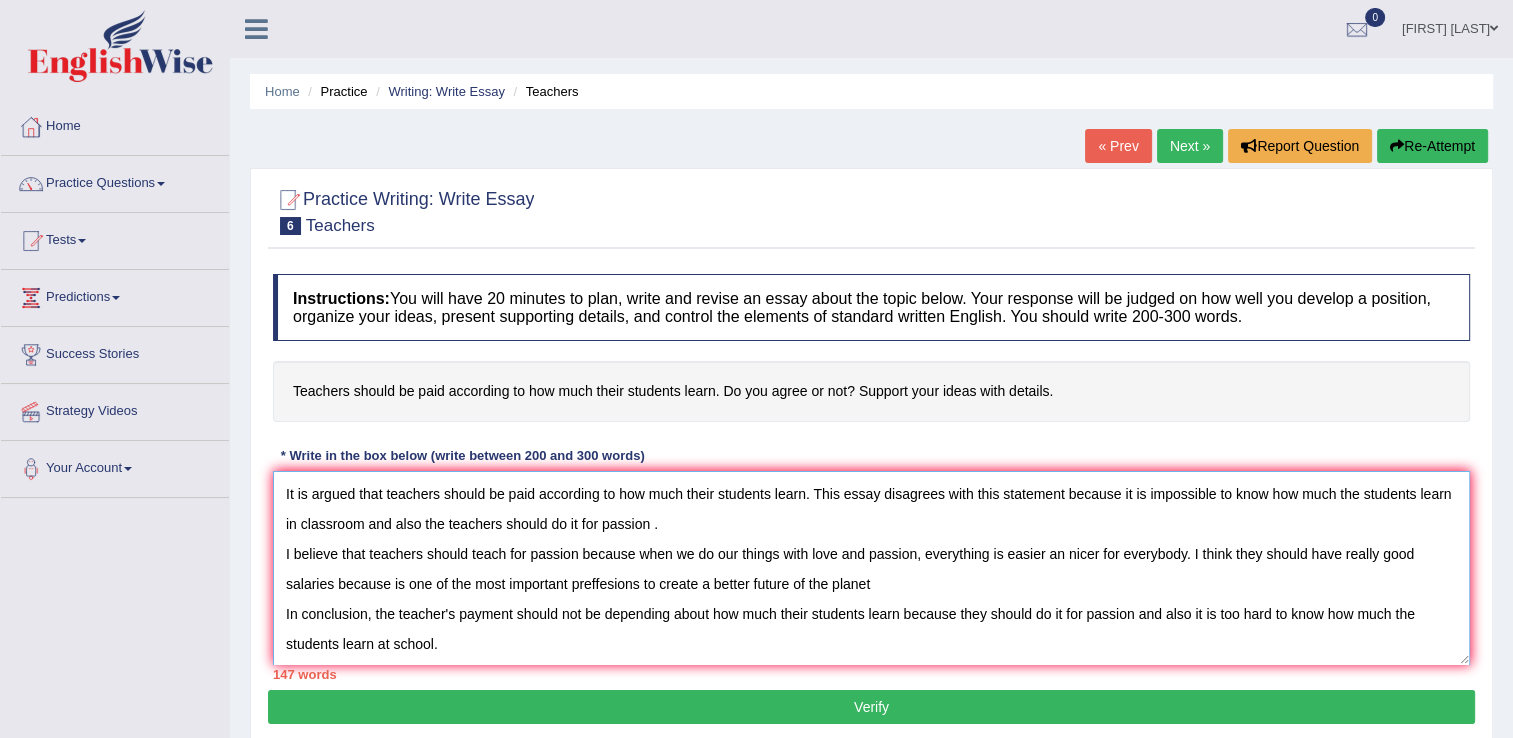 click on "Disagree. because 1. it should be their passion . 2. it is imposible to know how much they learn
It is argued that teachers should be paid according to how much their students learn. This essay disagrees with this statement because it is impossible to know how much the students learn in classroom and also the teachers should do it for passion .
I believe that teachers should teach for passion because when we do our things with love and passion, everything is easier an nicer for everybody. I think they should have really good salaries because is one of the most important preffesions to create a better future of the planet
In conclusion, the teacher's payment should not be depending about how much their students learn because they should do it for passion and also it is too hard to know how much the students learn at school." at bounding box center [871, 568] 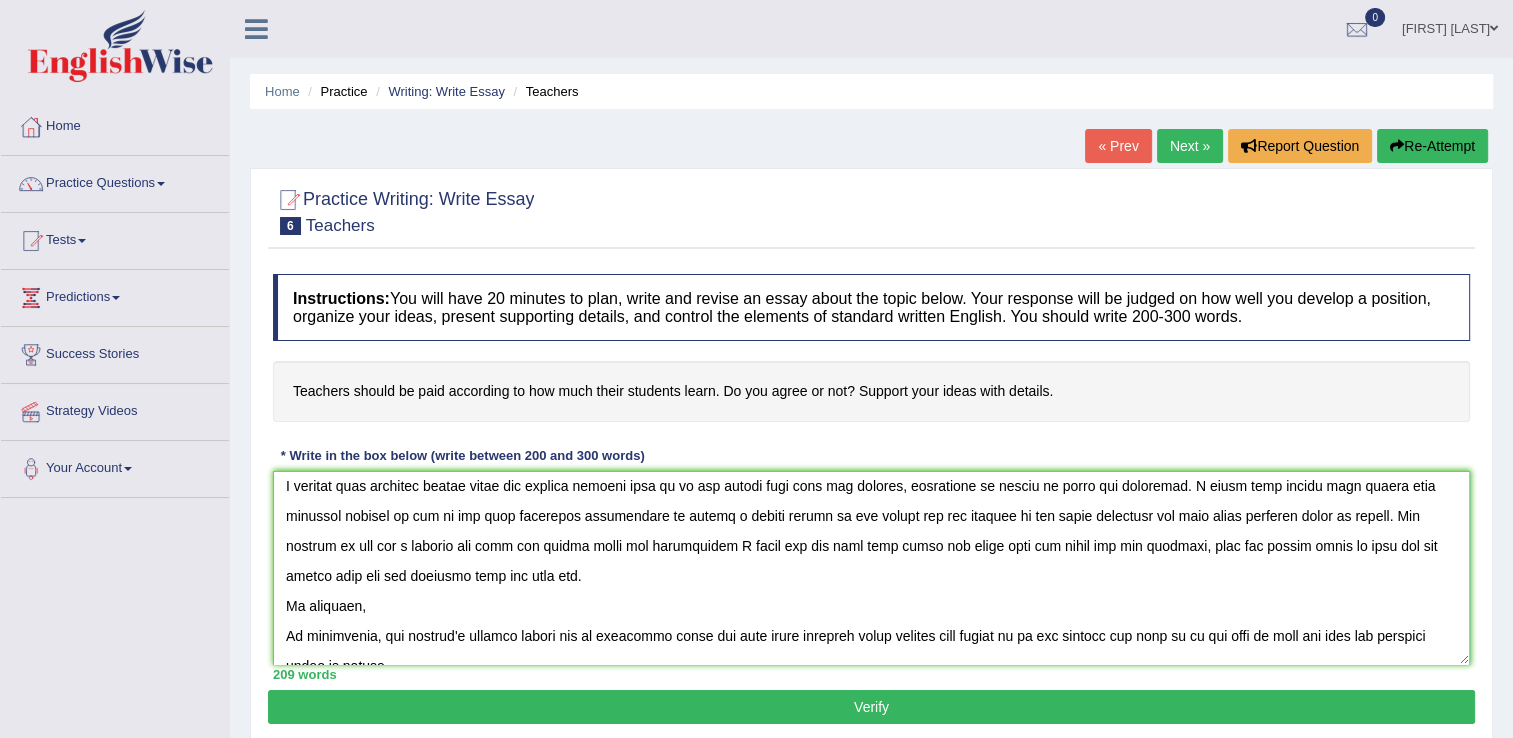 scroll, scrollTop: 100, scrollLeft: 0, axis: vertical 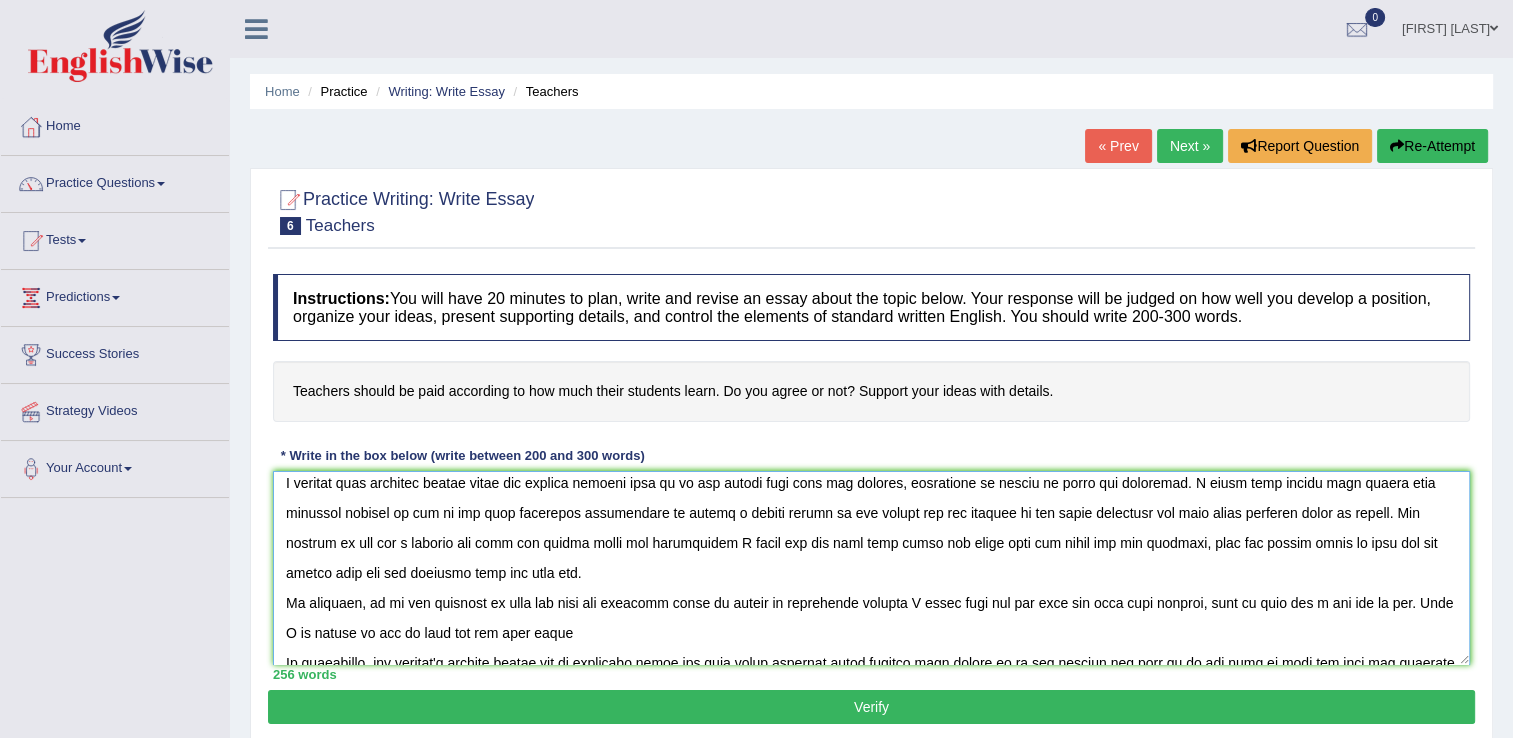 click at bounding box center [871, 568] 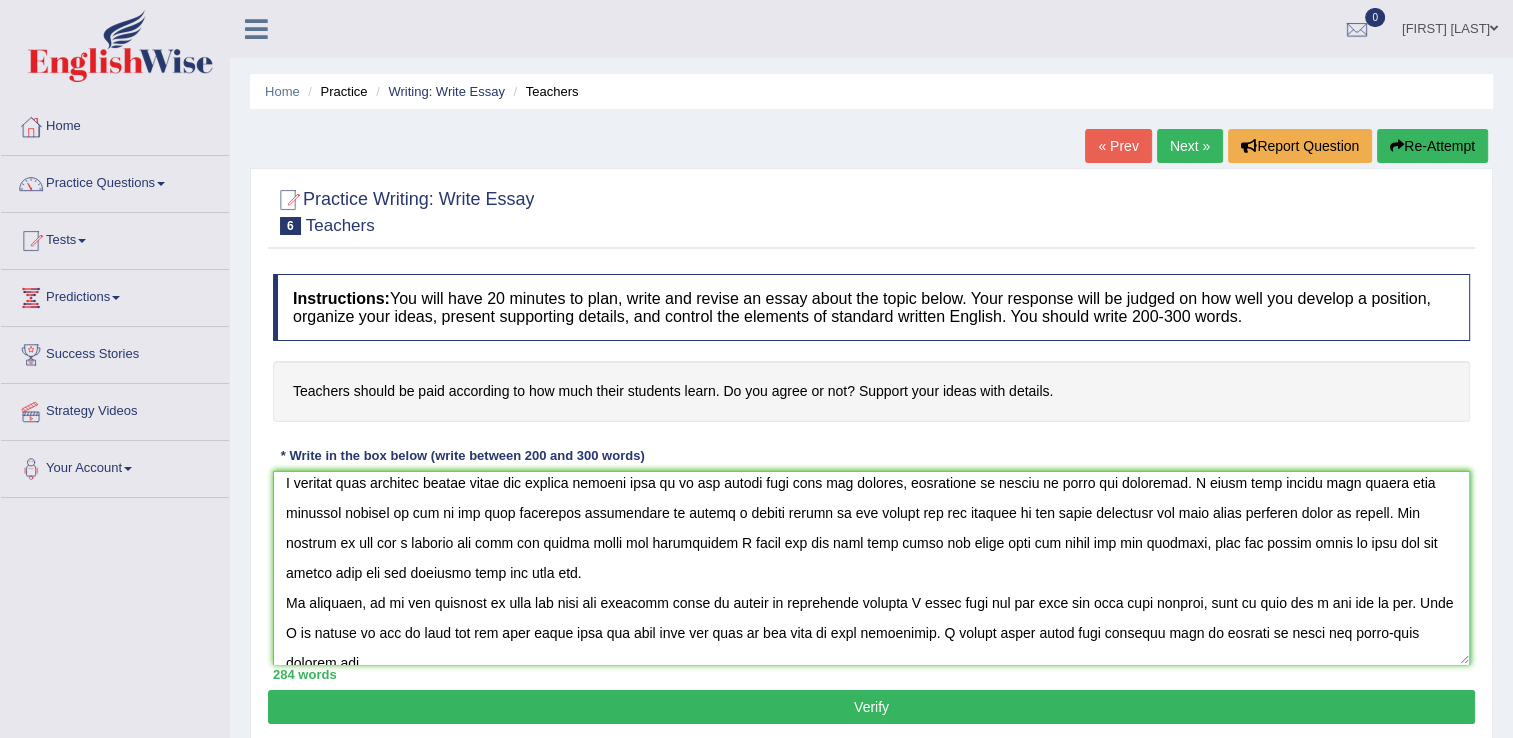 scroll, scrollTop: 107, scrollLeft: 0, axis: vertical 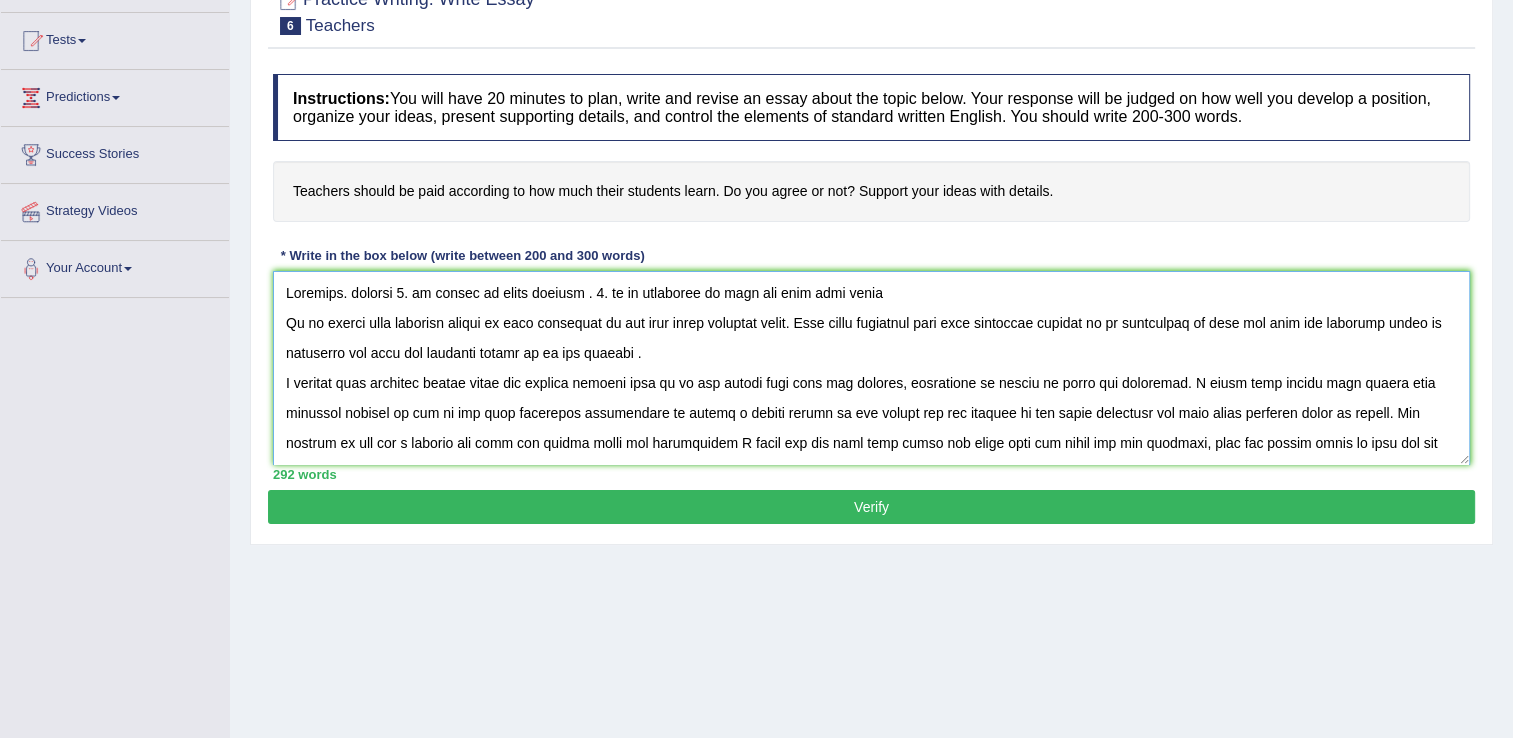 drag, startPoint x: 944, startPoint y: 297, endPoint x: 0, endPoint y: 288, distance: 944.0429 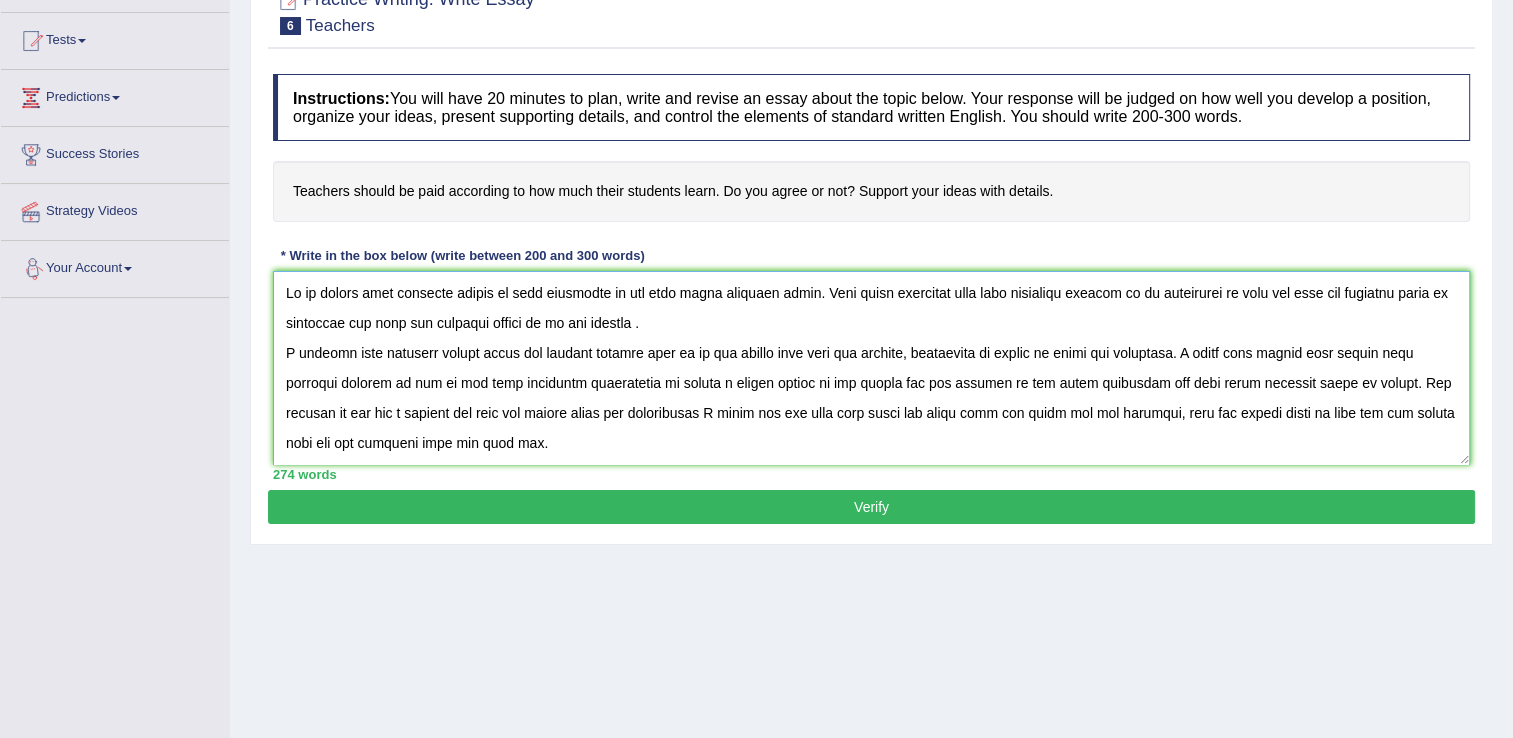 click at bounding box center (871, 368) 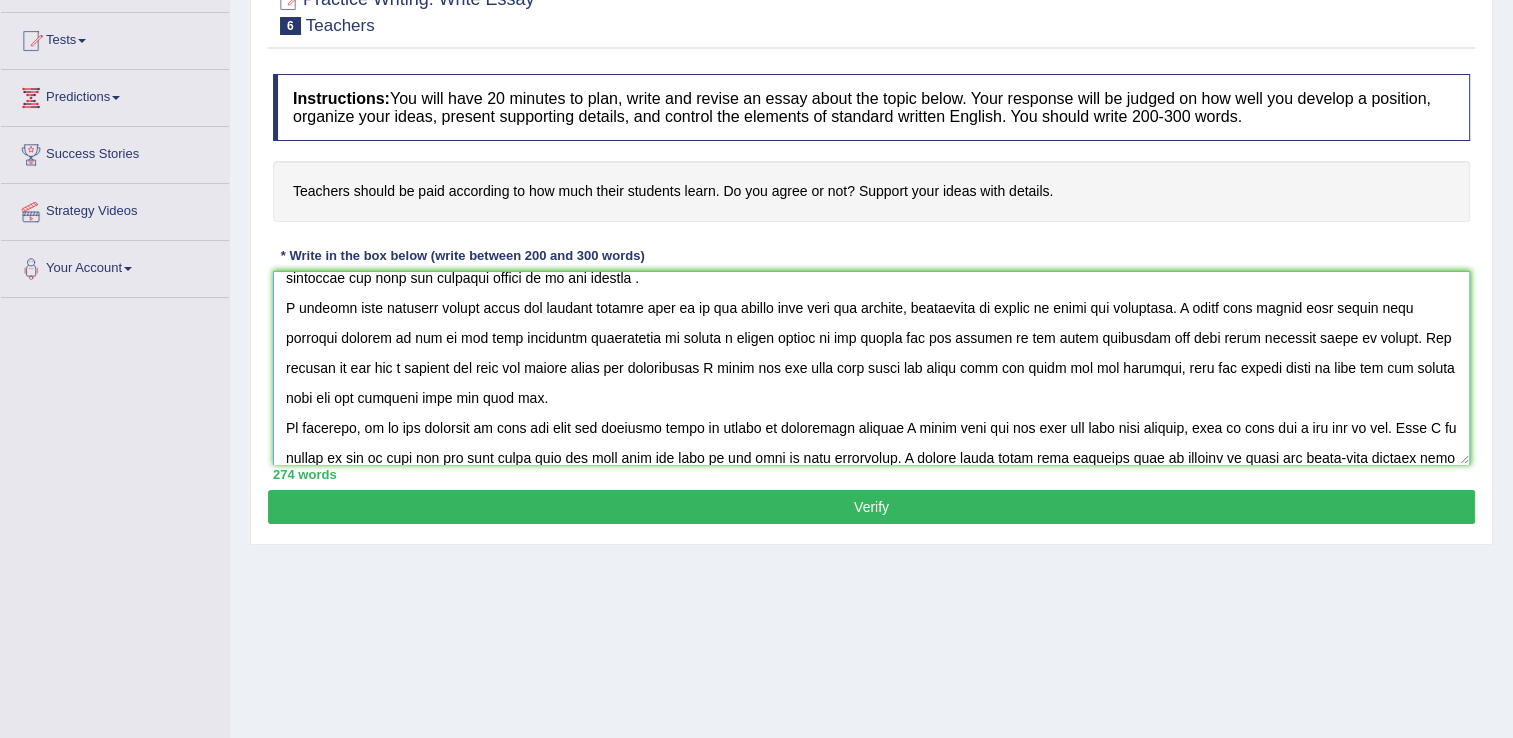 scroll, scrollTop: 100, scrollLeft: 0, axis: vertical 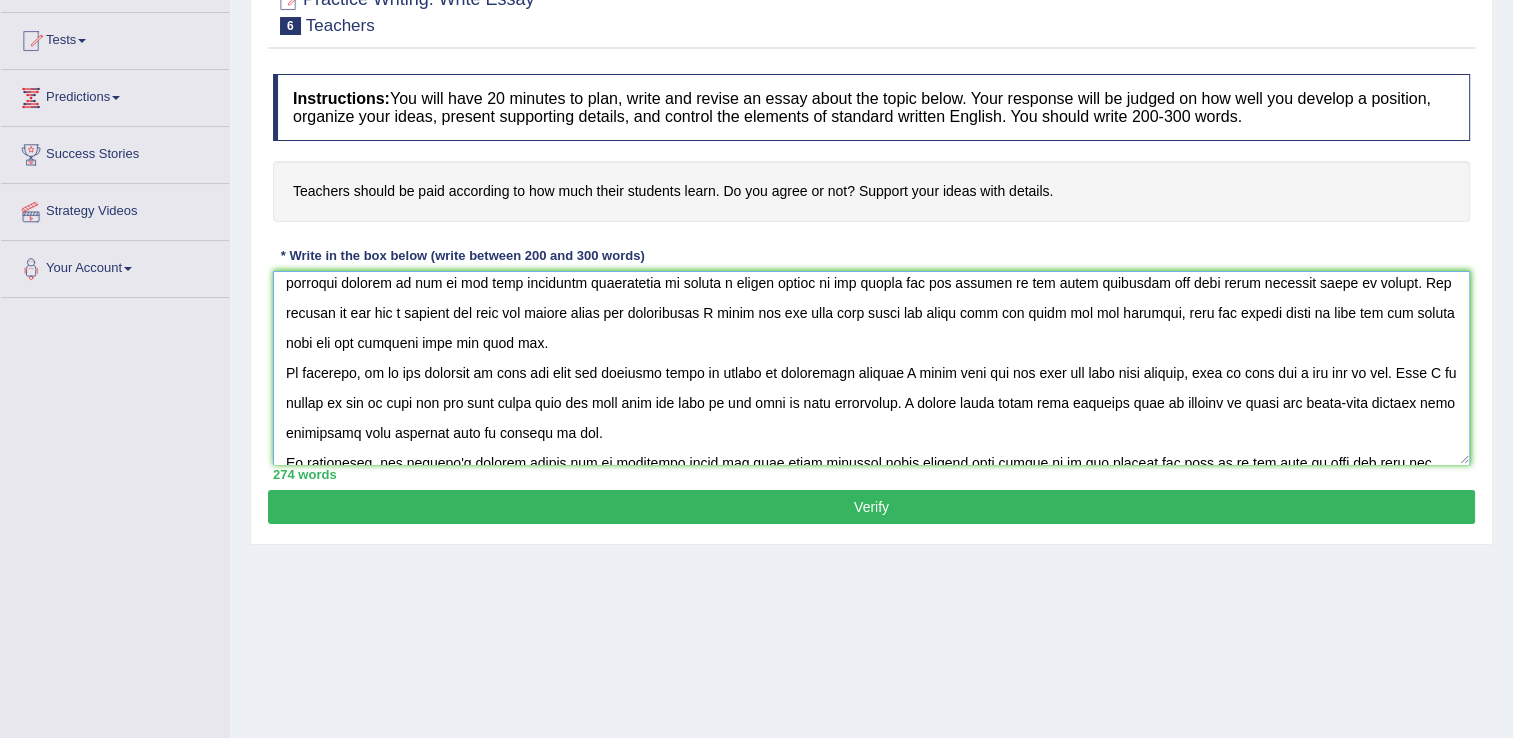 type on "It is argued that teachers should be paid according to how much their students learn. This essay disagrees with this statement because it is impossible to know how much the students learn in classroom and also the teachers should do it for passion .
I believe that teachers should teach for passion because when we do our things with love and passion, everything is easier an nicer for everybody. I think they should have really good salaries because is one of the most important preffesions to create a better future of the planet but not pretent to ear money depending how much their students learn at school. For example my mum was a teacher and when she talked about her proffession I could see how they eyes shone and today when she meets her old students, they are really happy to meet her and always they say how grateful they are with her.
In addition, it is not possible to know how much the students learn at school or university because I think test can not show how much they learned, even if they get a ten o..." 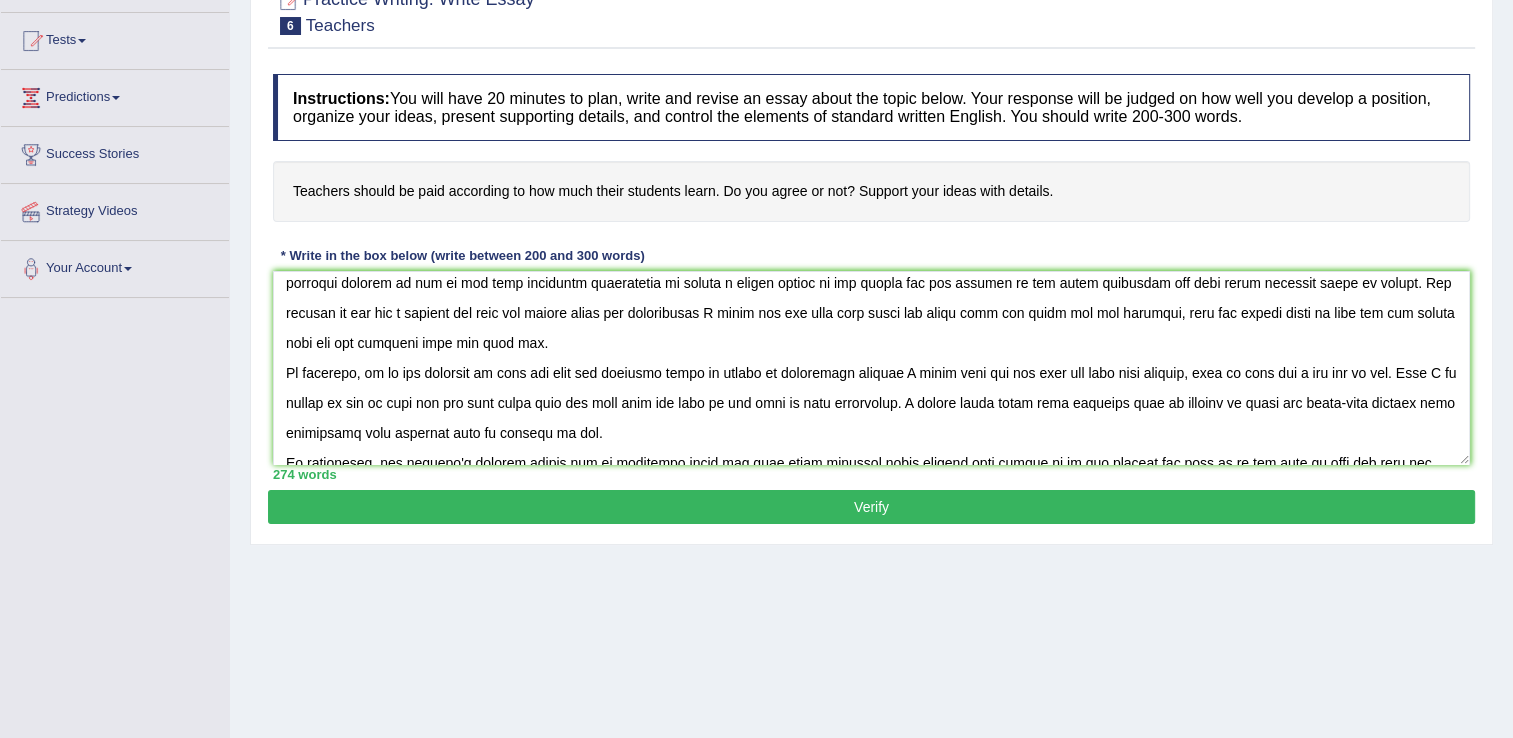 click on "Verify" at bounding box center (871, 507) 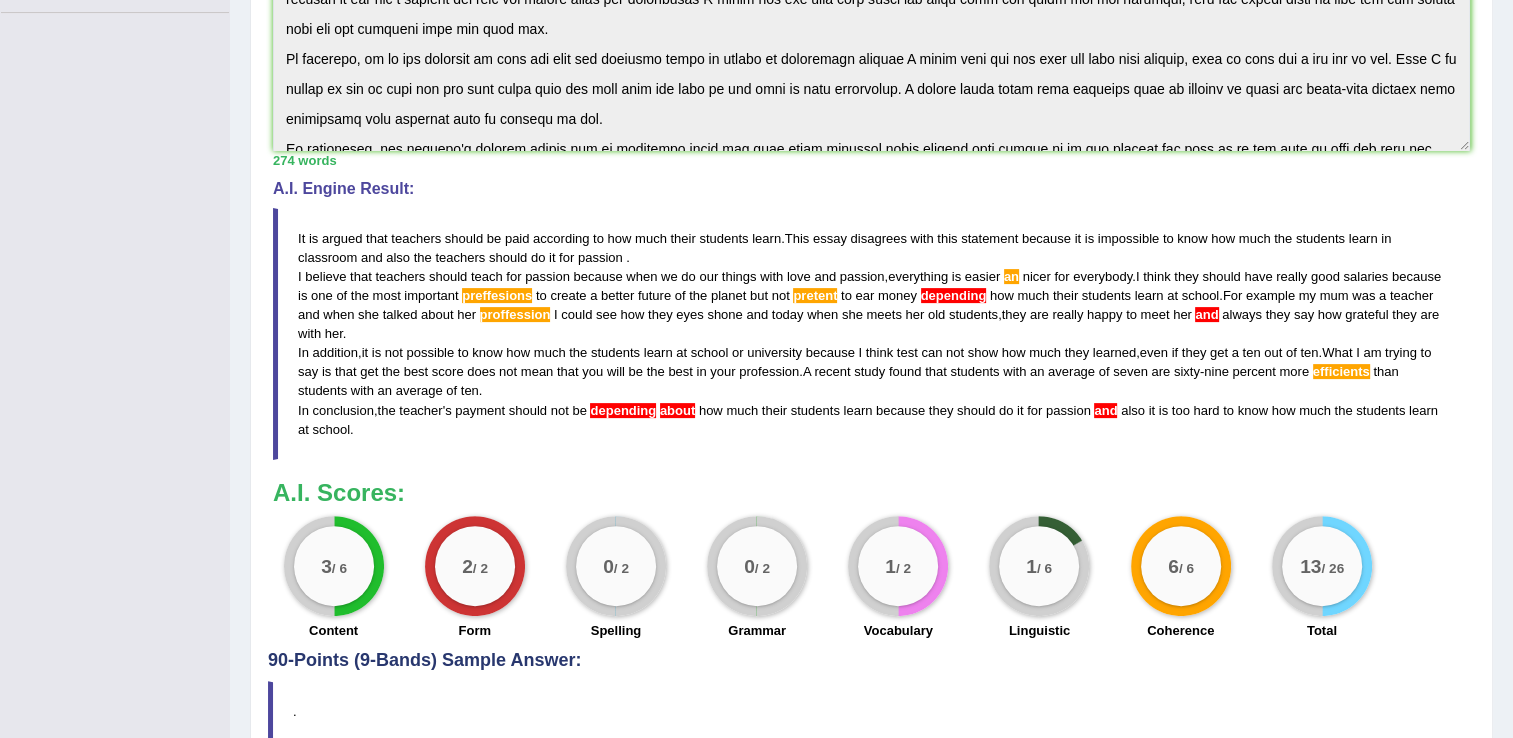 scroll, scrollTop: 483, scrollLeft: 0, axis: vertical 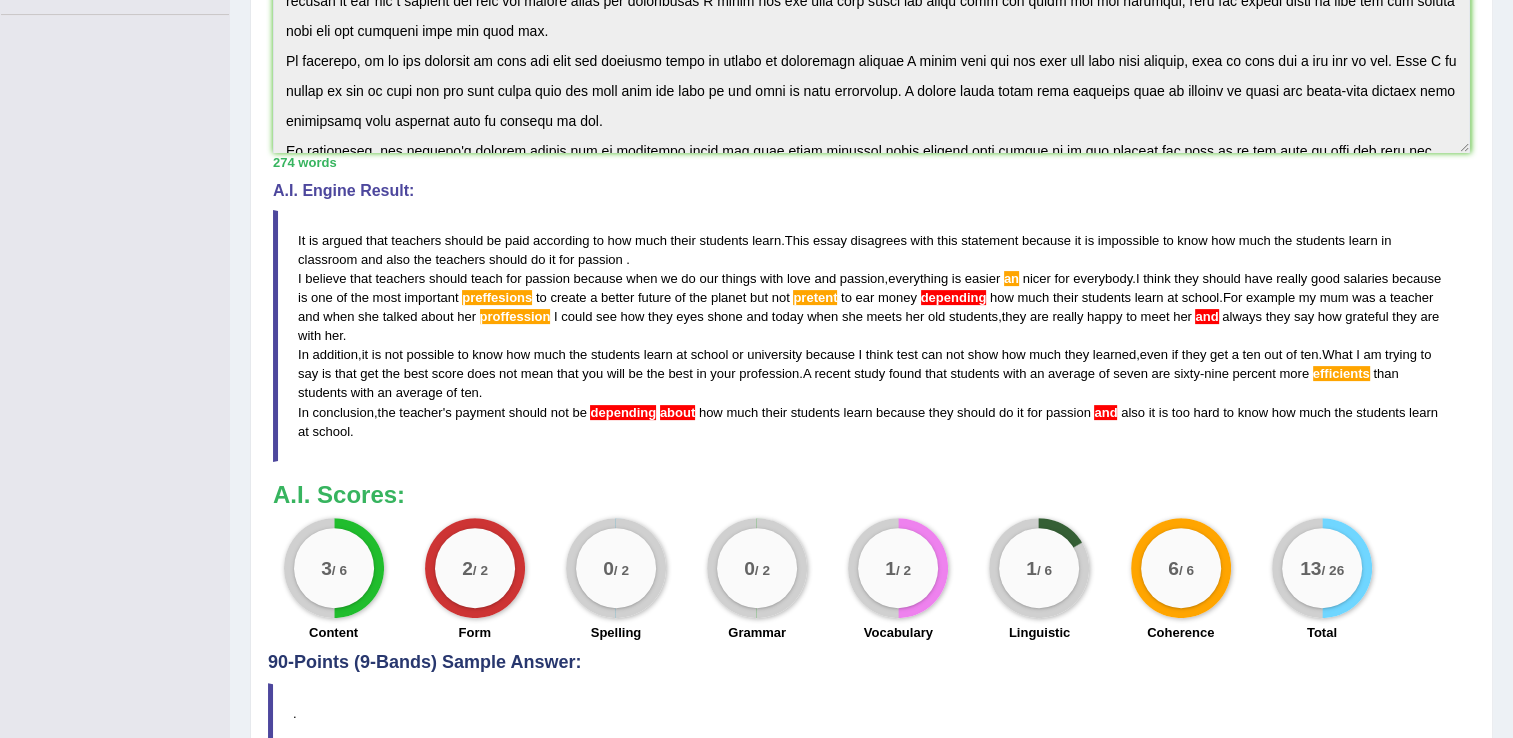 click on "proffession" at bounding box center (515, 316) 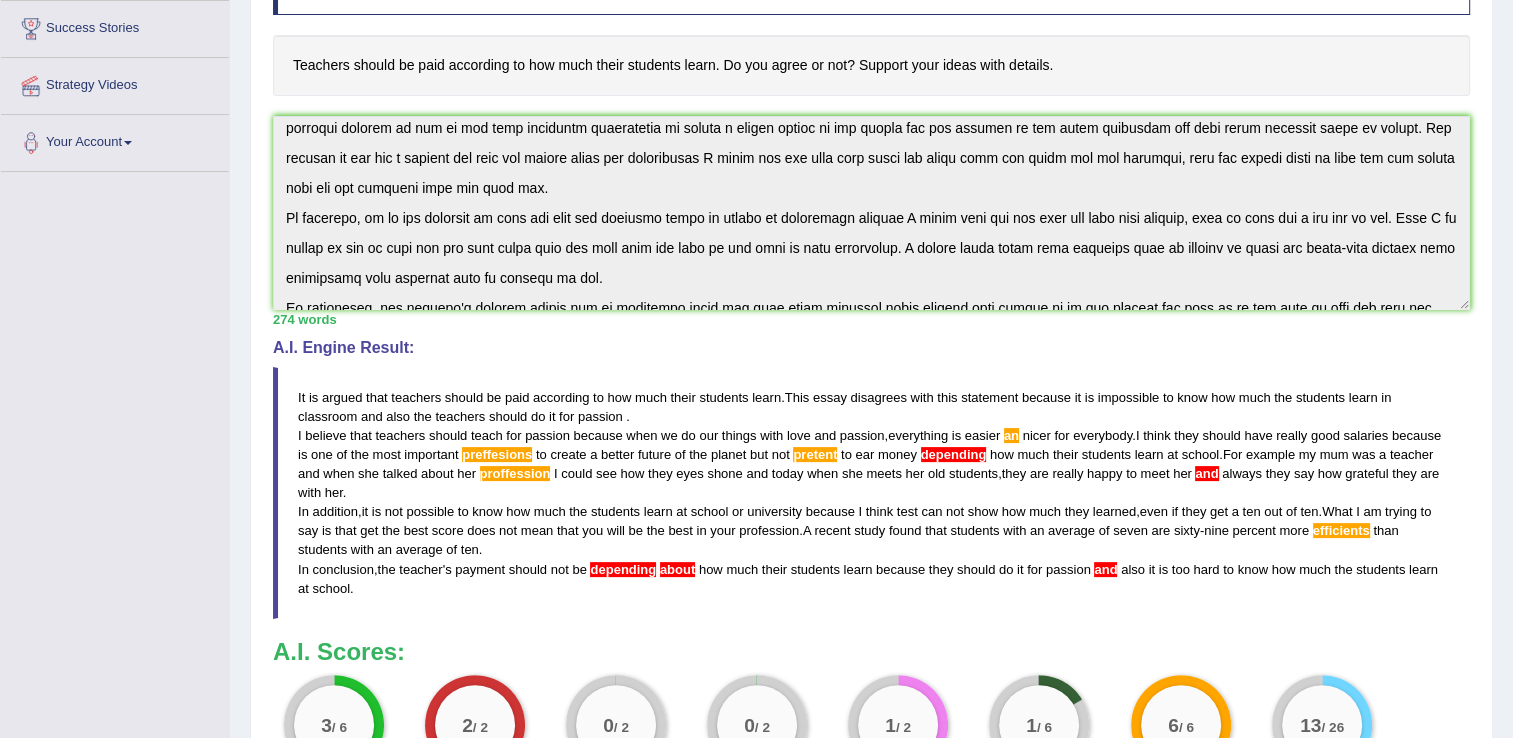 scroll, scrollTop: 283, scrollLeft: 0, axis: vertical 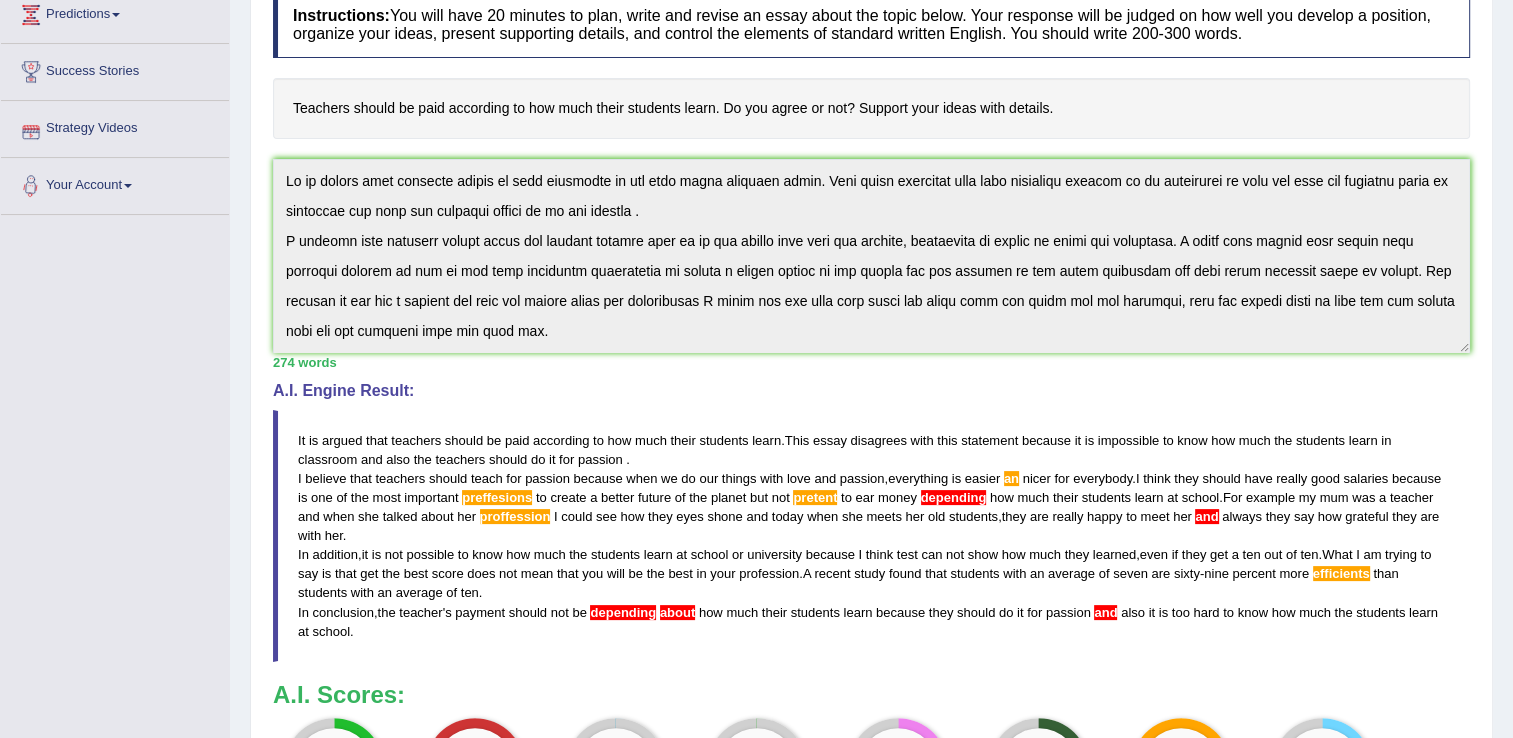 click on "Toggle navigation
Home
Practice Questions   Speaking Practice Read Aloud
Repeat Sentence
Describe Image
Re-tell Lecture
Answer Short Question
Summarize Group Discussion
Respond To A Situation
Writing Practice  Summarize Written Text
Write Essay
Reading Practice  Reading & Writing: Fill In The Blanks
Choose Multiple Answers
Re-order Paragraphs
Fill In The Blanks
Choose Single Answer
Listening Practice  Summarize Spoken Text
Highlight Incorrect Words
Highlight Correct Summary
Select Missing Word
Choose Single Answer
Choose Multiple Answers
Fill In The Blanks
Write From Dictation
Pronunciation
Tests  Take Practice Sectional Test
Take Mock Test" at bounding box center [756, 373] 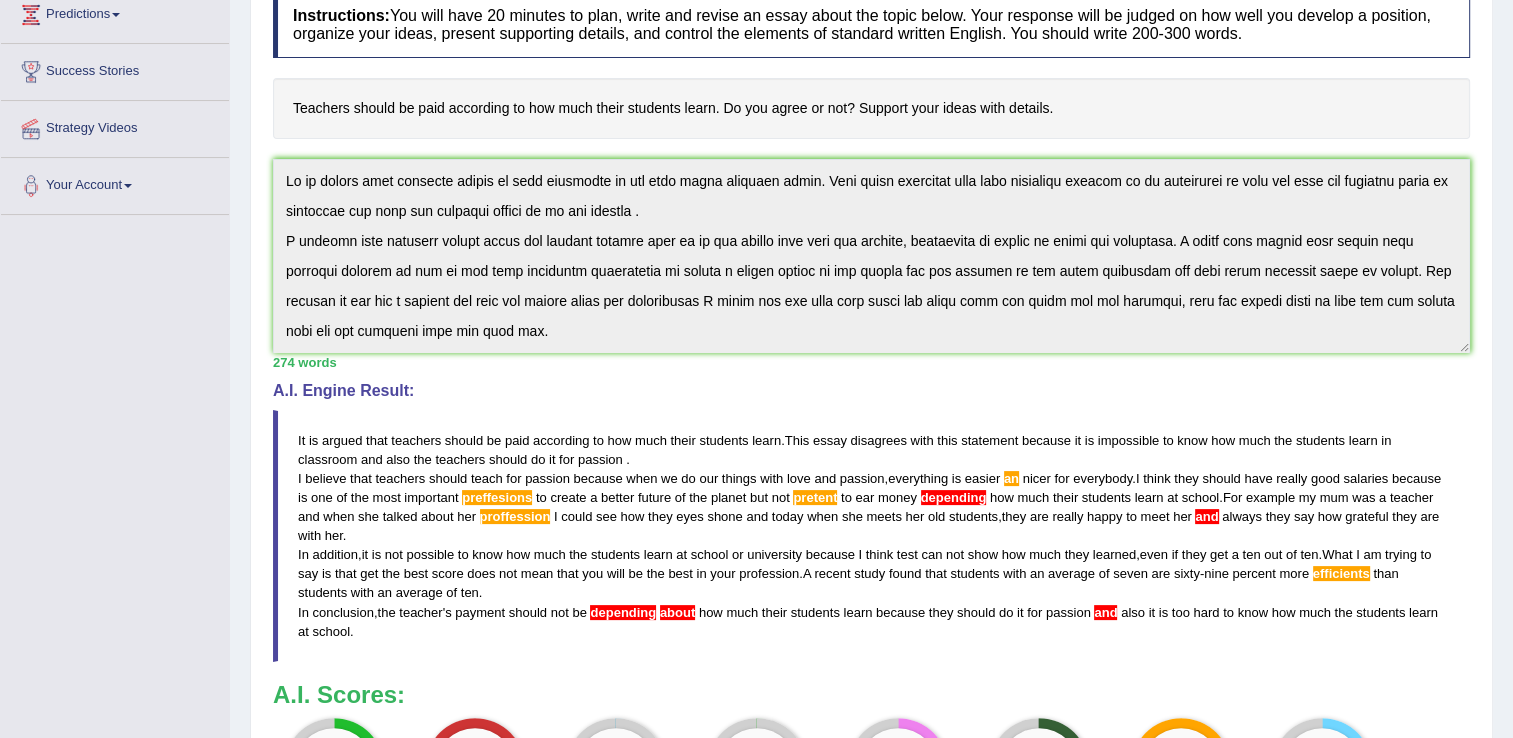 click on "274 words" at bounding box center [871, 362] 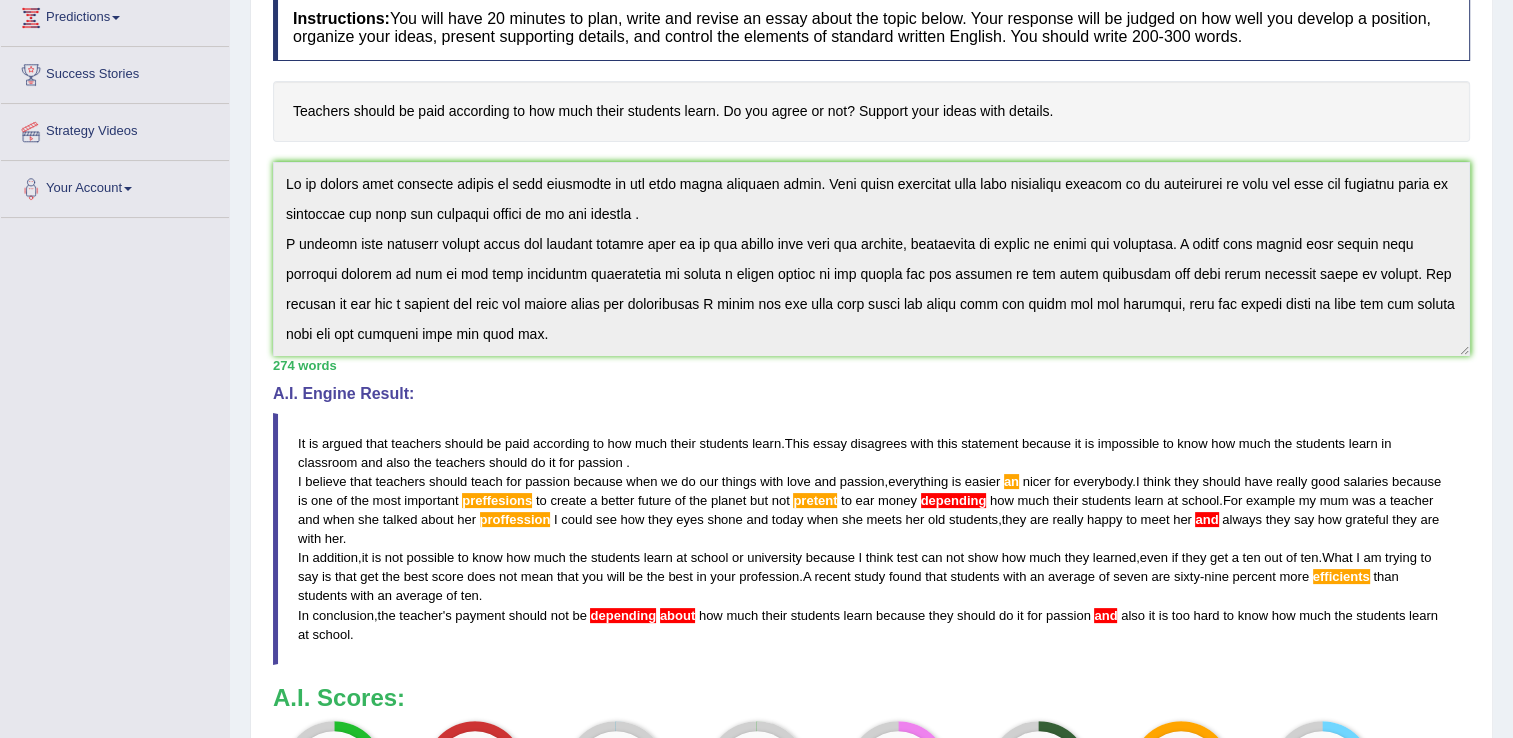 scroll, scrollTop: 283, scrollLeft: 0, axis: vertical 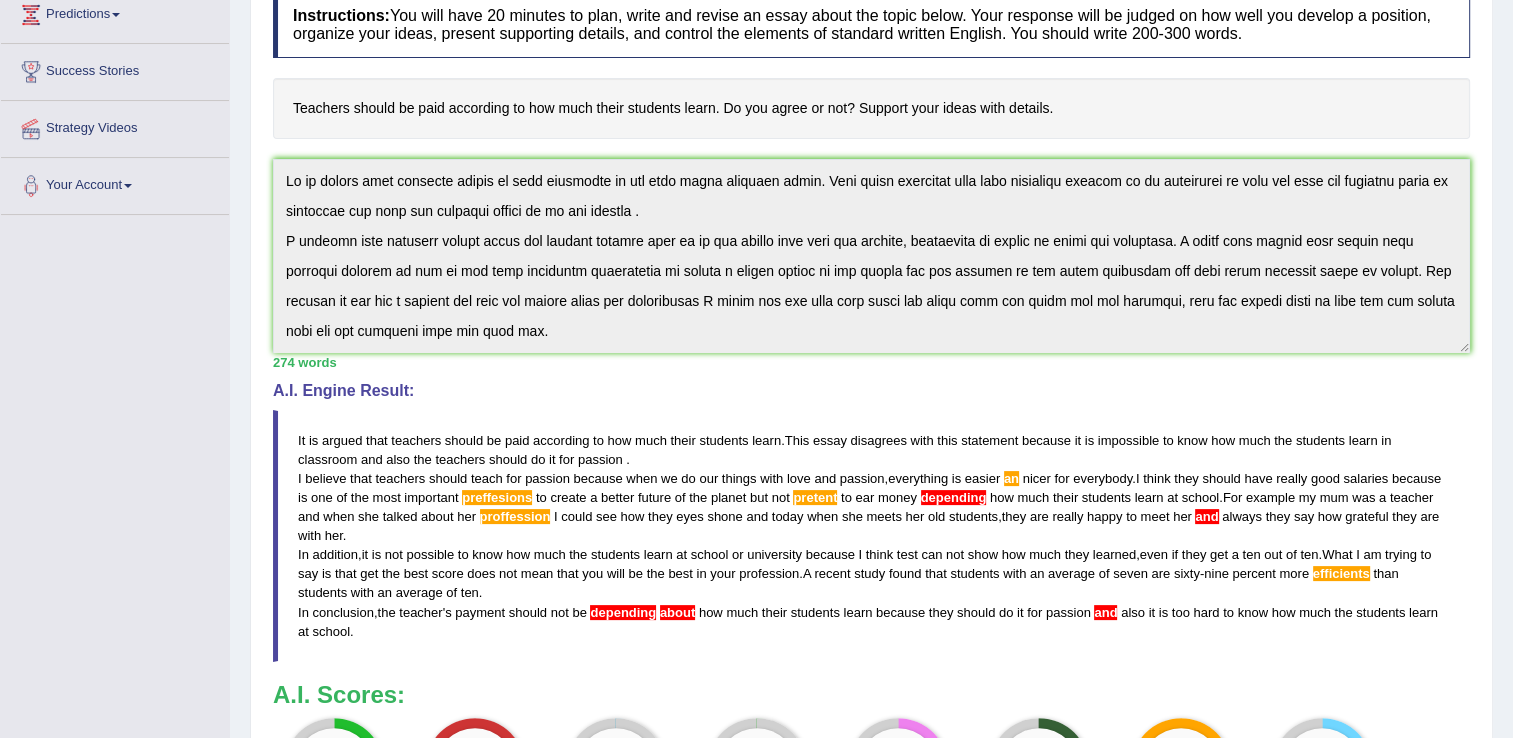 click on "It   is   argued   that   teachers   should   be   paid   according   to   how   much   their   students   learn .  This   essay   disagrees   with   this   statement   because   it   is   impossible   to   know   how   much   the   students   learn   in   classroom   and   also   the   teachers   should   do   it   for   passion   . I   believe   that   teachers   should   teach   for   passion   because   when   we   do   our   things   with   love   and   passion ,  everything   is   easier   an   nicer   for   everybody .  I   think   they   should   have   really   good   salaries   because   is   one   of   the   most   important   preffesions   to   create   a   better   future   of   the   planet   but   not   pretent   to   ear   money   depending   how   much   their   students   learn   at   school .  For   example   my   mum   was   a   teacher   and   when   she   talked   about   her   proffession   I   could   see   how   they   eyes   shone   and   today   when   she   meets   her   old   ," at bounding box center [871, 536] 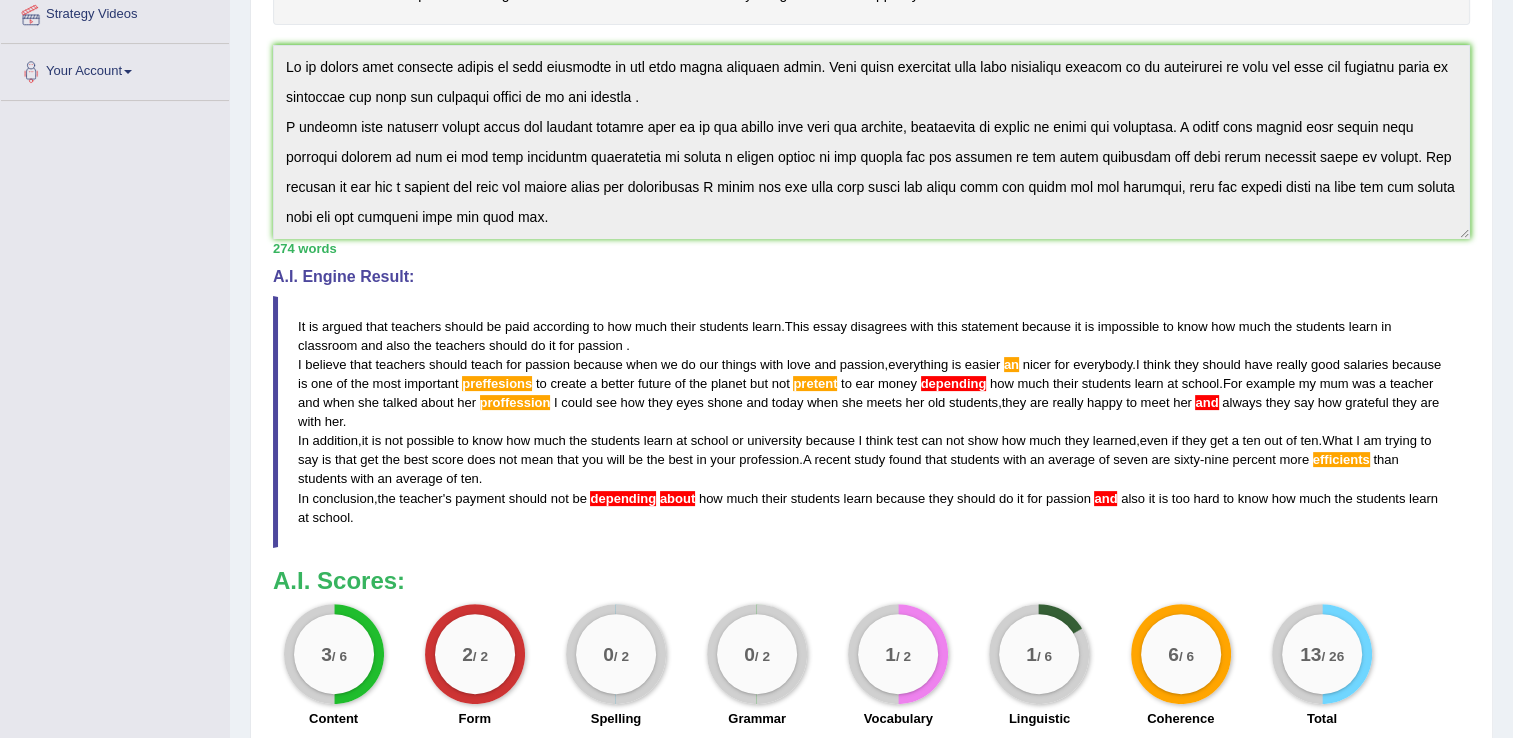 scroll, scrollTop: 400, scrollLeft: 0, axis: vertical 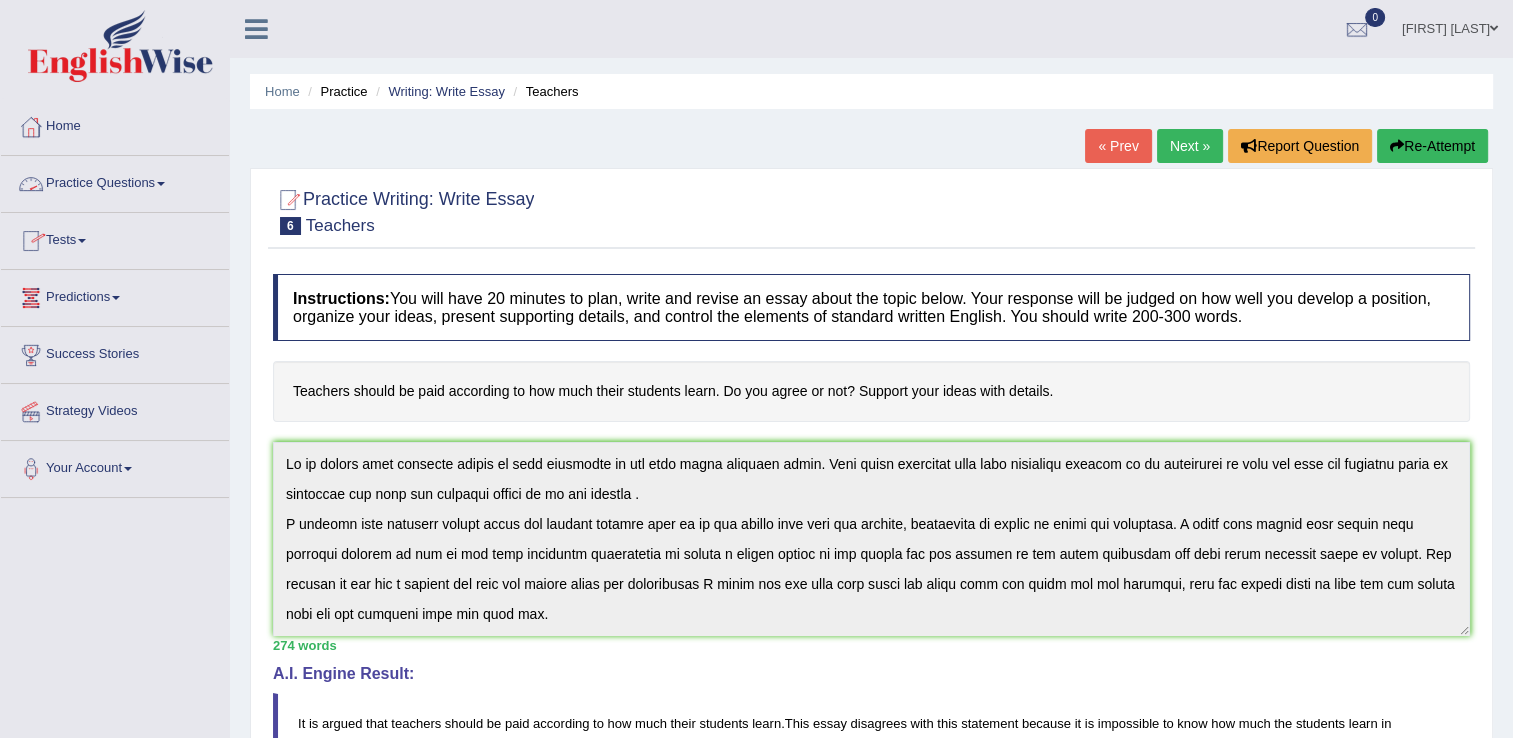 click on "Practice Questions" at bounding box center [115, 181] 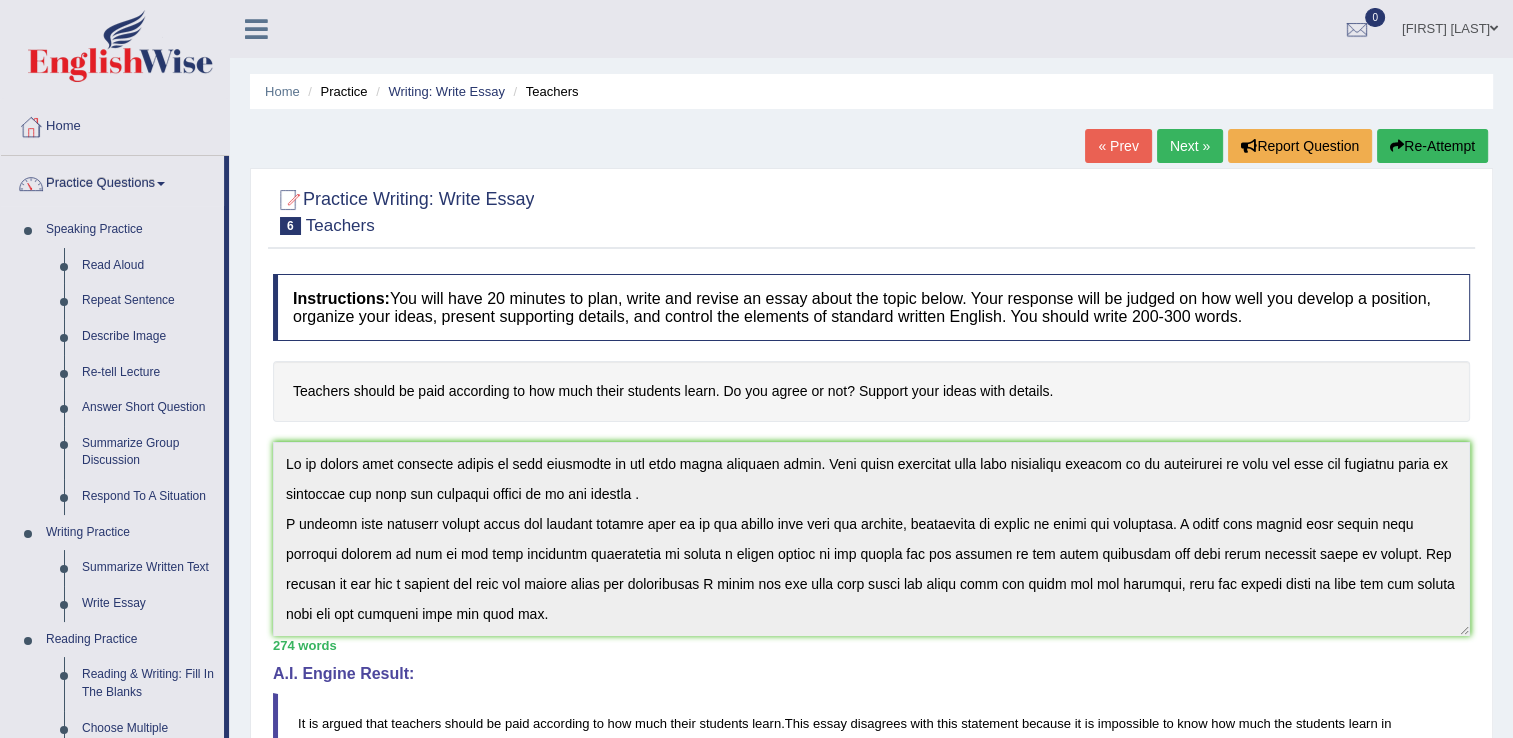 click on "Teachers should be paid according to how much their students learn. Do you agree or not? Support your ideas with details." at bounding box center [871, 391] 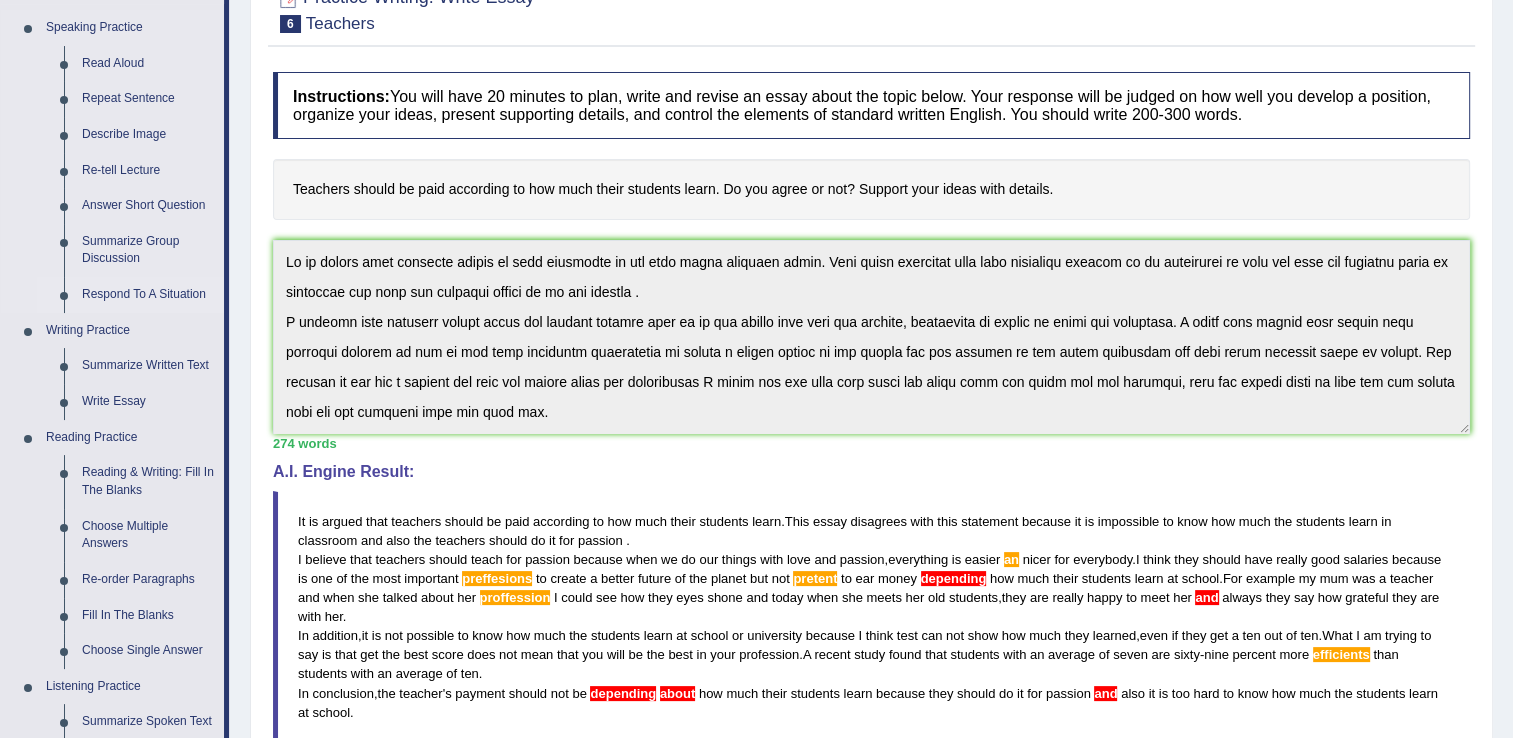 scroll, scrollTop: 200, scrollLeft: 0, axis: vertical 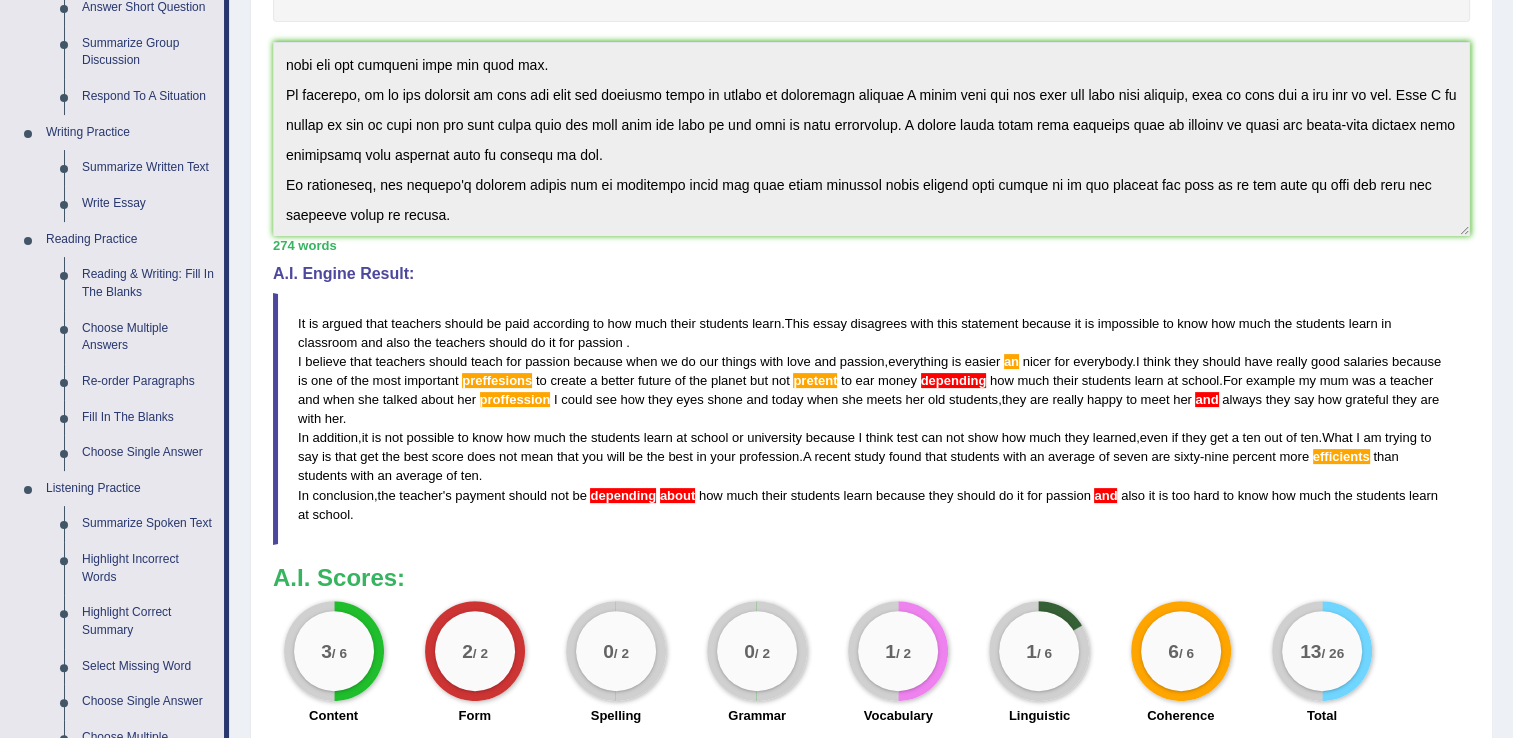 click on "and" at bounding box center (1105, 495) 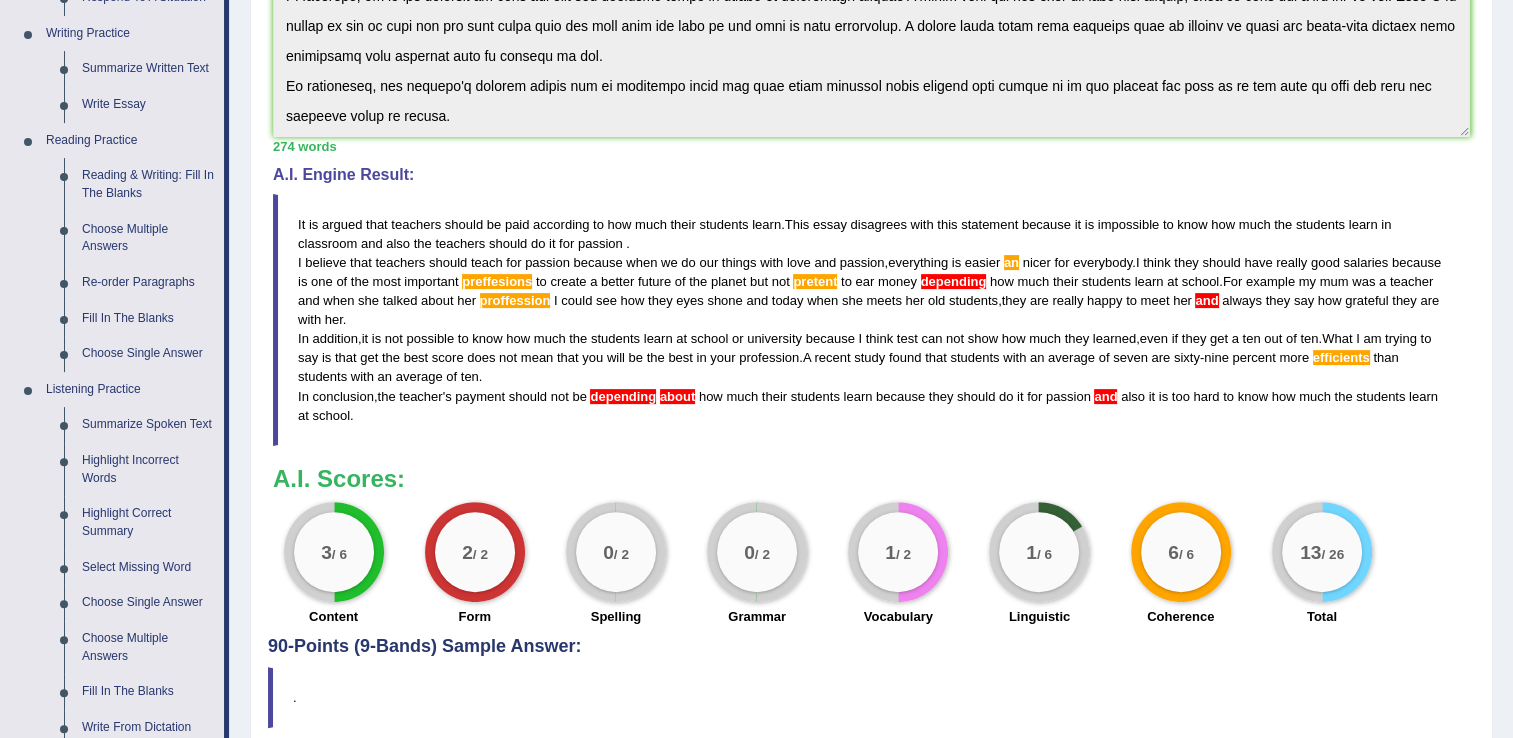 scroll, scrollTop: 500, scrollLeft: 0, axis: vertical 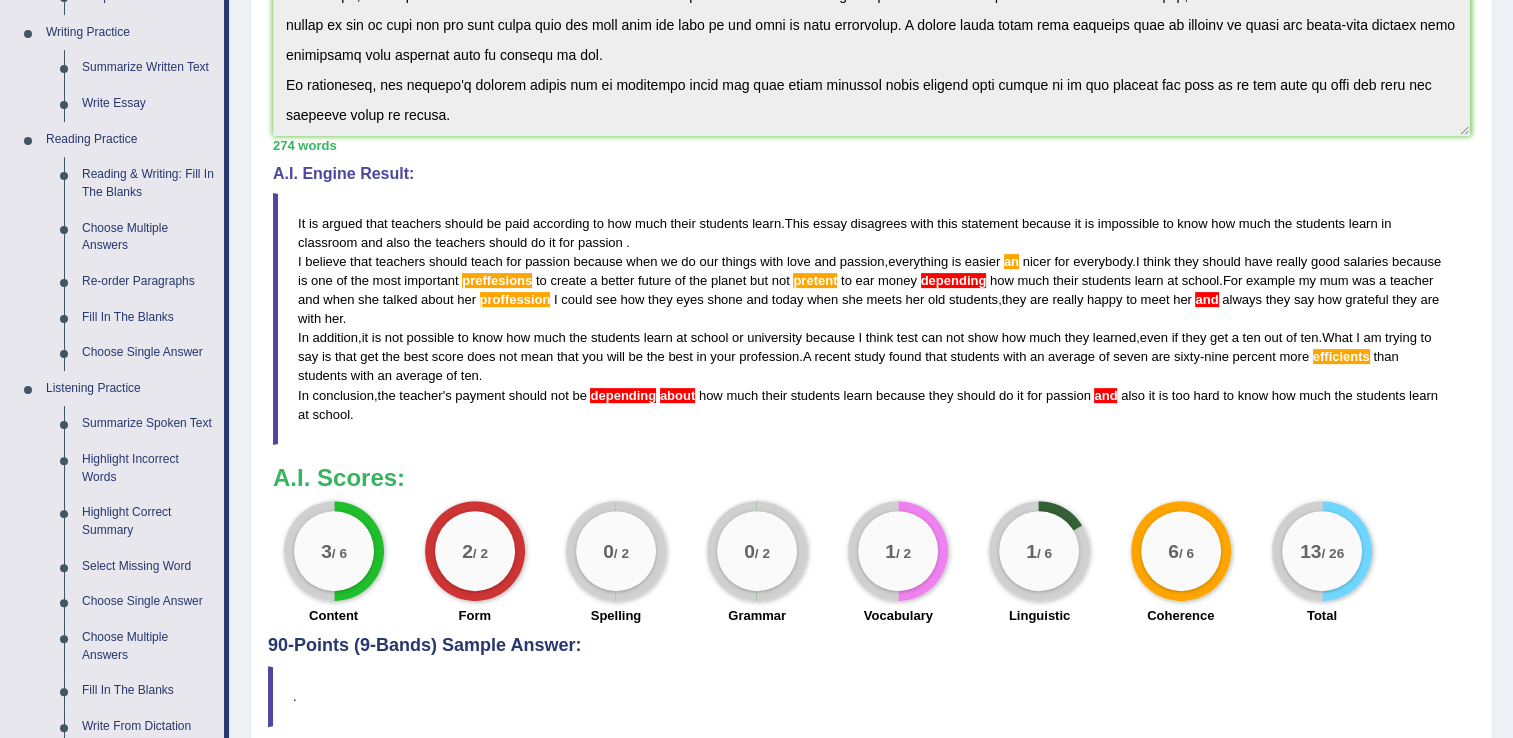 drag, startPoint x: 350, startPoint y: 408, endPoint x: 243, endPoint y: 338, distance: 127.863205 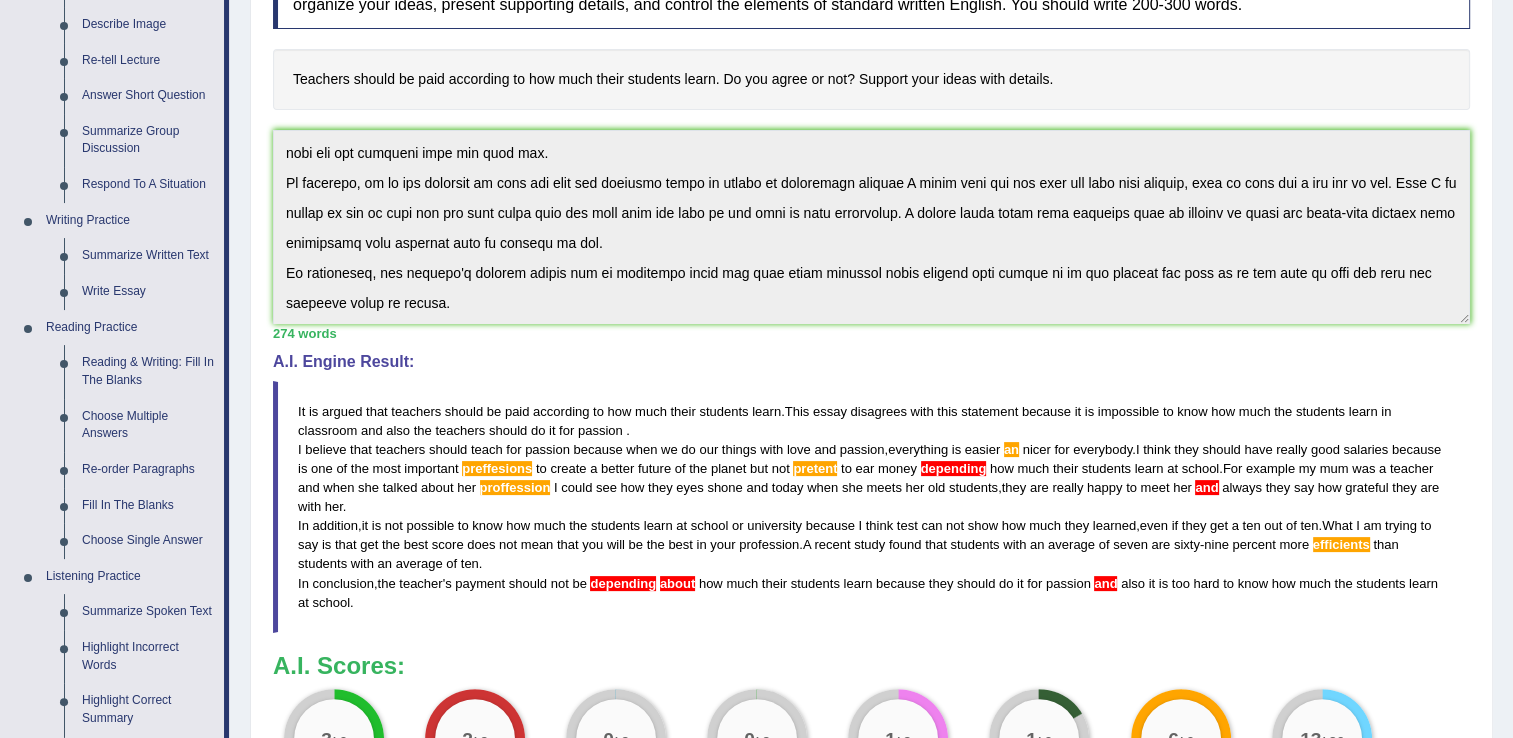 scroll, scrollTop: 300, scrollLeft: 0, axis: vertical 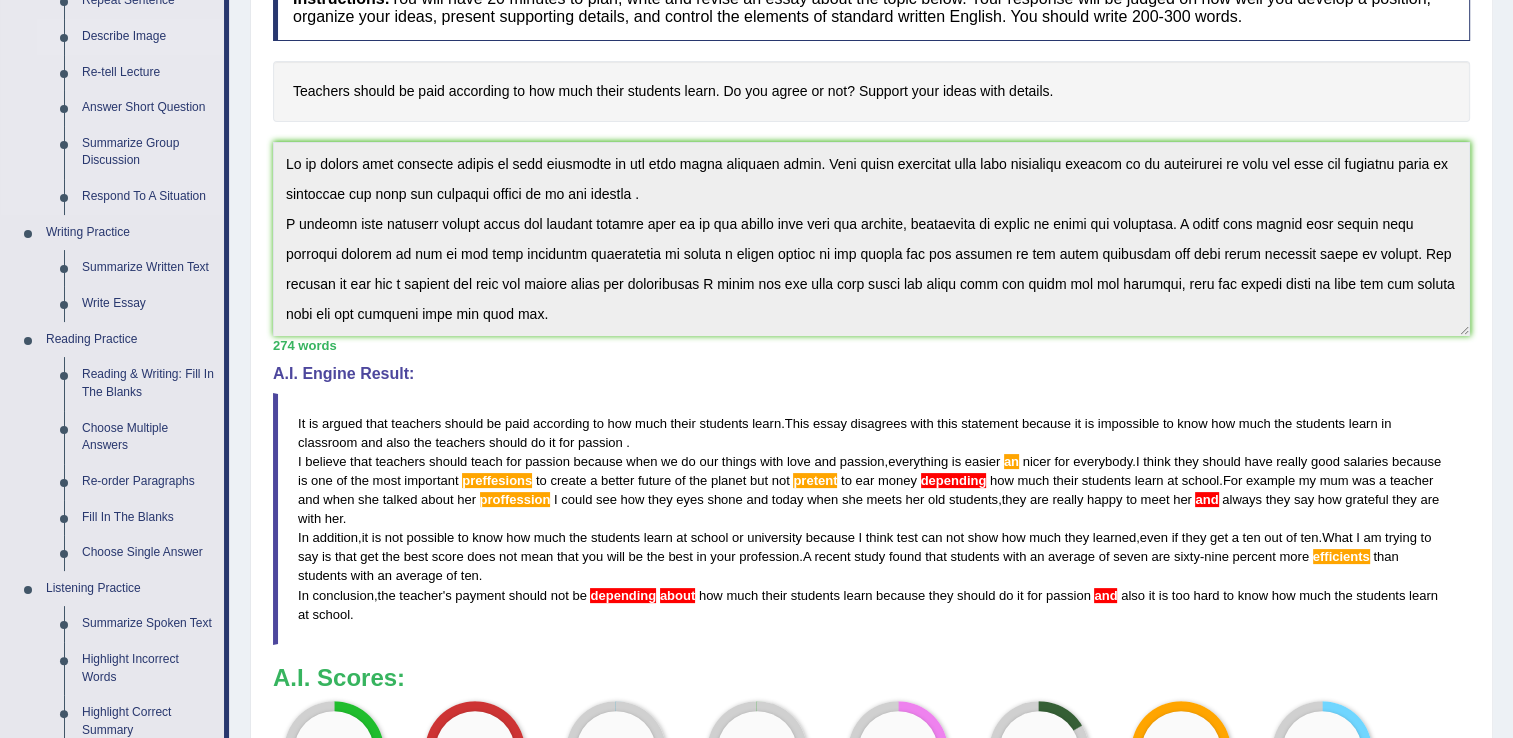 click on "Toggle navigation
Home
Practice Questions   Speaking Practice Read Aloud
Repeat Sentence
Describe Image
Re-tell Lecture
Answer Short Question
Summarize Group Discussion
Respond To A Situation
Writing Practice  Summarize Written Text
Write Essay
Reading Practice  Reading & Writing: Fill In The Blanks
Choose Multiple Answers
Re-order Paragraphs
Fill In The Blanks
Choose Single Answer
Listening Practice  Summarize Spoken Text
Highlight Incorrect Words
Highlight Correct Summary
Select Missing Word
Choose Single Answer
Choose Multiple Answers
Fill In The Blanks
Write From Dictation
Pronunciation
Tests  Take Practice Sectional Test
Take Mock Test" at bounding box center [756, 356] 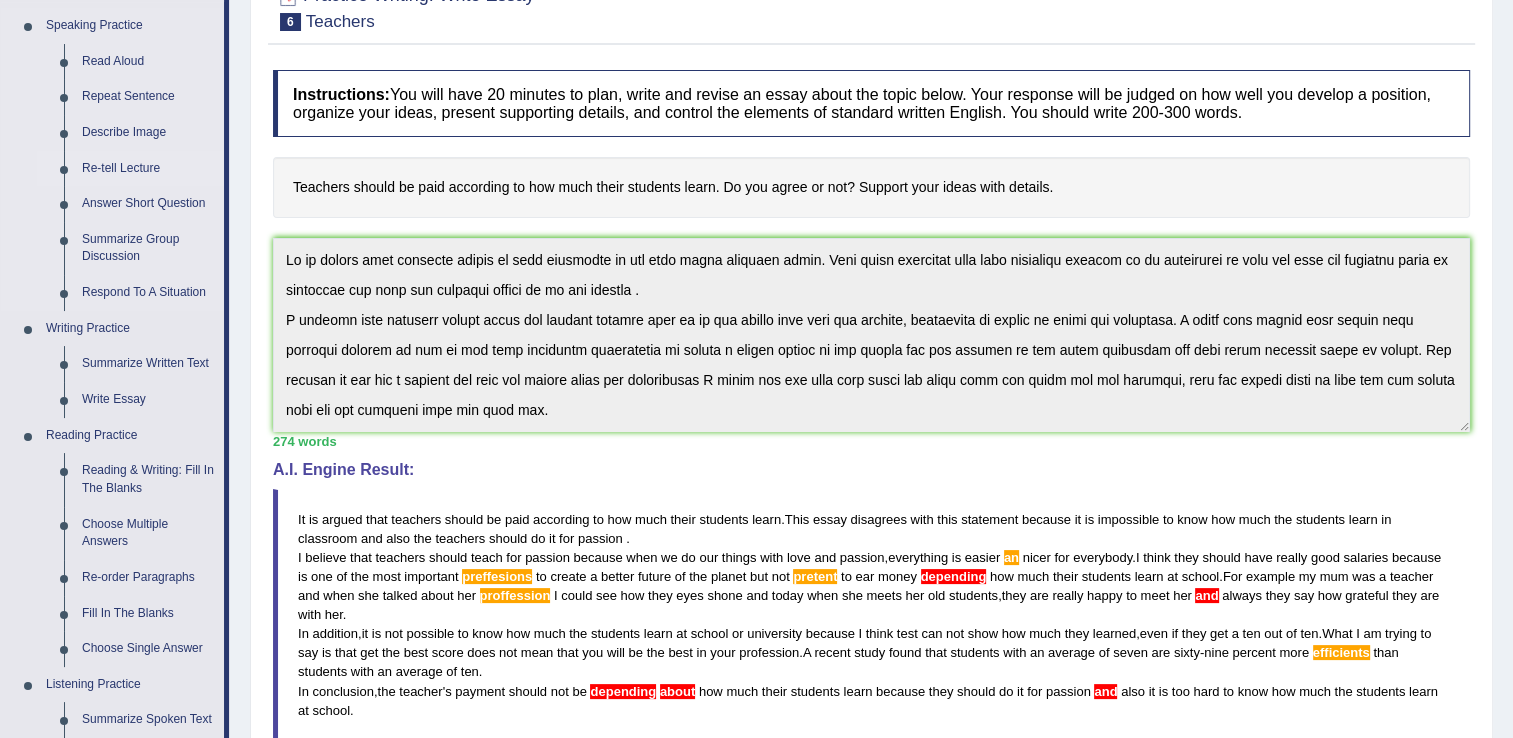 scroll, scrollTop: 200, scrollLeft: 0, axis: vertical 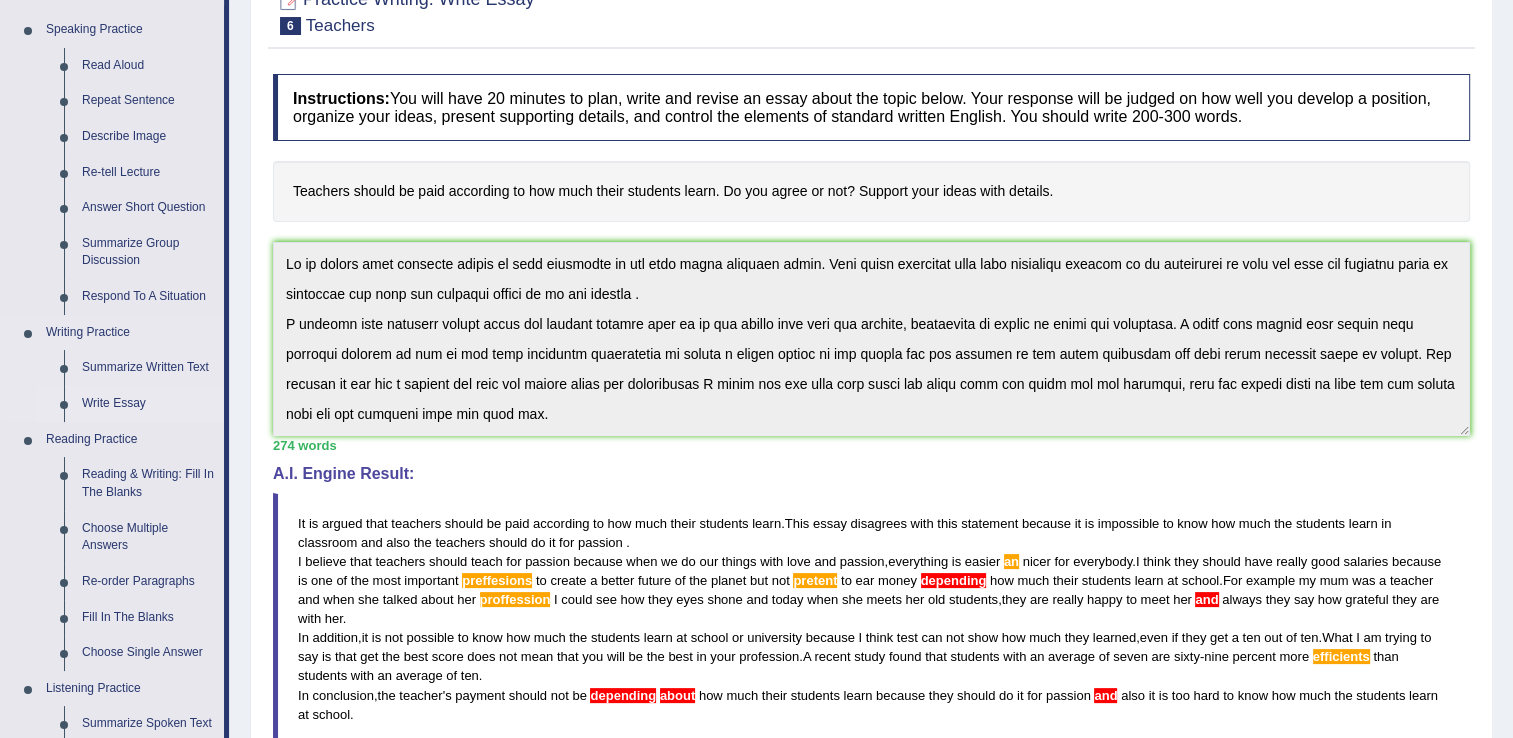 click on "Write Essay" at bounding box center [148, 404] 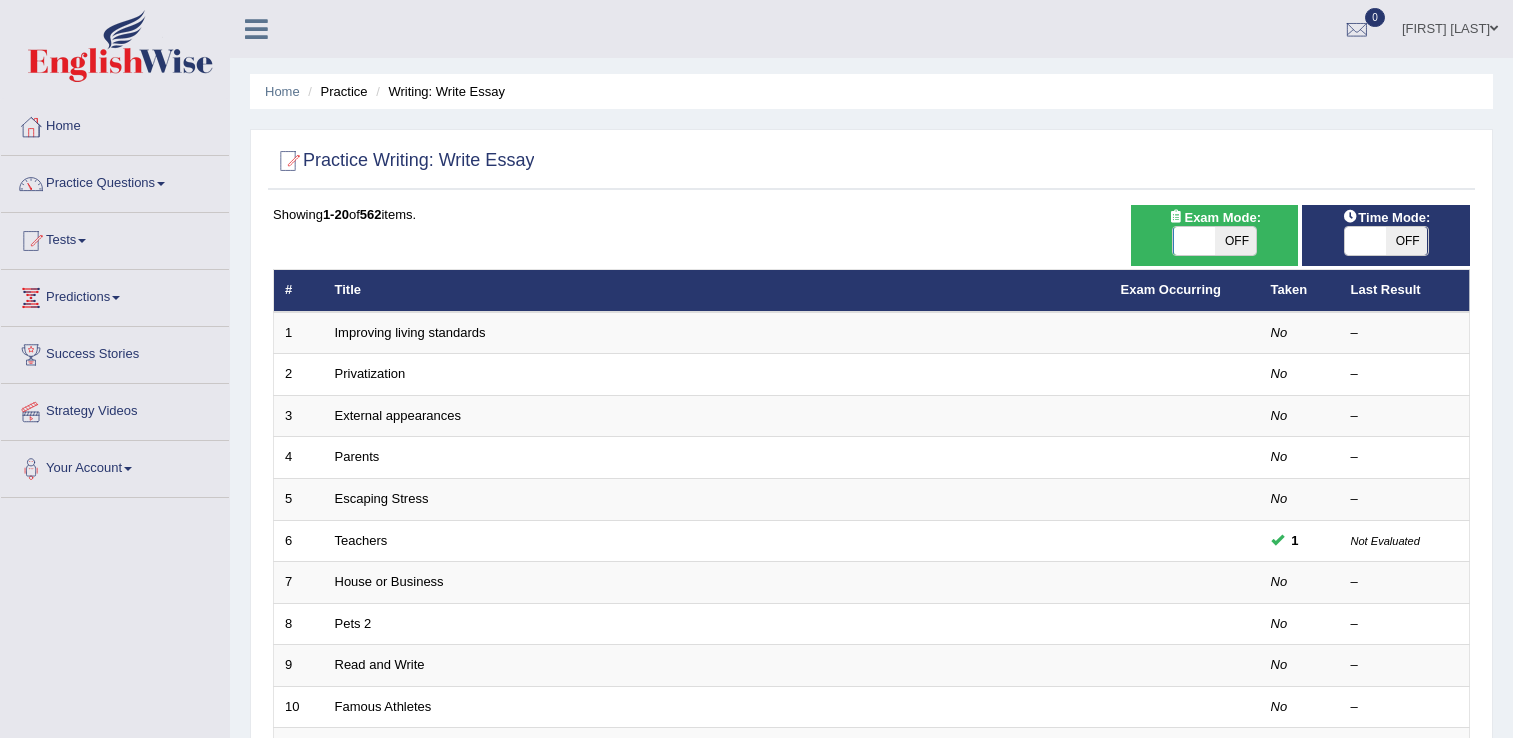 scroll, scrollTop: 184, scrollLeft: 0, axis: vertical 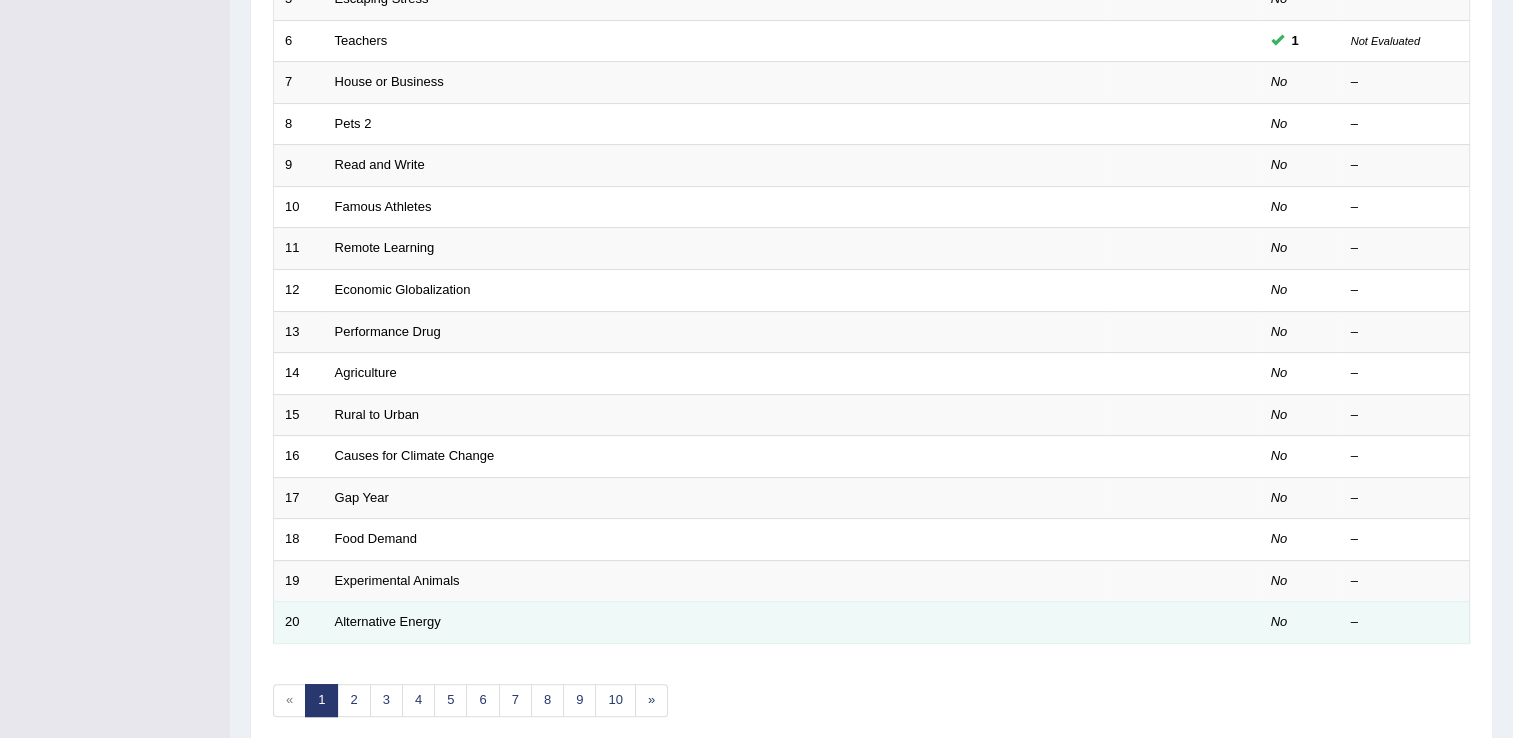 click on "Alternative Energy" at bounding box center (717, 623) 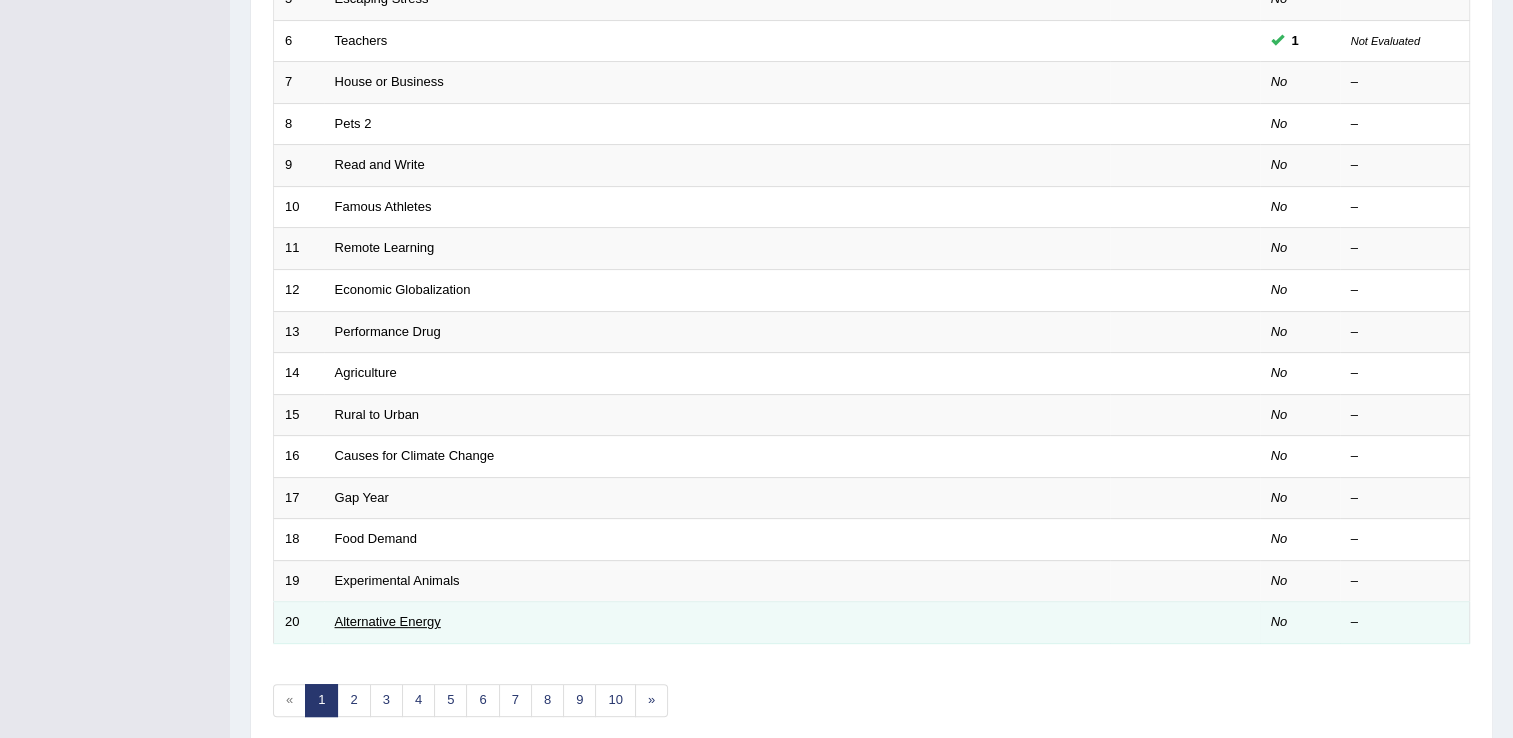 click on "Alternative Energy" at bounding box center [388, 621] 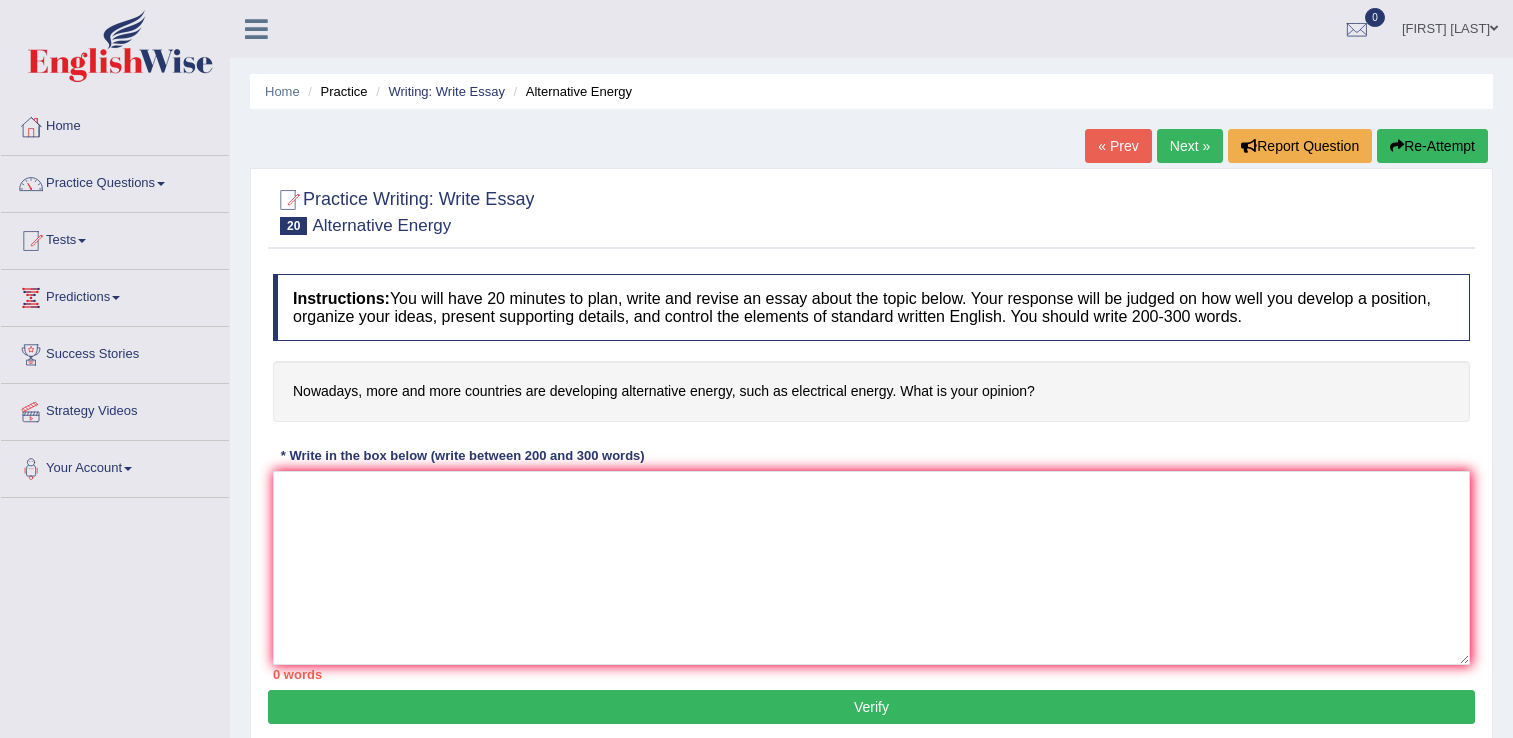 scroll, scrollTop: 0, scrollLeft: 0, axis: both 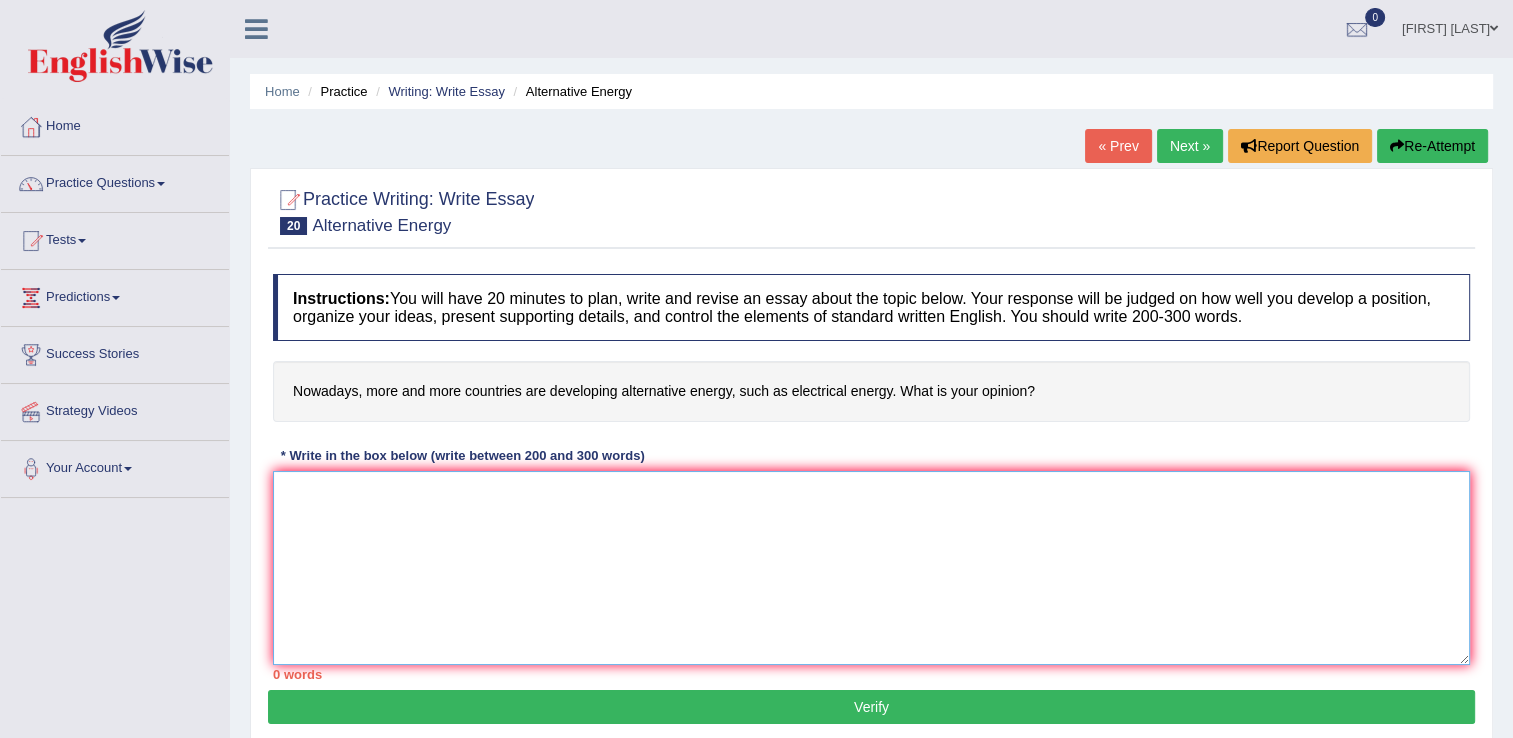 click at bounding box center [871, 568] 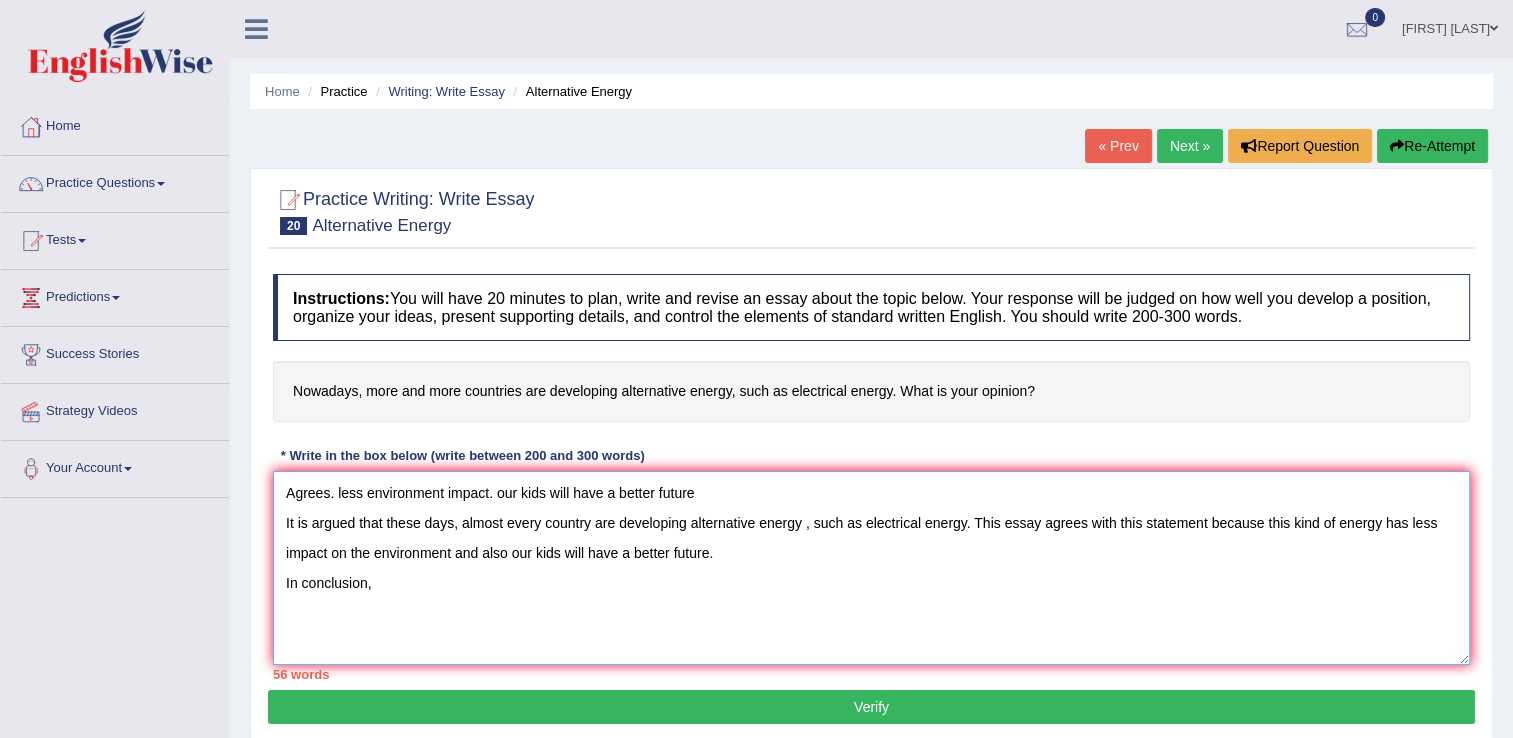 type on "Agrees. less environment impact. our kids will have a better future
It is argued that these days, almost every country are developing alternative energy , such as electrical energy. This essay agrees with this statement because this kind of energy has less impact on the environment and also our kids will have a better future.
In conclusion," 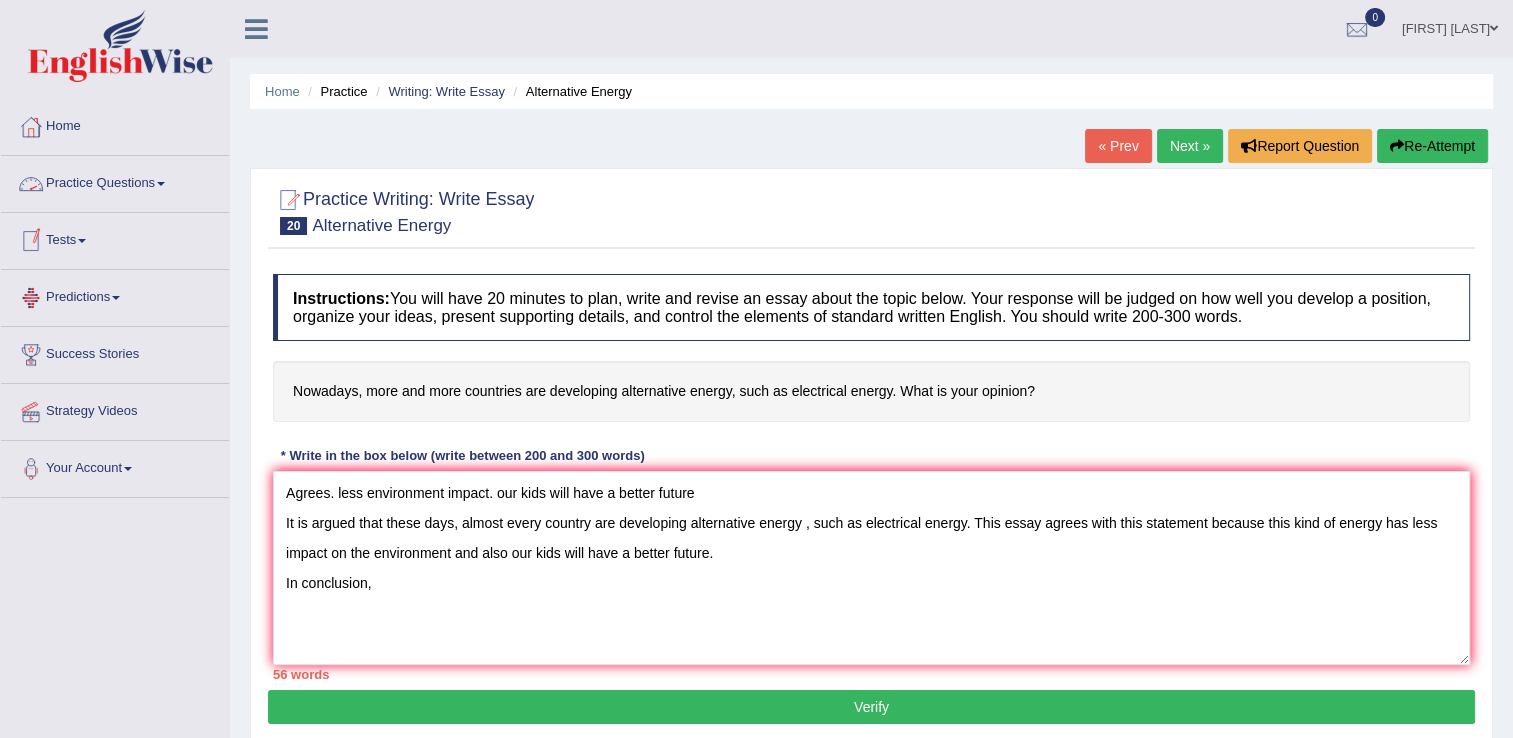 click on "Tests" at bounding box center [115, 238] 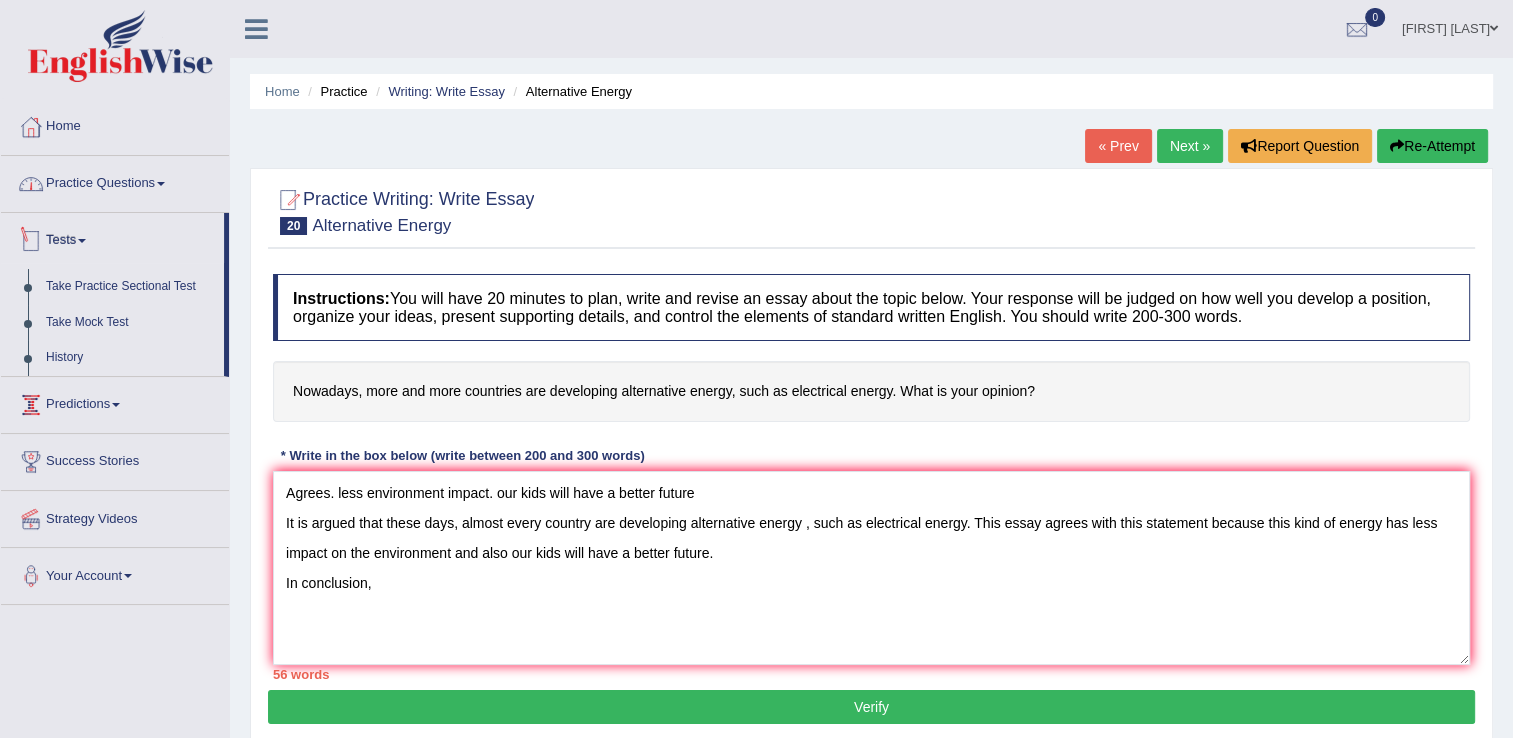 click on "Practice Questions" at bounding box center (115, 181) 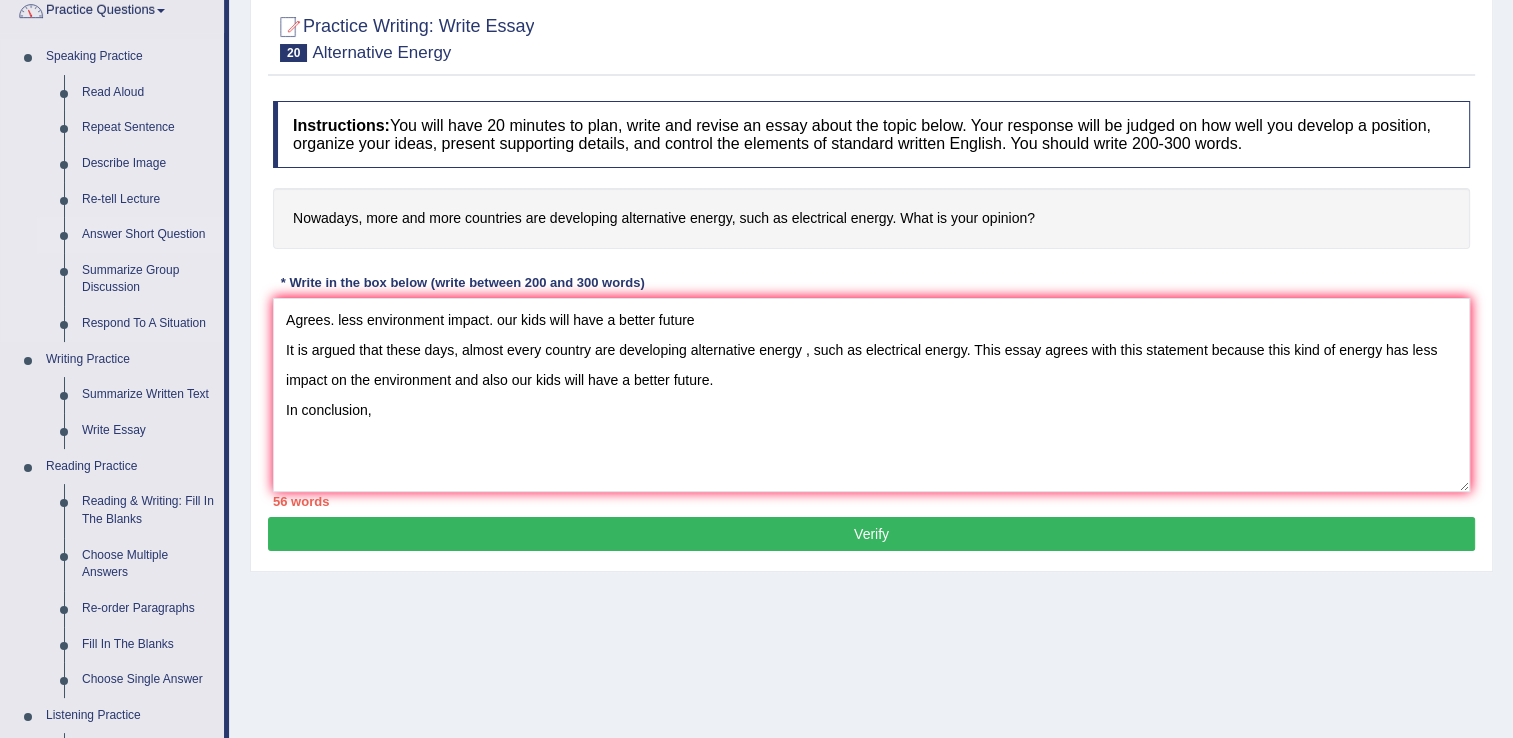 scroll, scrollTop: 200, scrollLeft: 0, axis: vertical 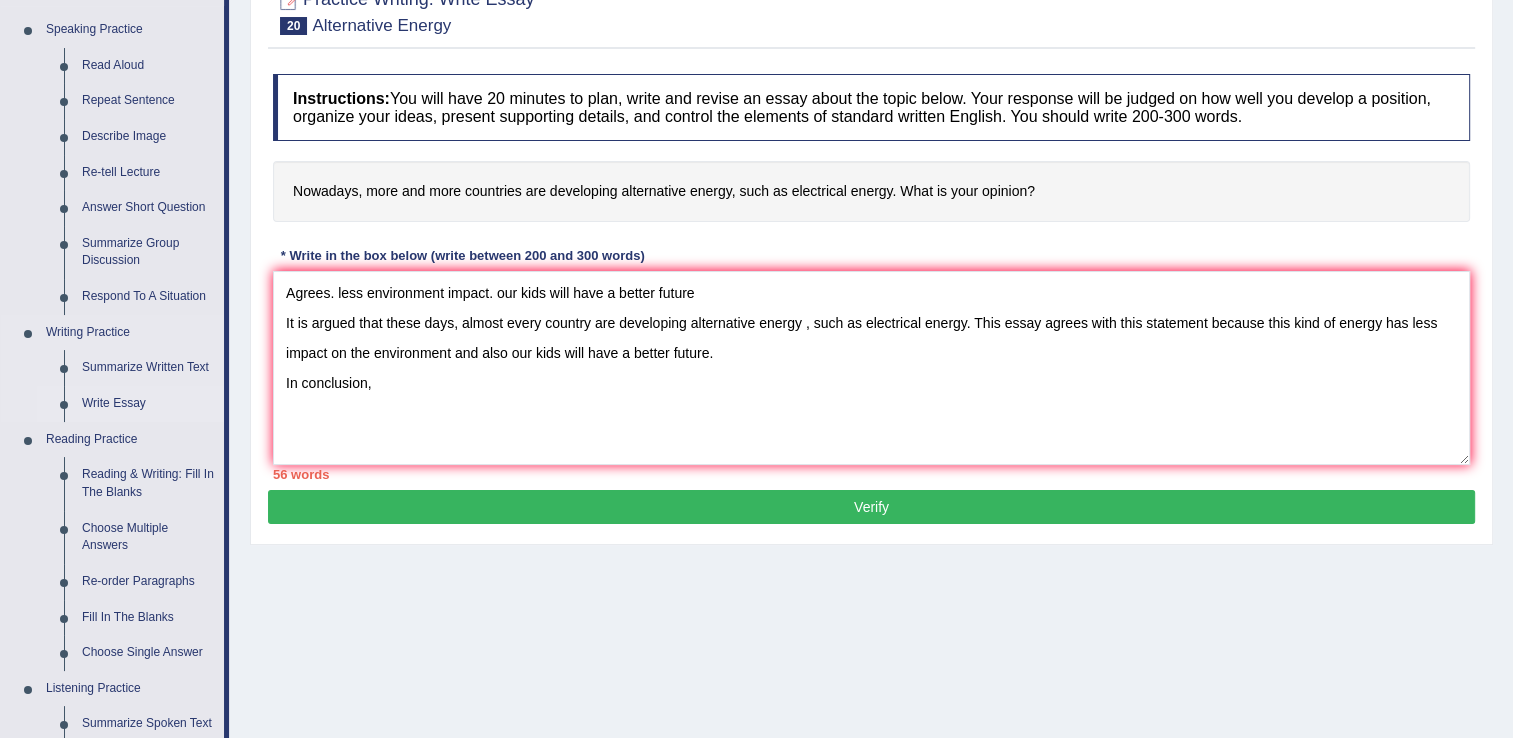 click on "Write Essay" at bounding box center (148, 404) 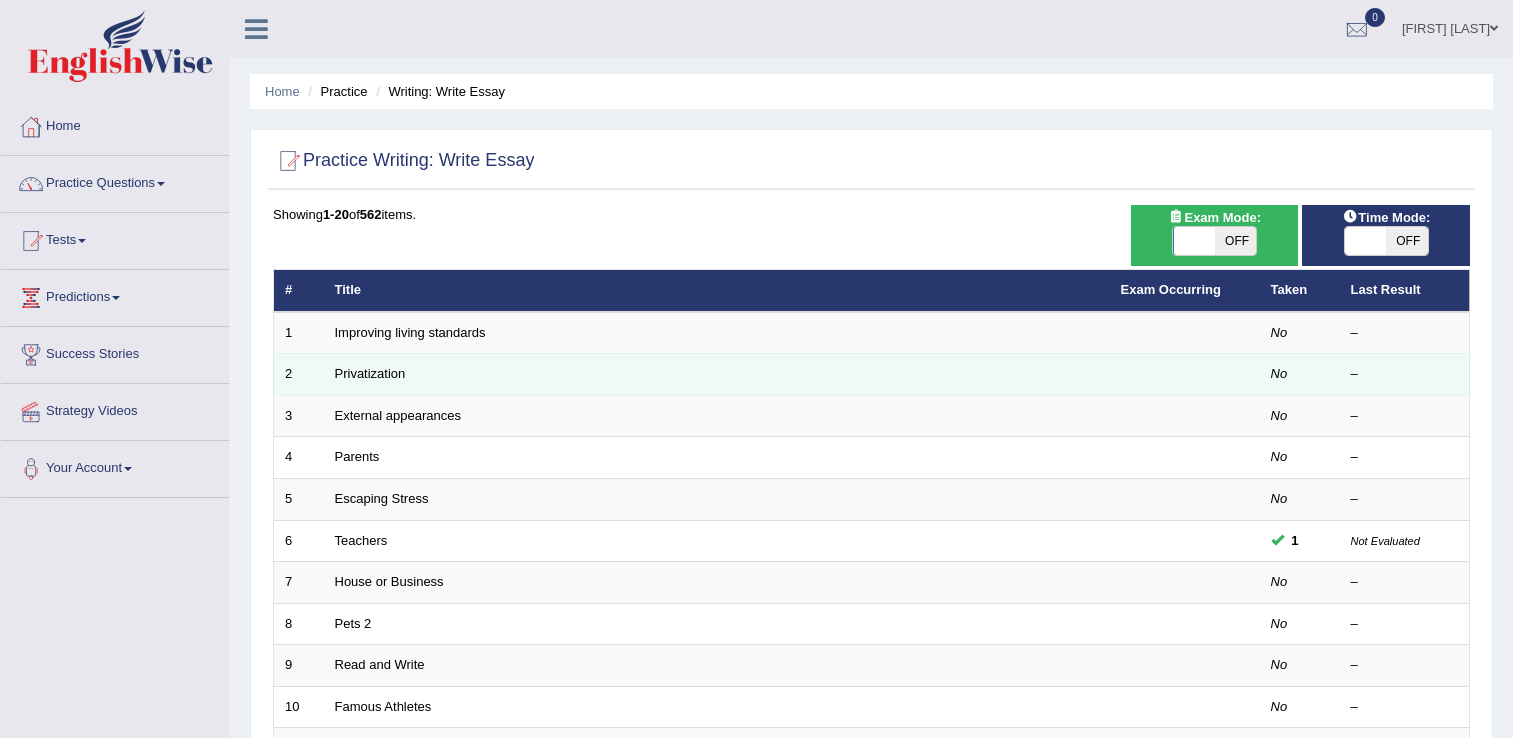 scroll, scrollTop: 0, scrollLeft: 0, axis: both 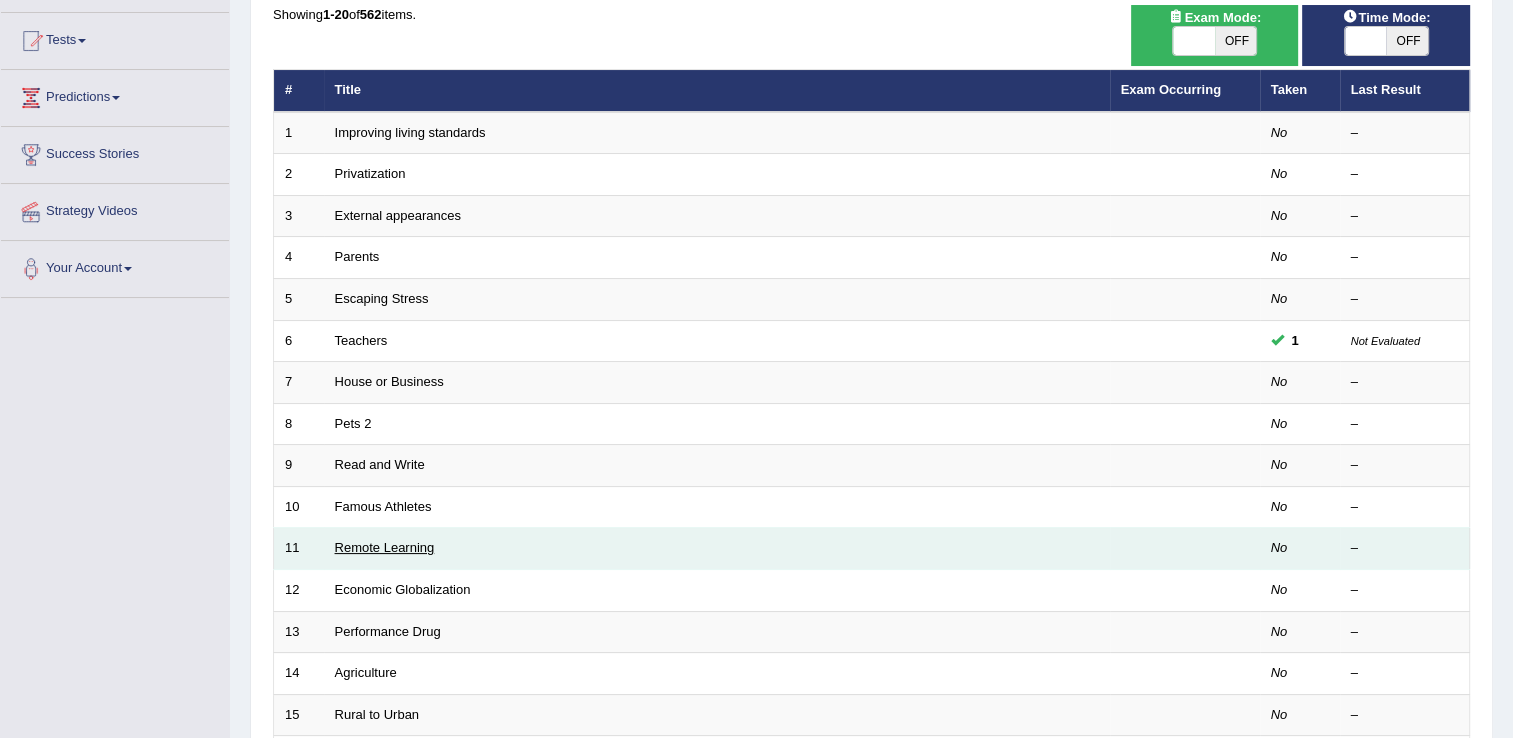 click on "Remote Learning" at bounding box center (385, 547) 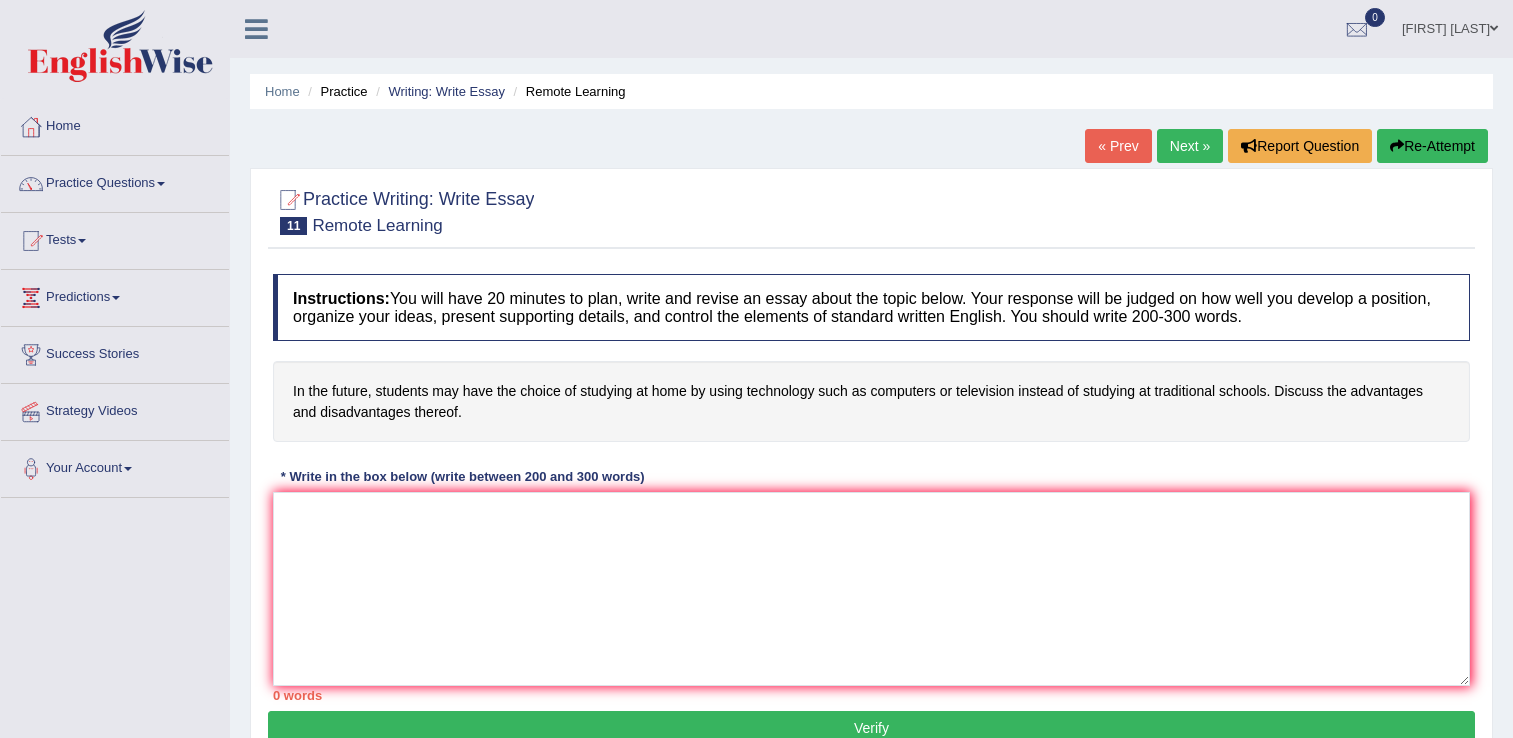 scroll, scrollTop: 0, scrollLeft: 0, axis: both 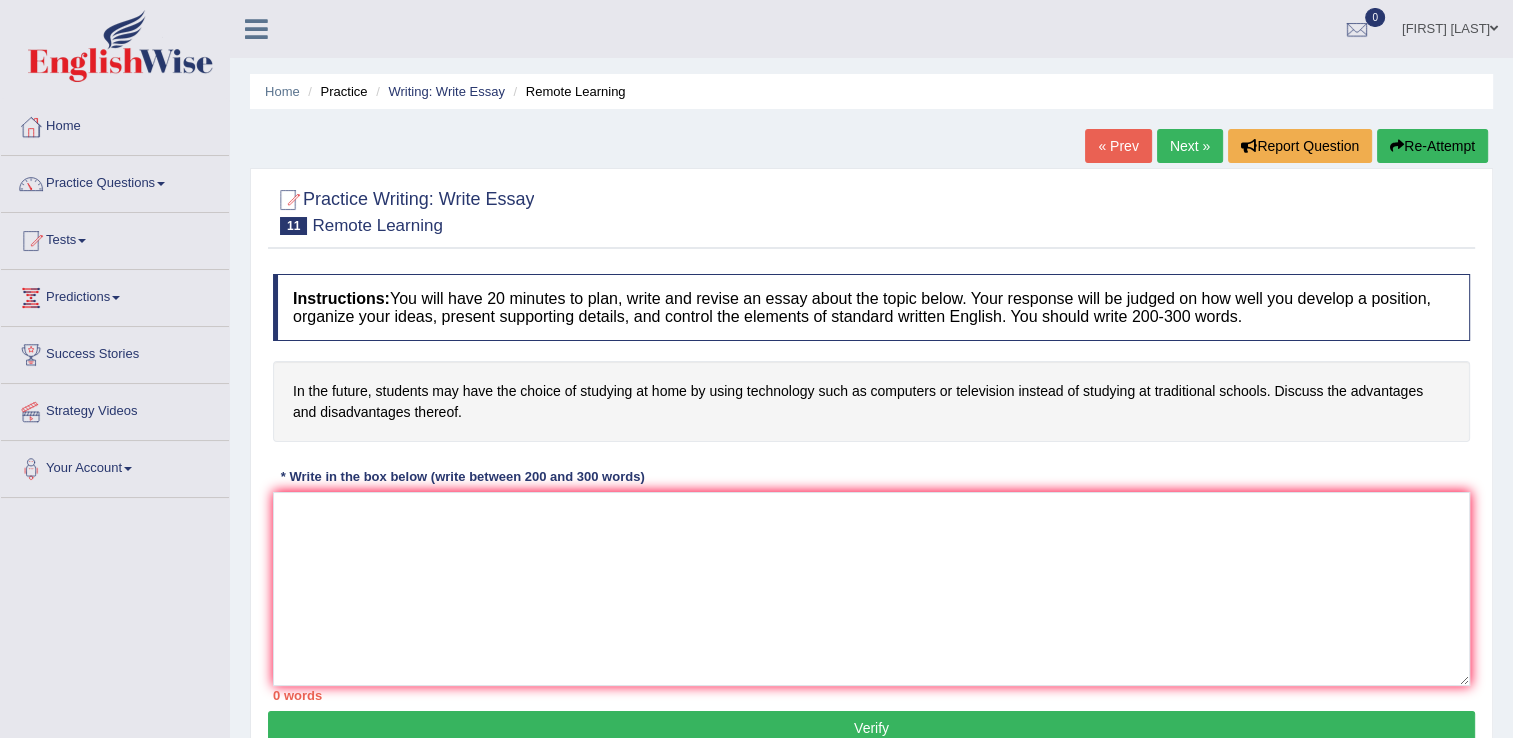 drag, startPoint x: 317, startPoint y: 394, endPoint x: 372, endPoint y: 389, distance: 55.226807 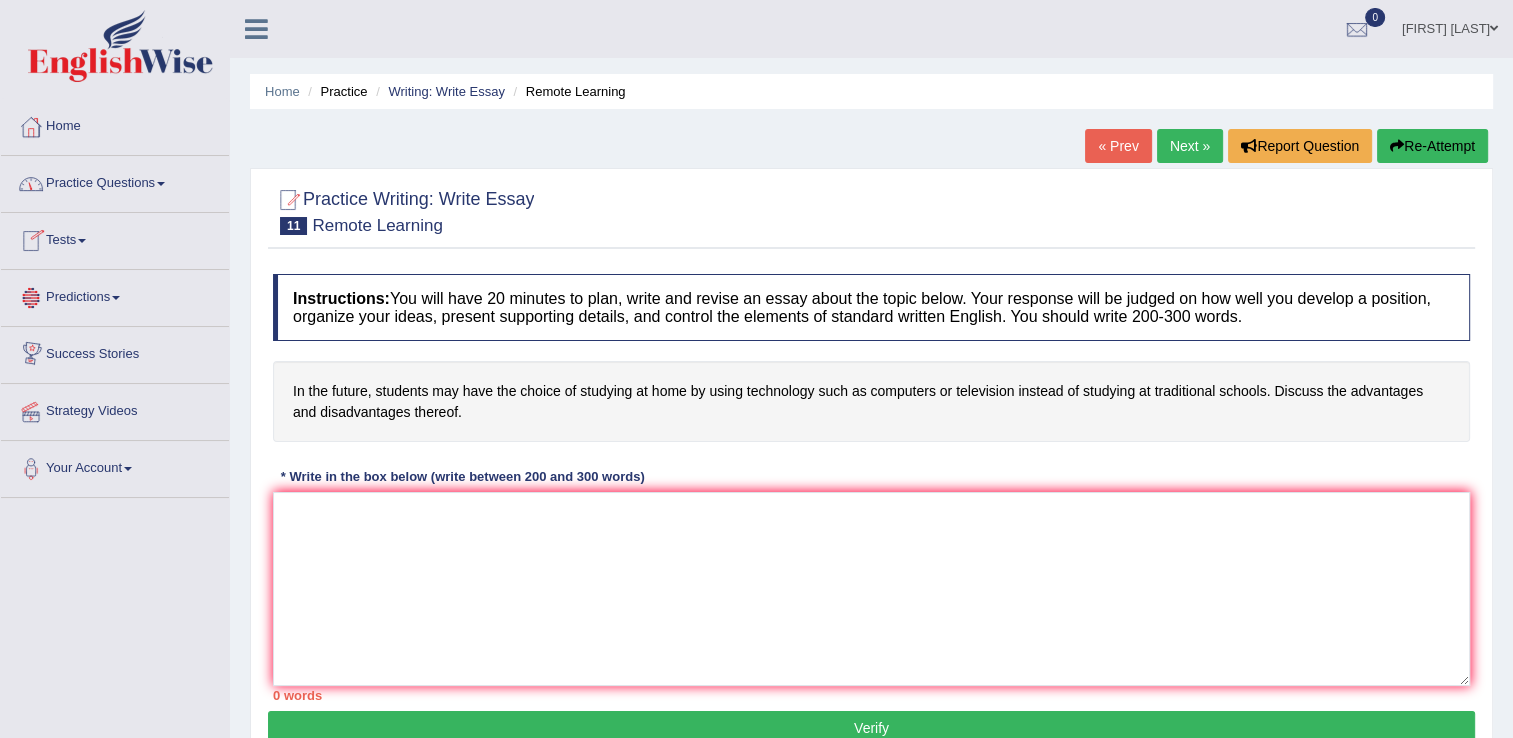 click on "Tests" at bounding box center (115, 238) 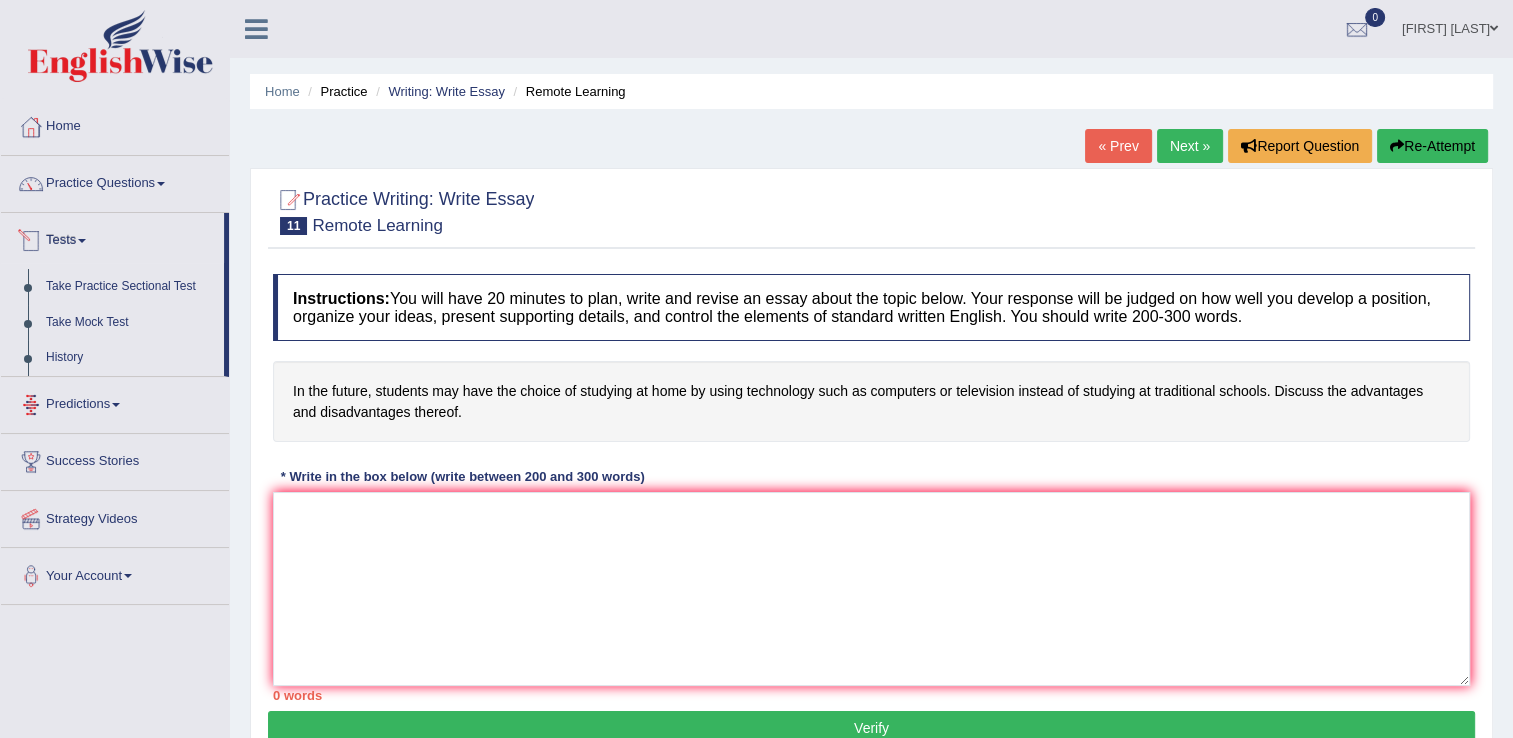 click on "Predictions" at bounding box center (115, 402) 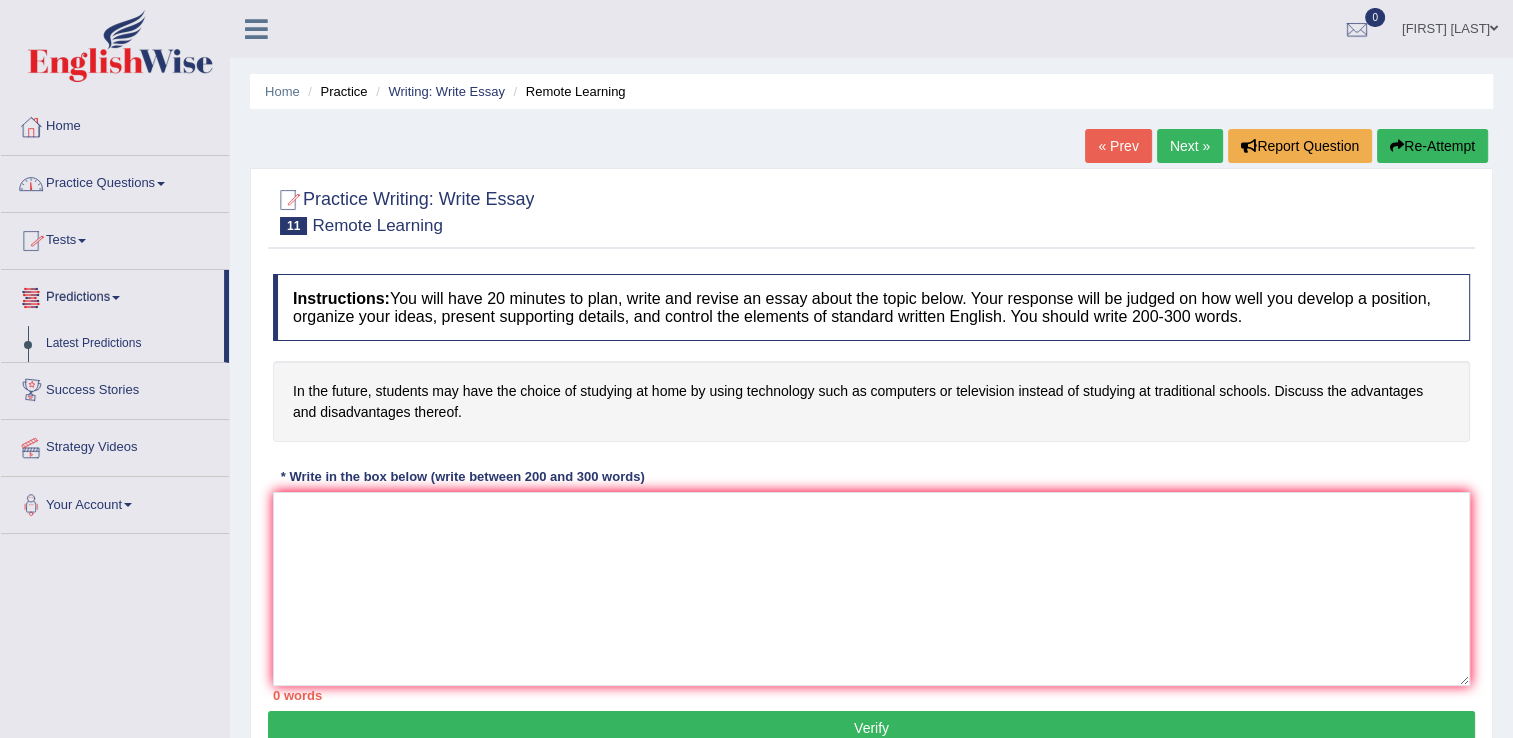 click on "Practice Questions" at bounding box center [115, 181] 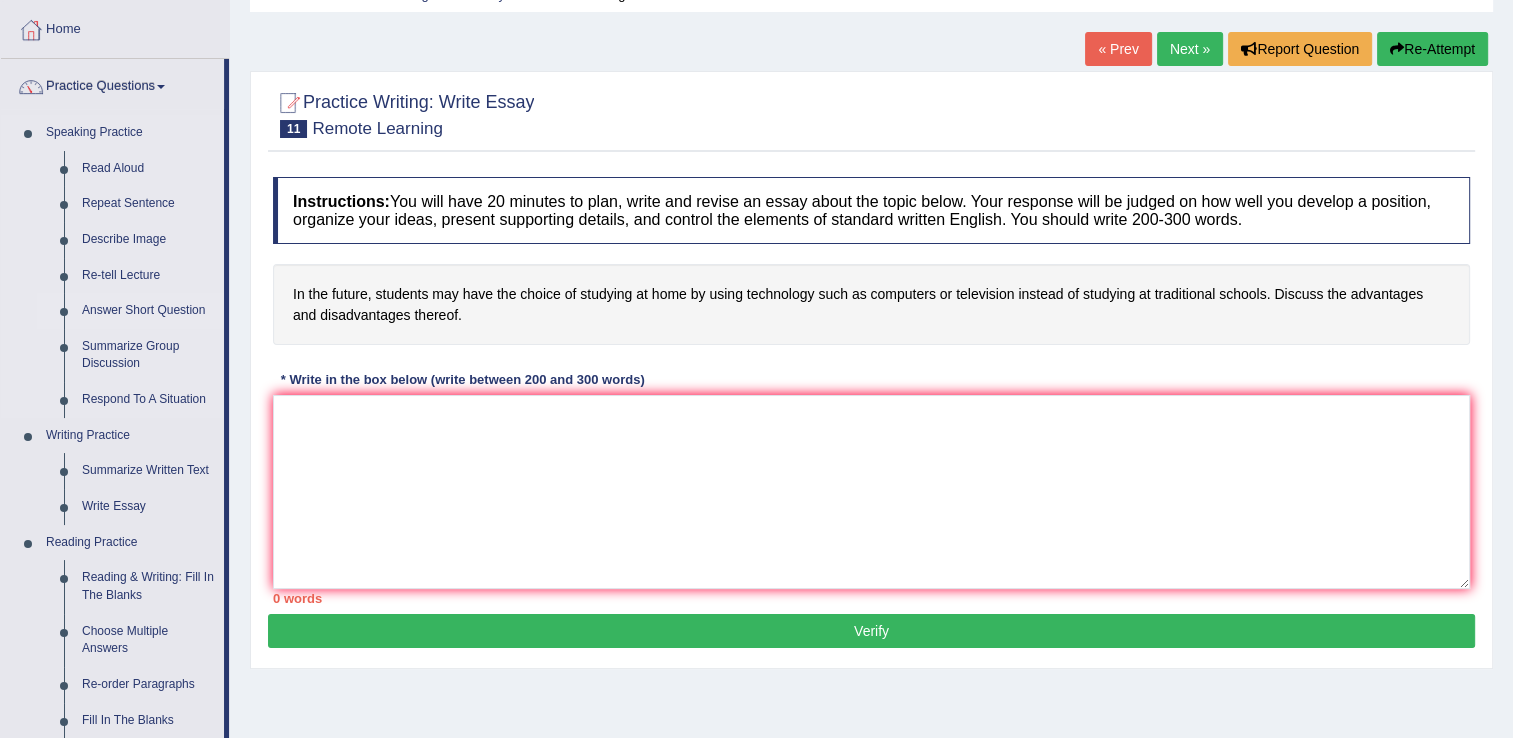 scroll, scrollTop: 100, scrollLeft: 0, axis: vertical 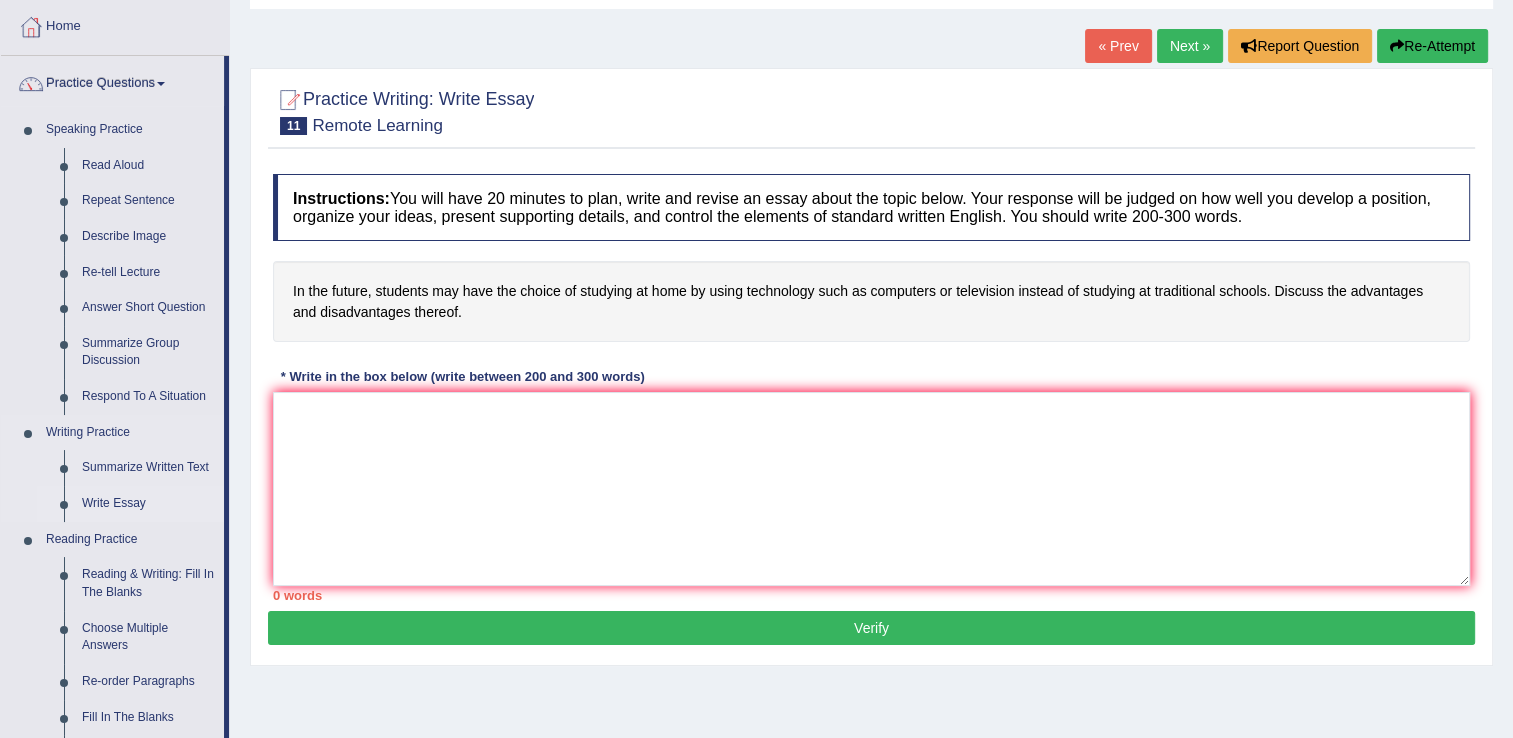 click on "Write Essay" at bounding box center (148, 504) 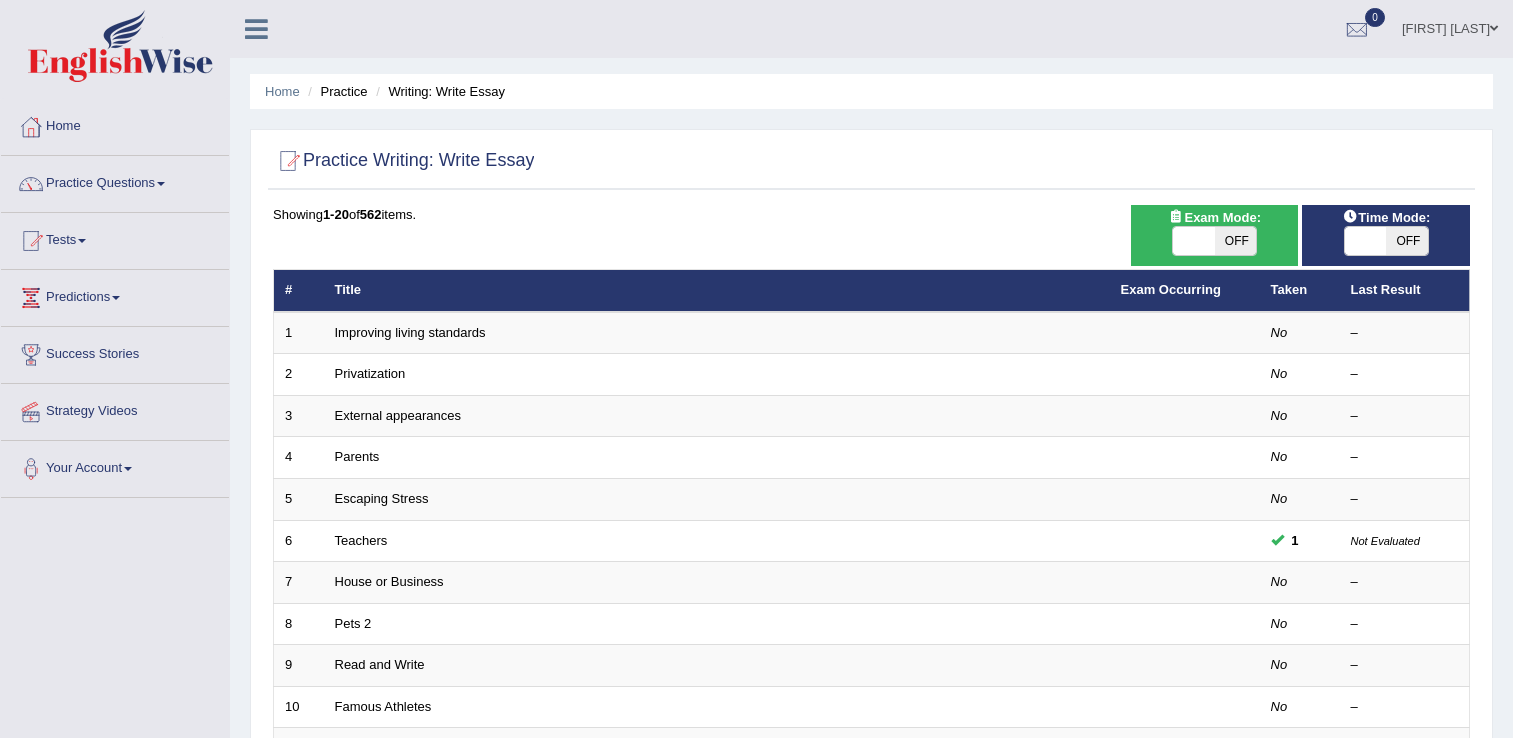 scroll, scrollTop: 0, scrollLeft: 0, axis: both 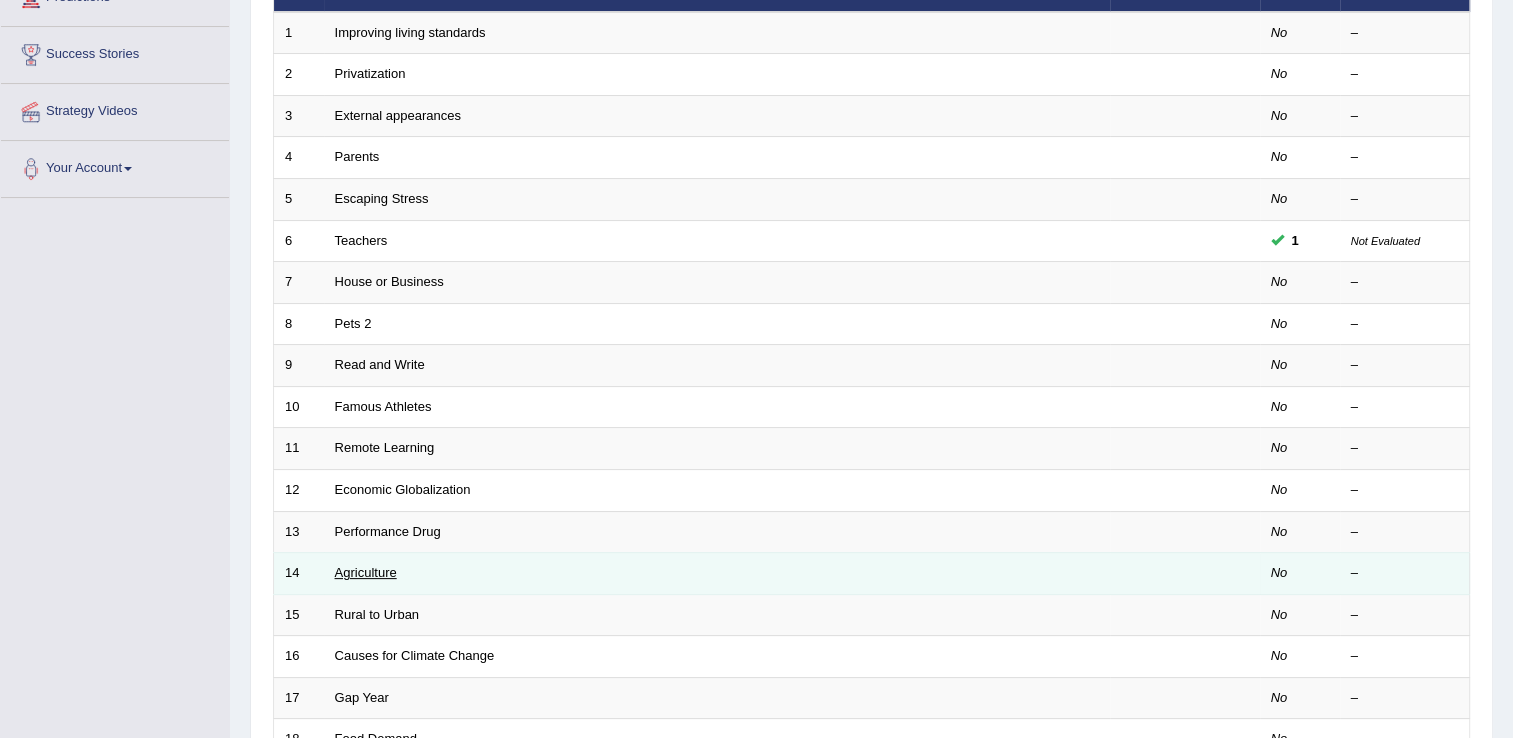 click on "Agriculture" at bounding box center [366, 572] 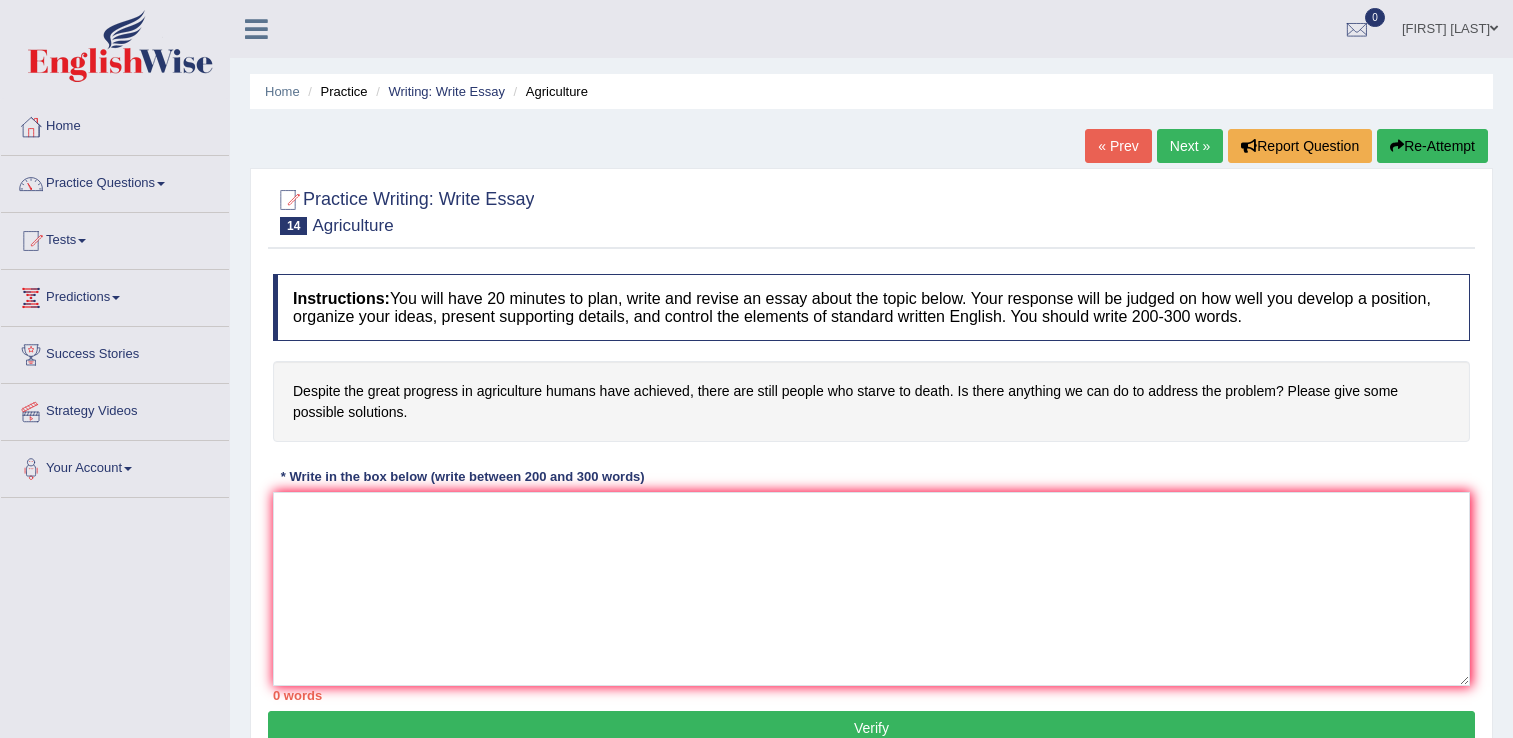 scroll, scrollTop: 0, scrollLeft: 0, axis: both 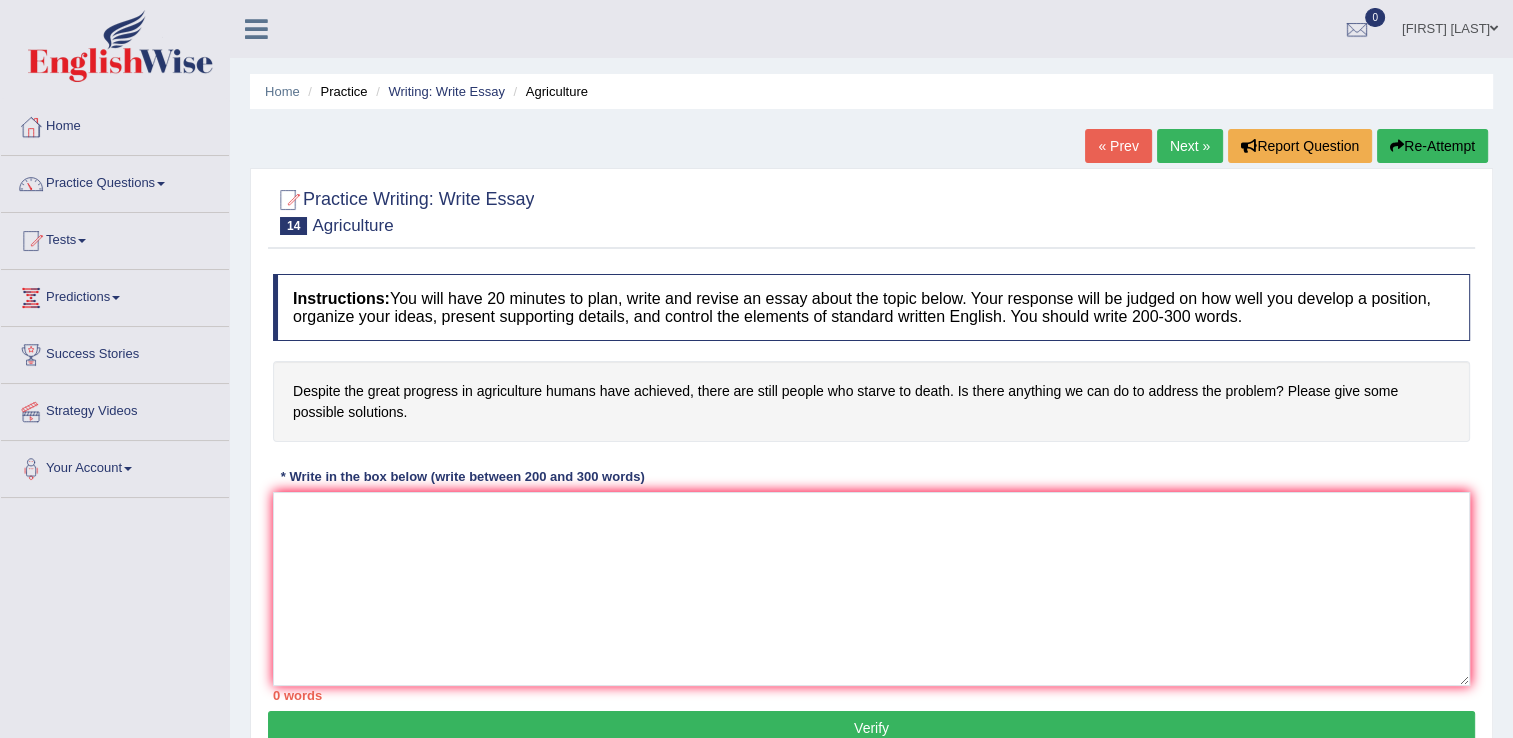 click on "Tests" at bounding box center (115, 238) 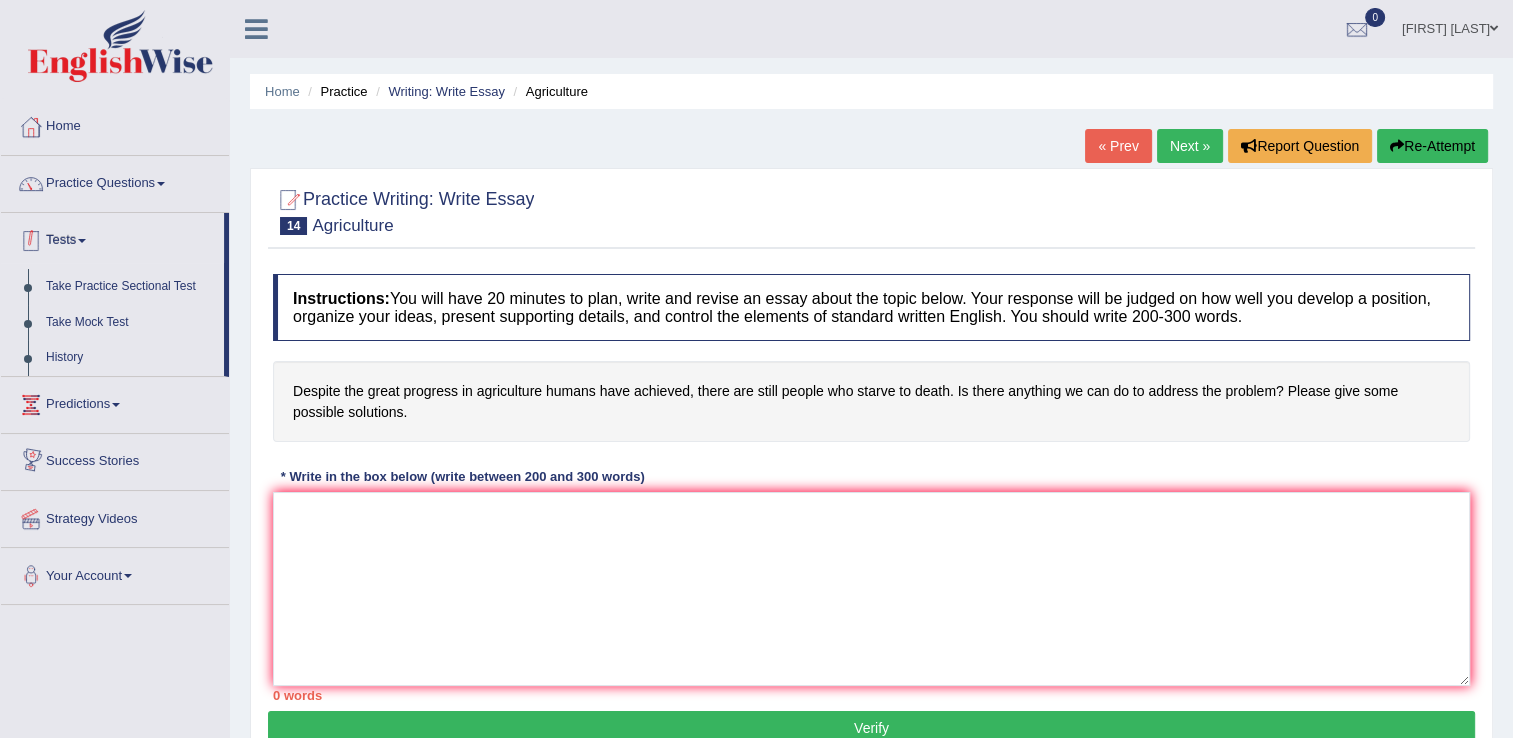 click on "Practice Questions" at bounding box center [115, 181] 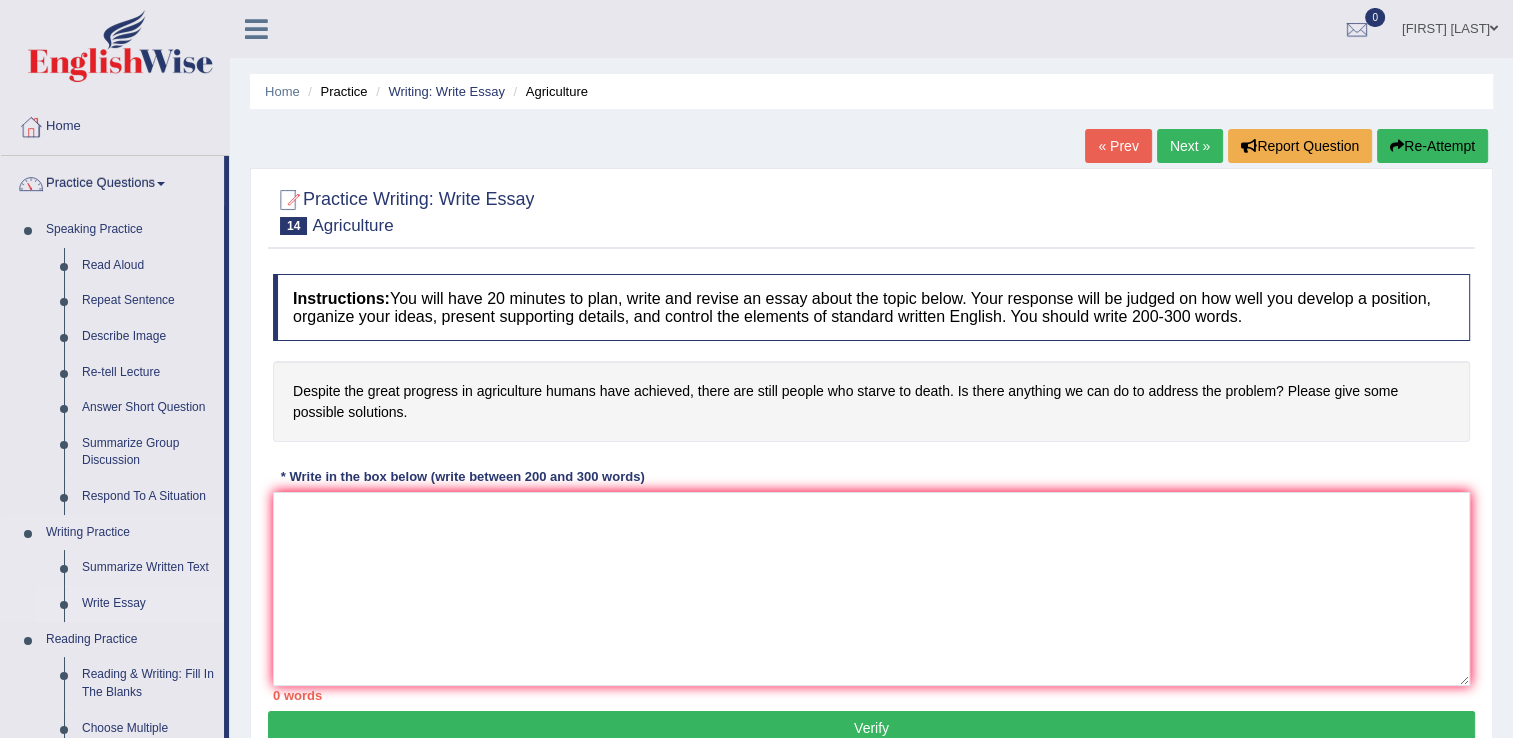 click on "Write Essay" at bounding box center (148, 604) 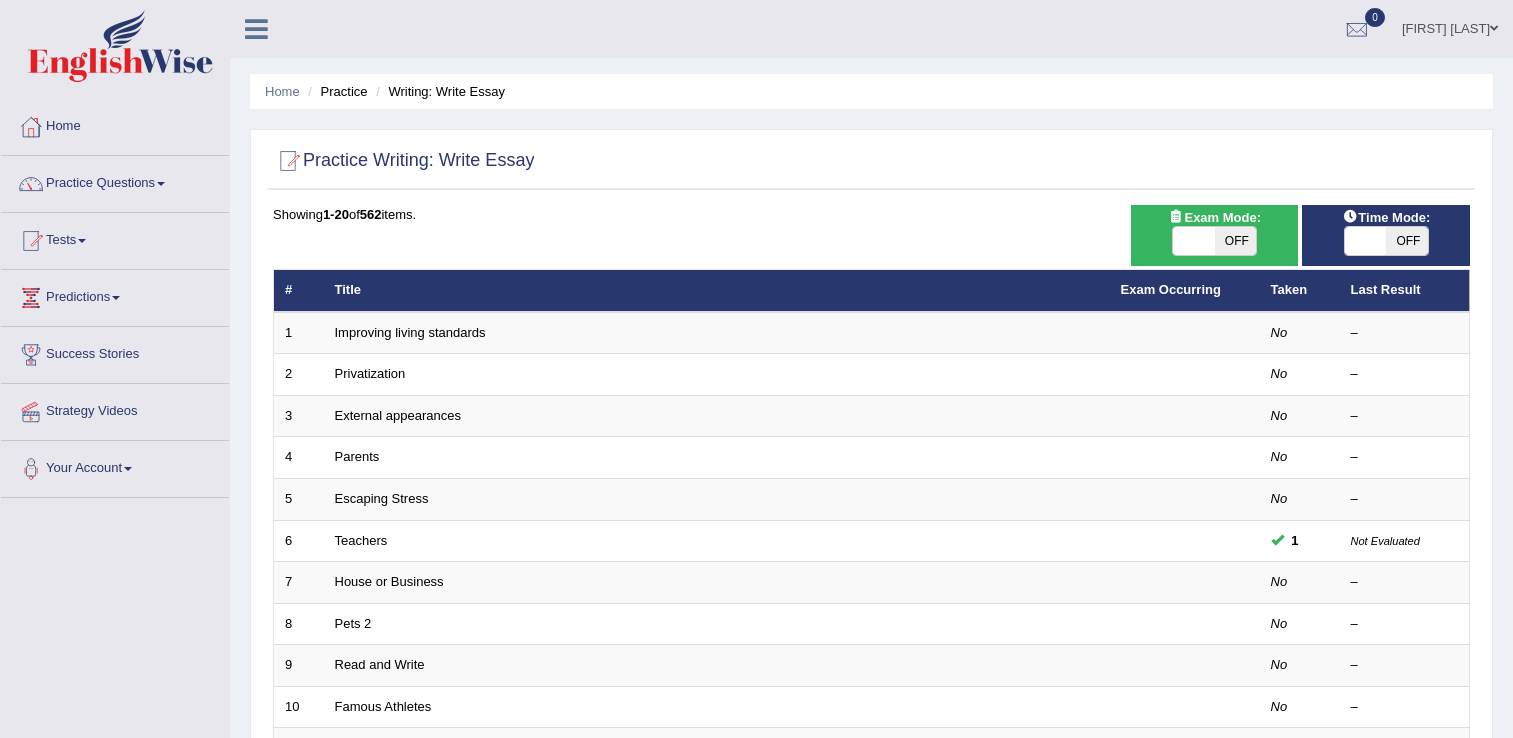 scroll, scrollTop: 0, scrollLeft: 0, axis: both 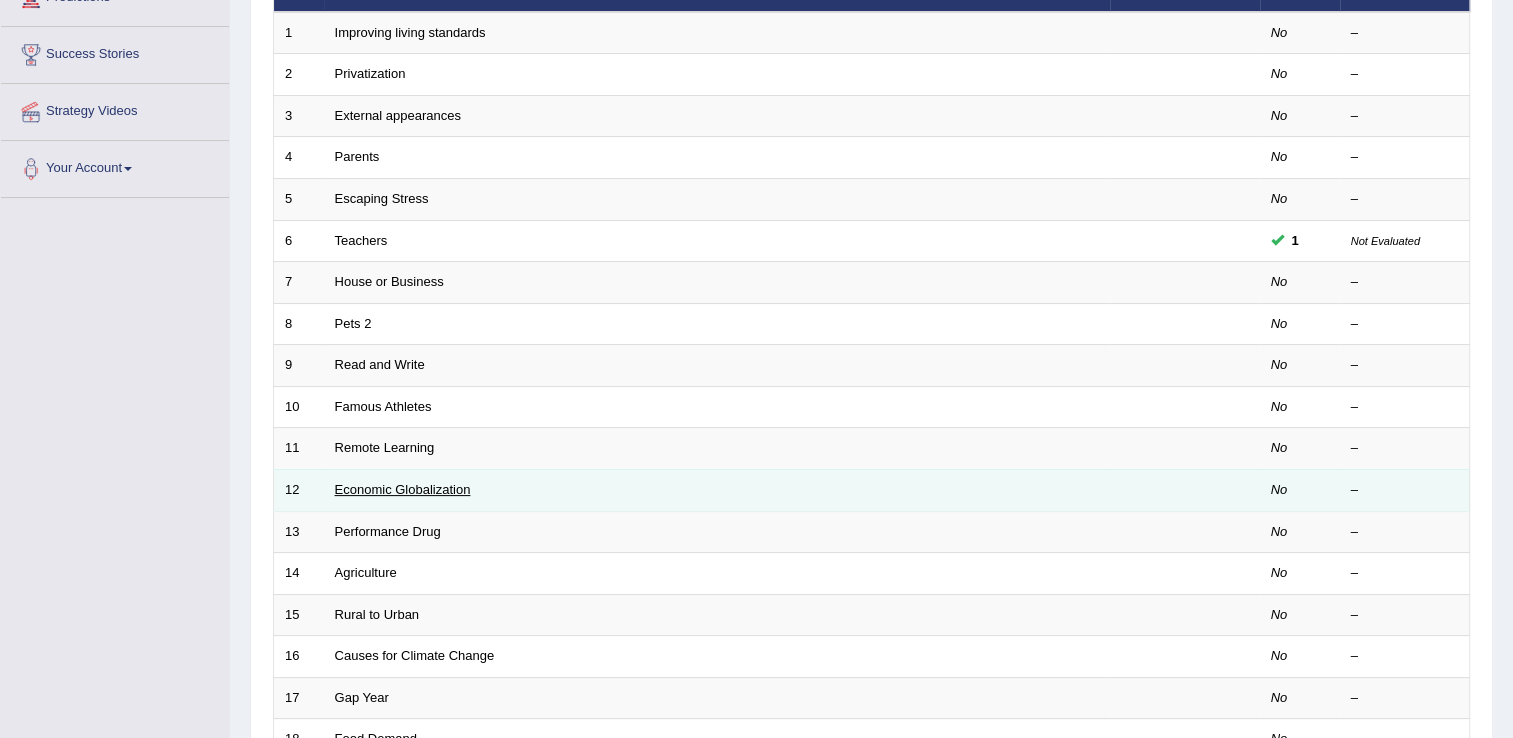 click on "Economic Globalization" at bounding box center [403, 489] 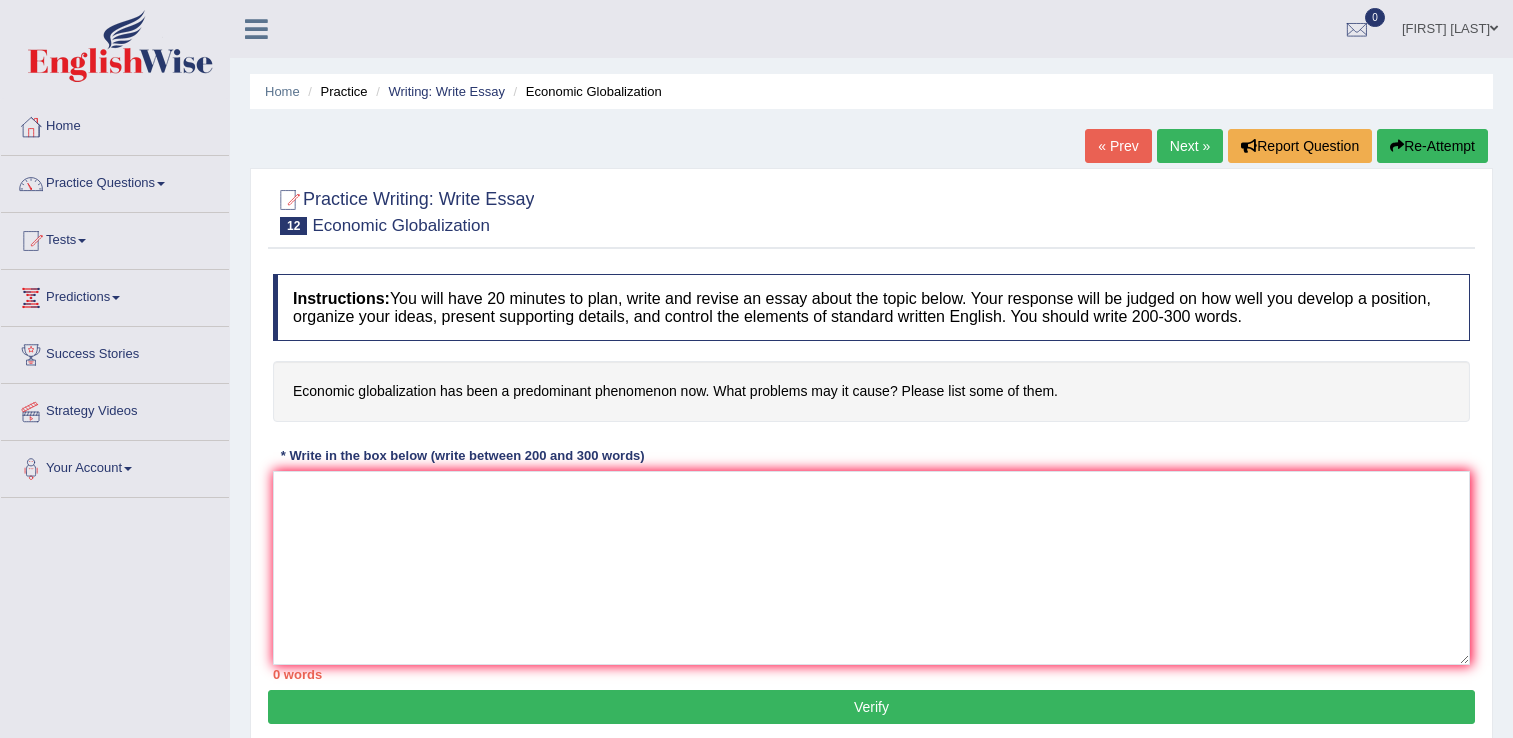scroll, scrollTop: 0, scrollLeft: 0, axis: both 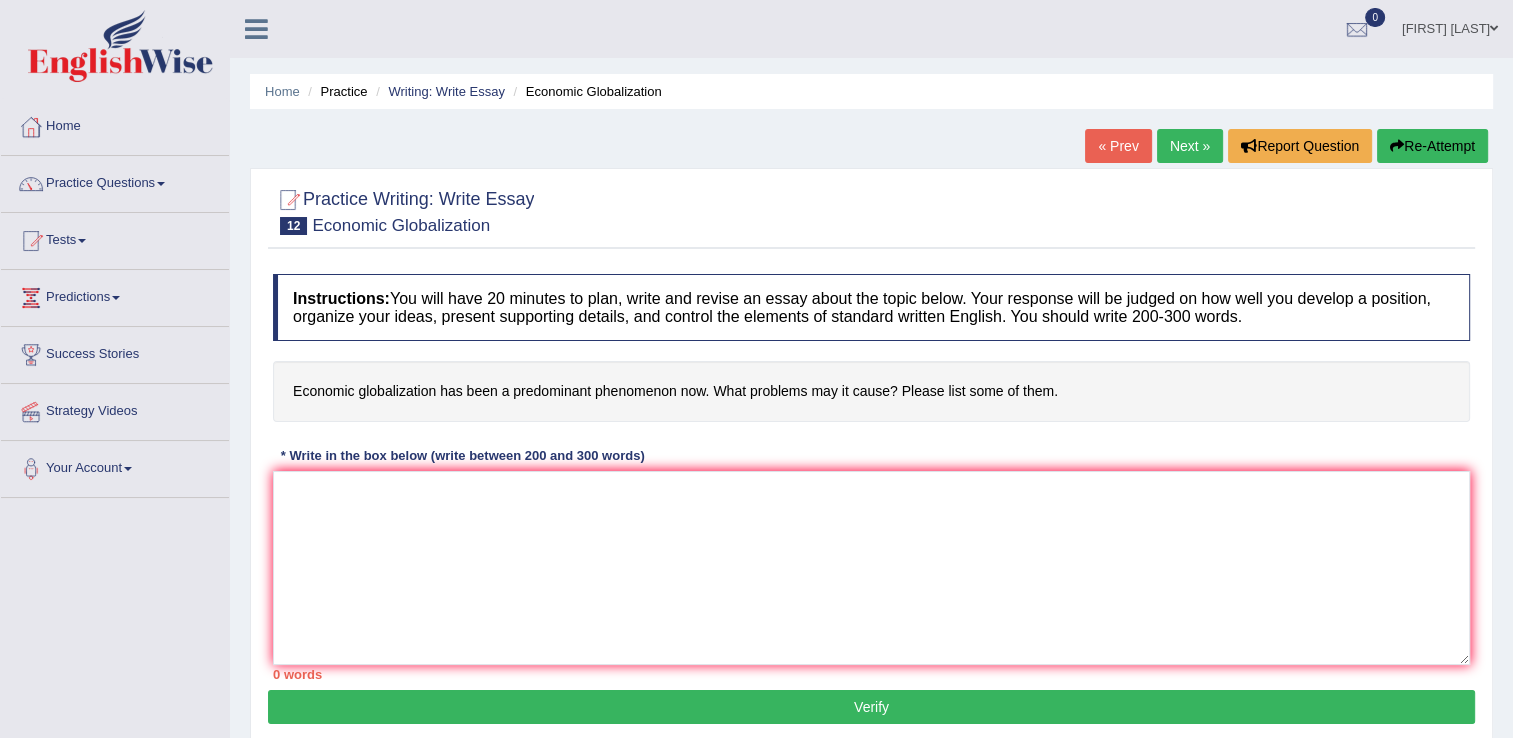 drag, startPoint x: 288, startPoint y: 384, endPoint x: 415, endPoint y: 403, distance: 128.41339 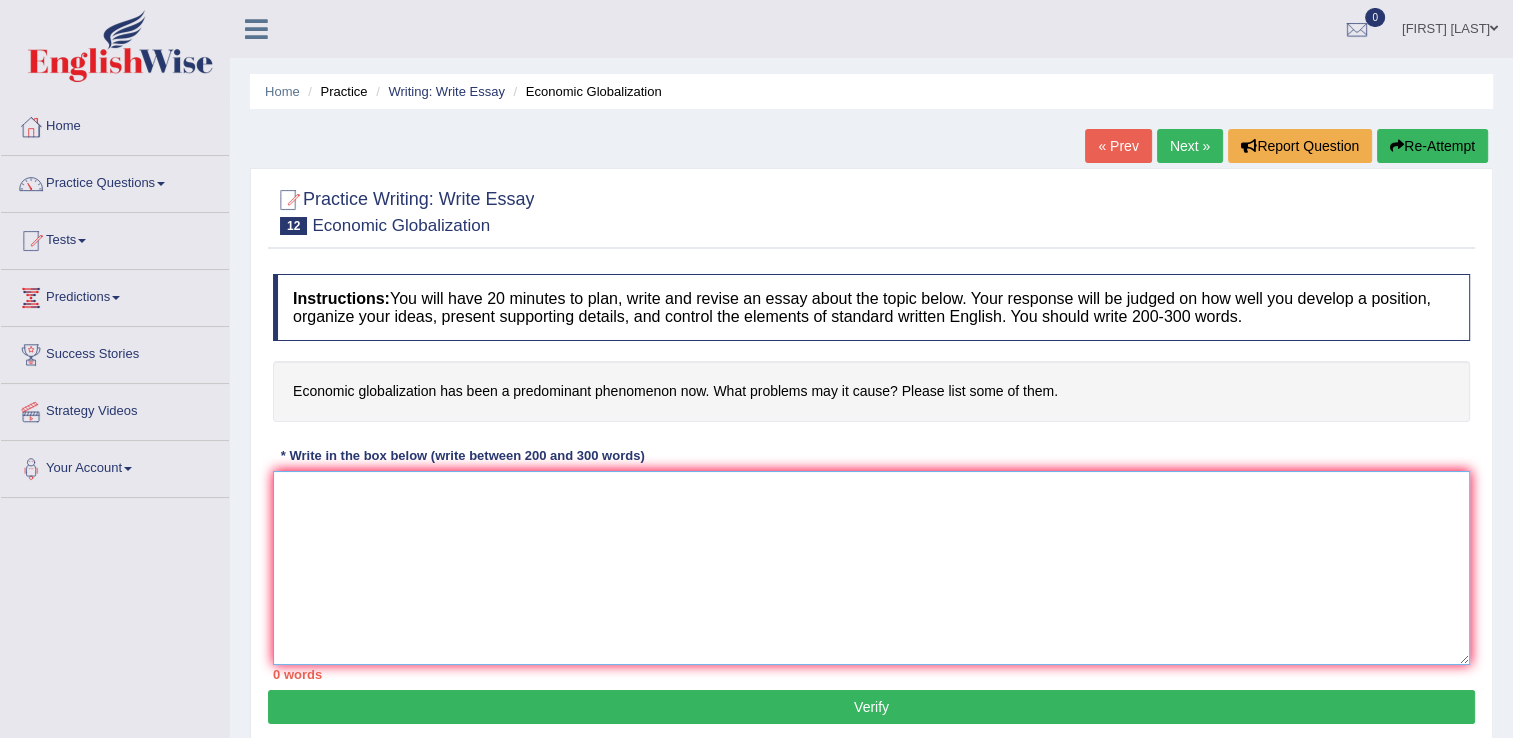 click at bounding box center [871, 568] 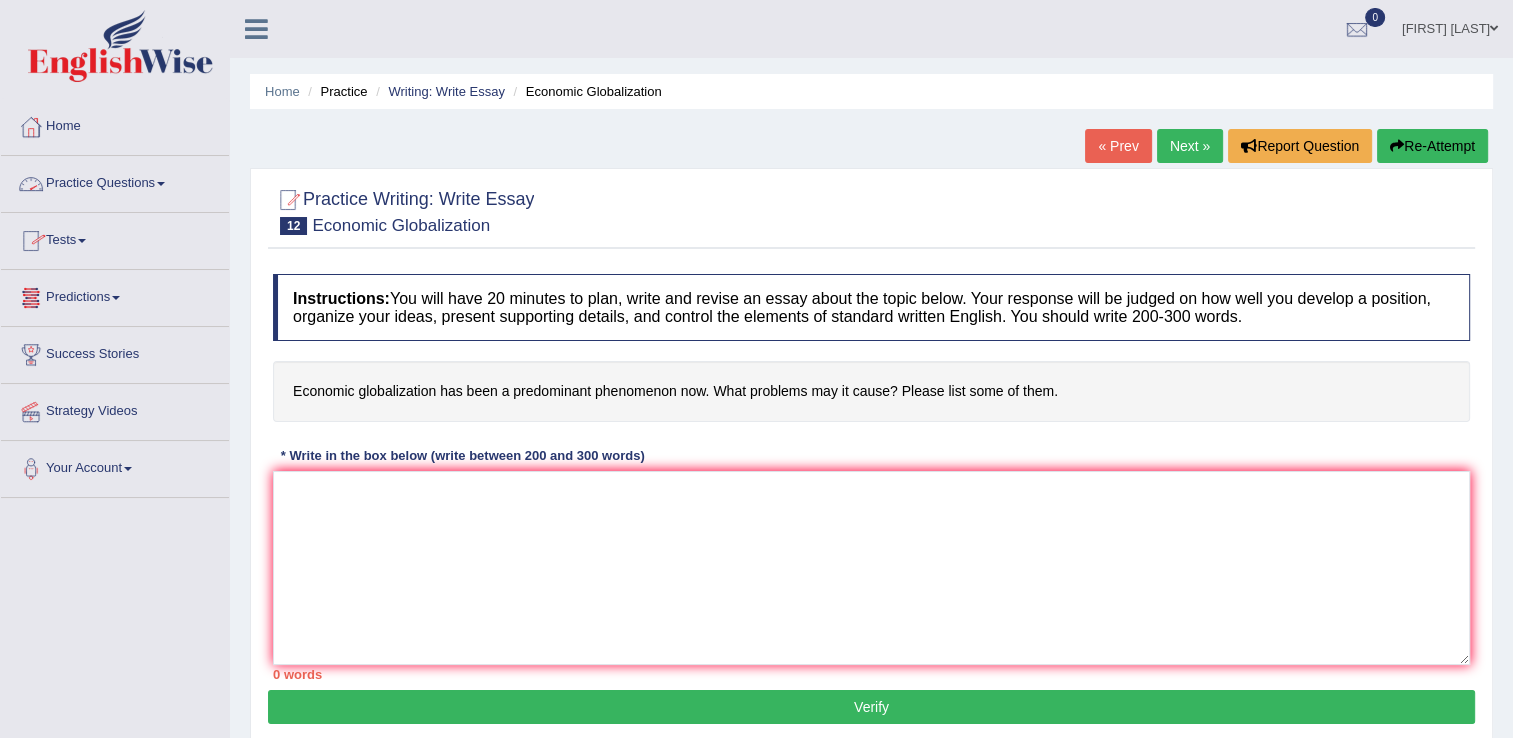 click on "Tests" at bounding box center [115, 238] 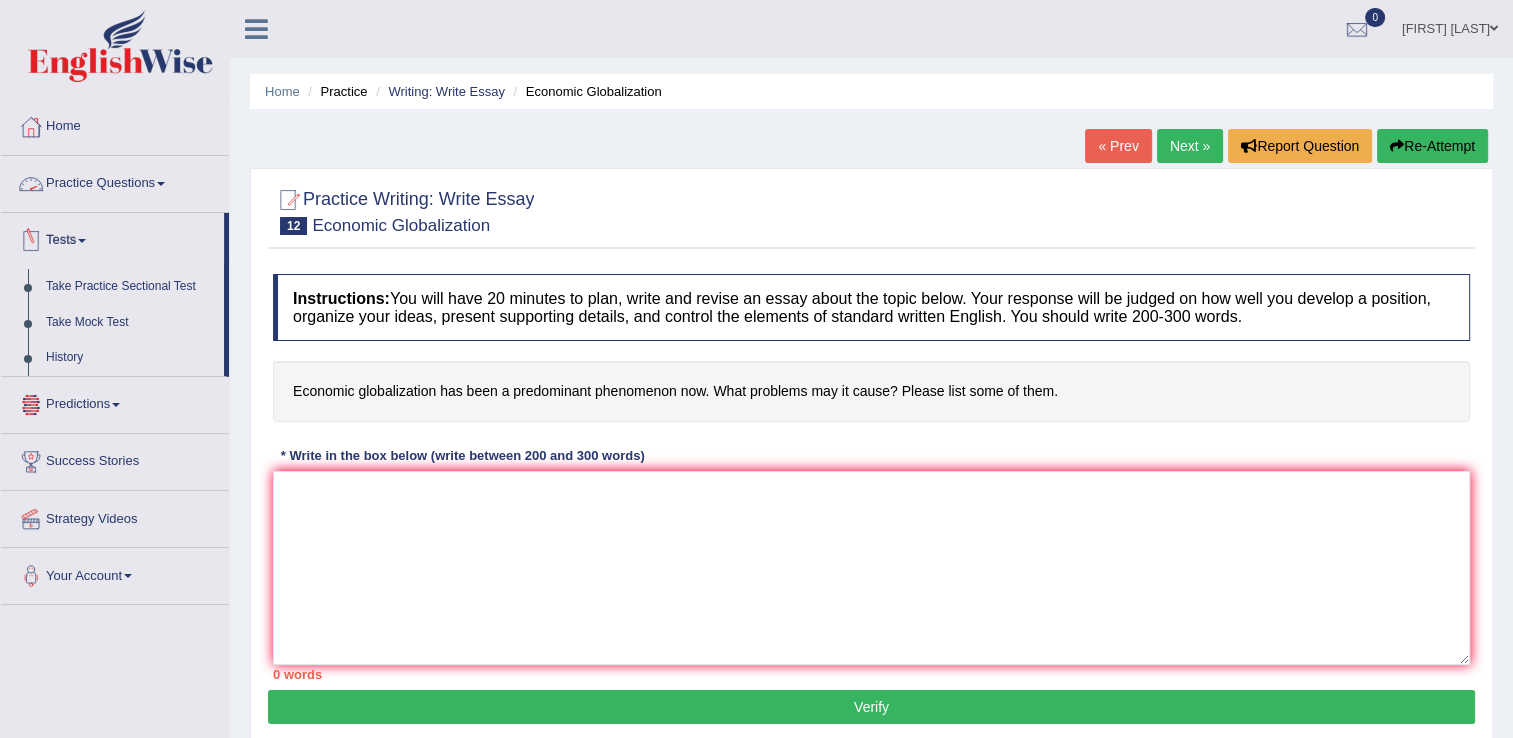 click on "Practice Questions" at bounding box center (115, 181) 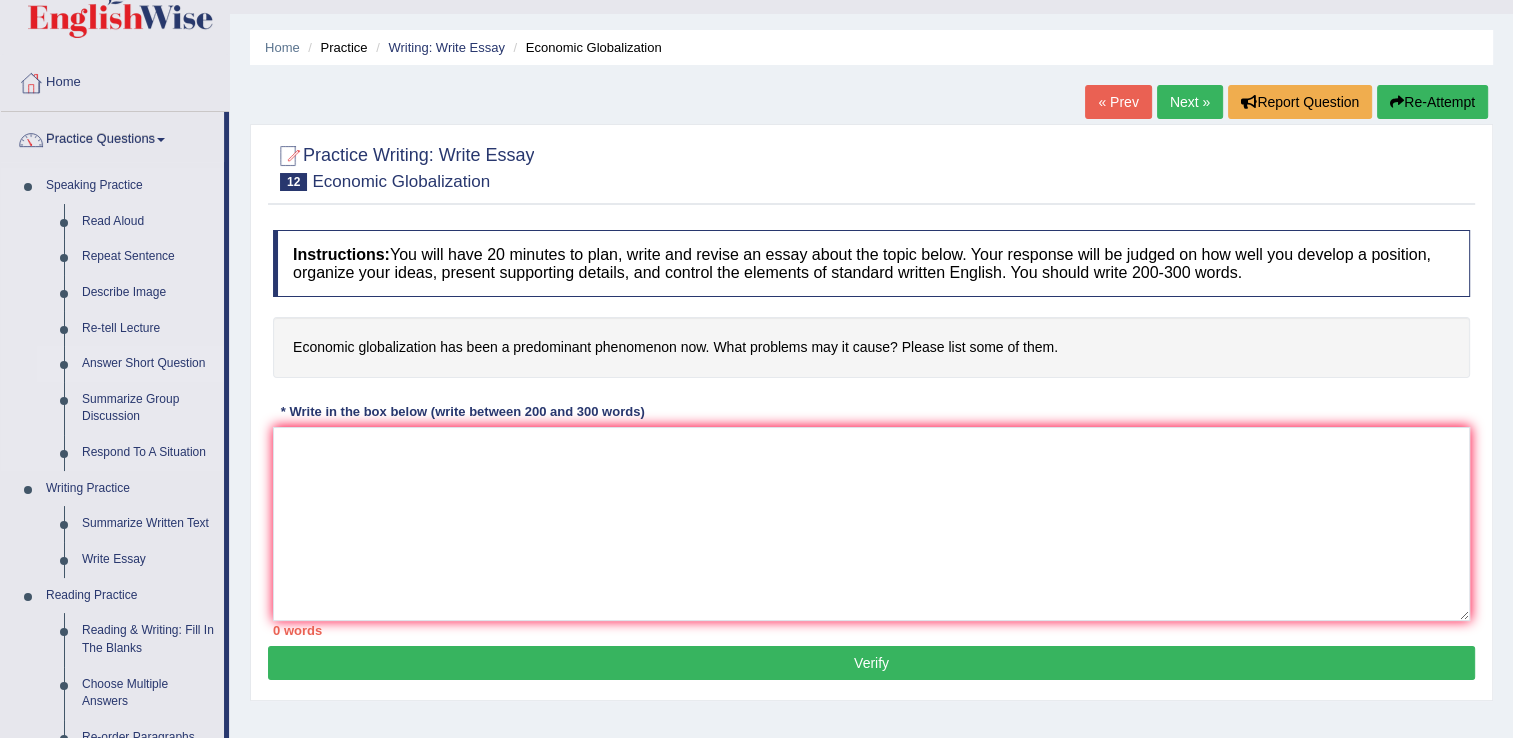 scroll, scrollTop: 100, scrollLeft: 0, axis: vertical 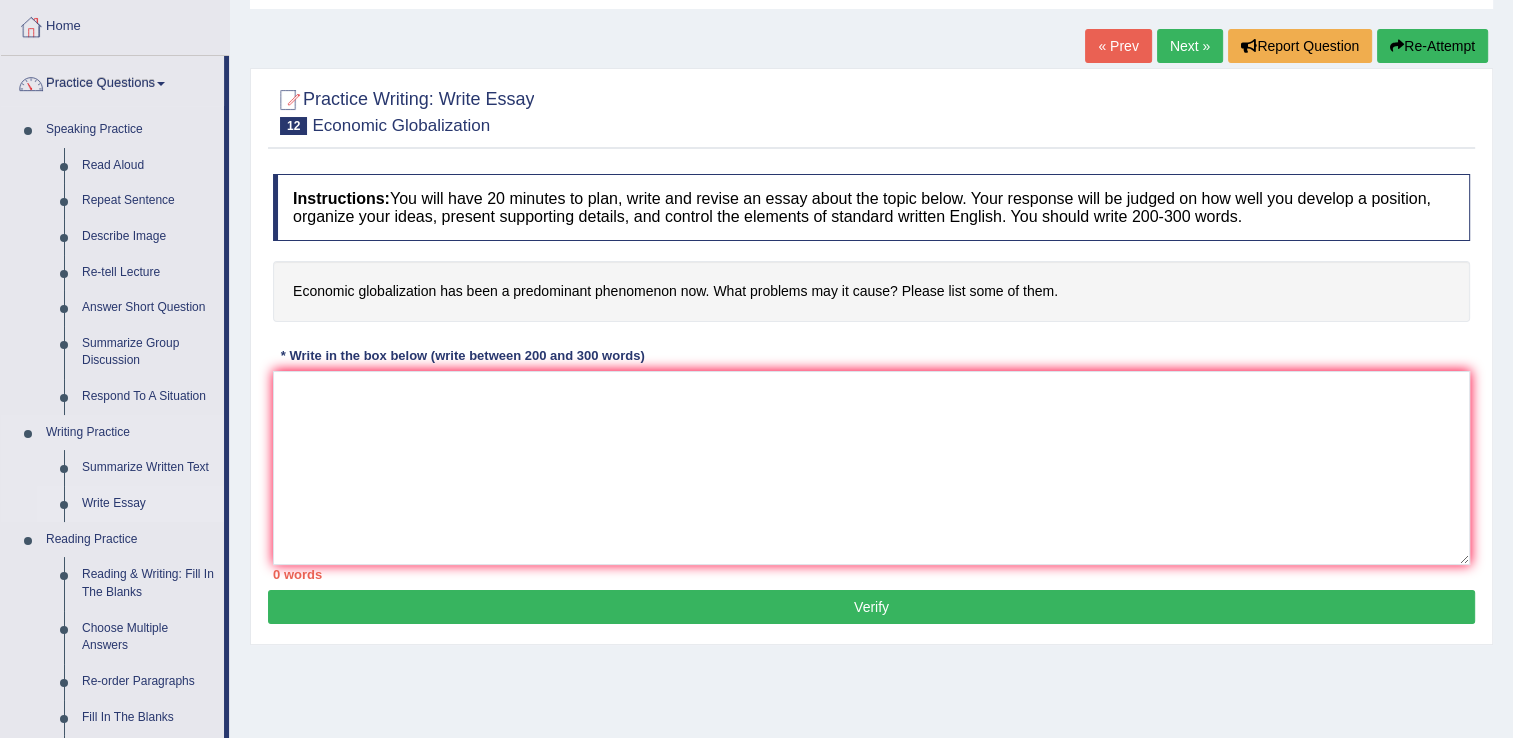 click on "Write Essay" at bounding box center [148, 504] 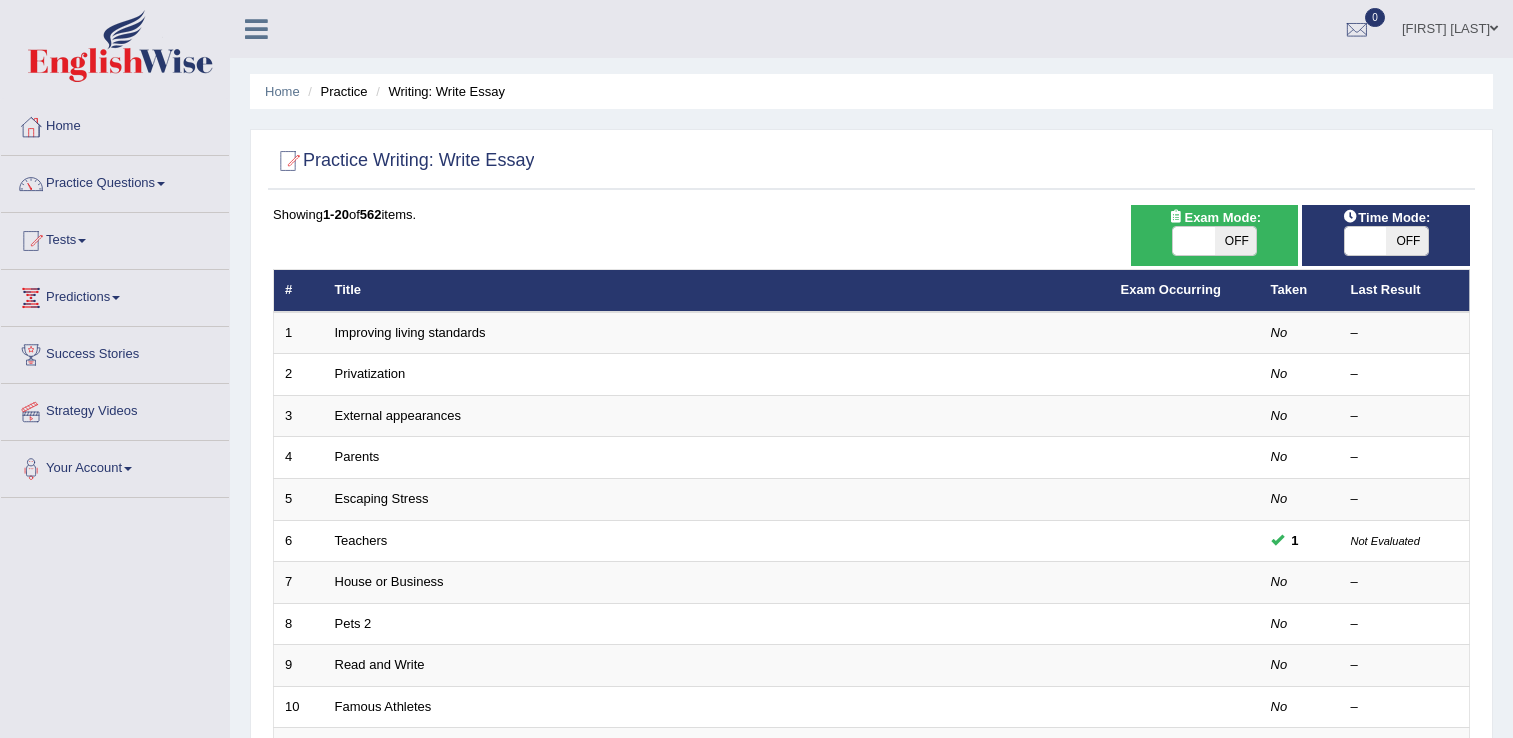 scroll, scrollTop: 0, scrollLeft: 0, axis: both 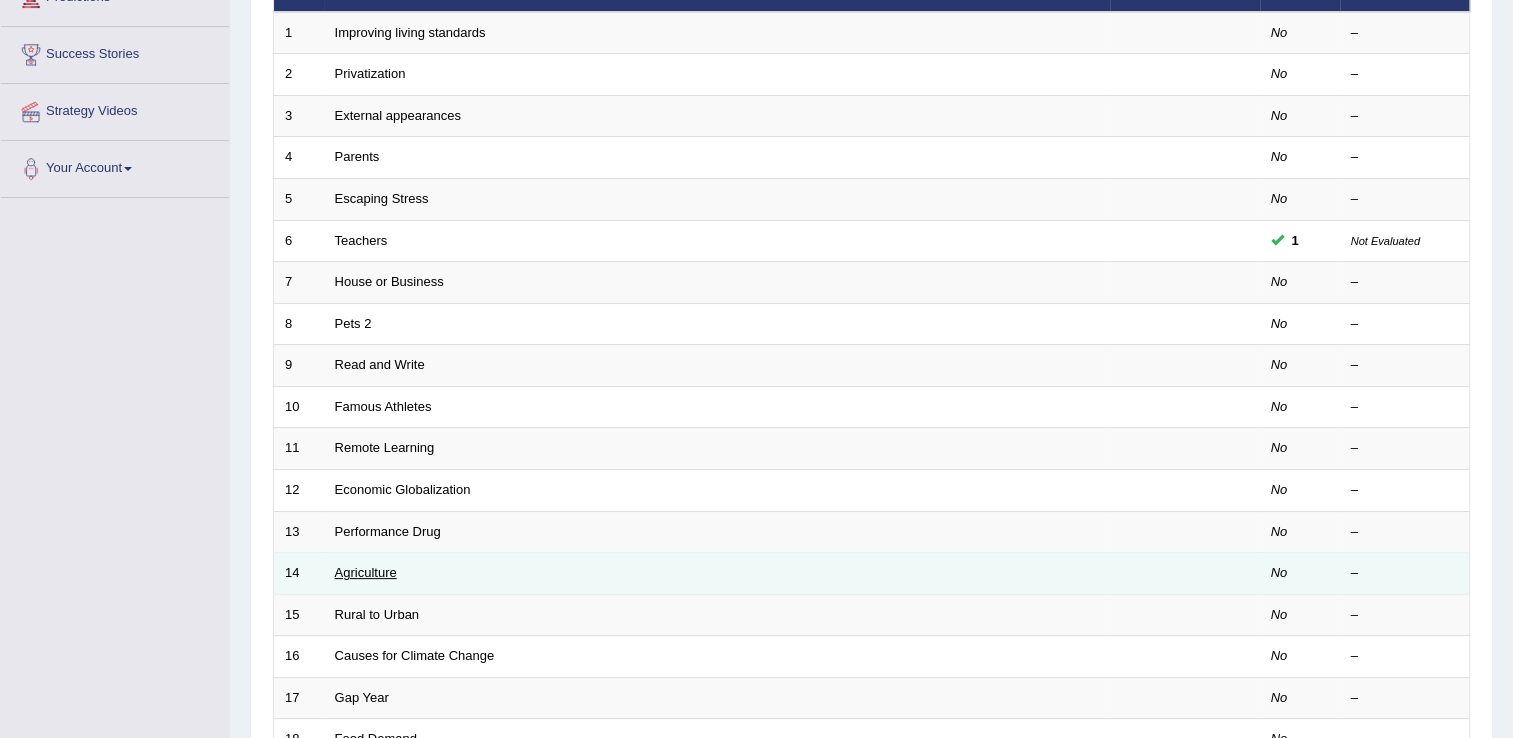 click on "Agriculture" at bounding box center [366, 572] 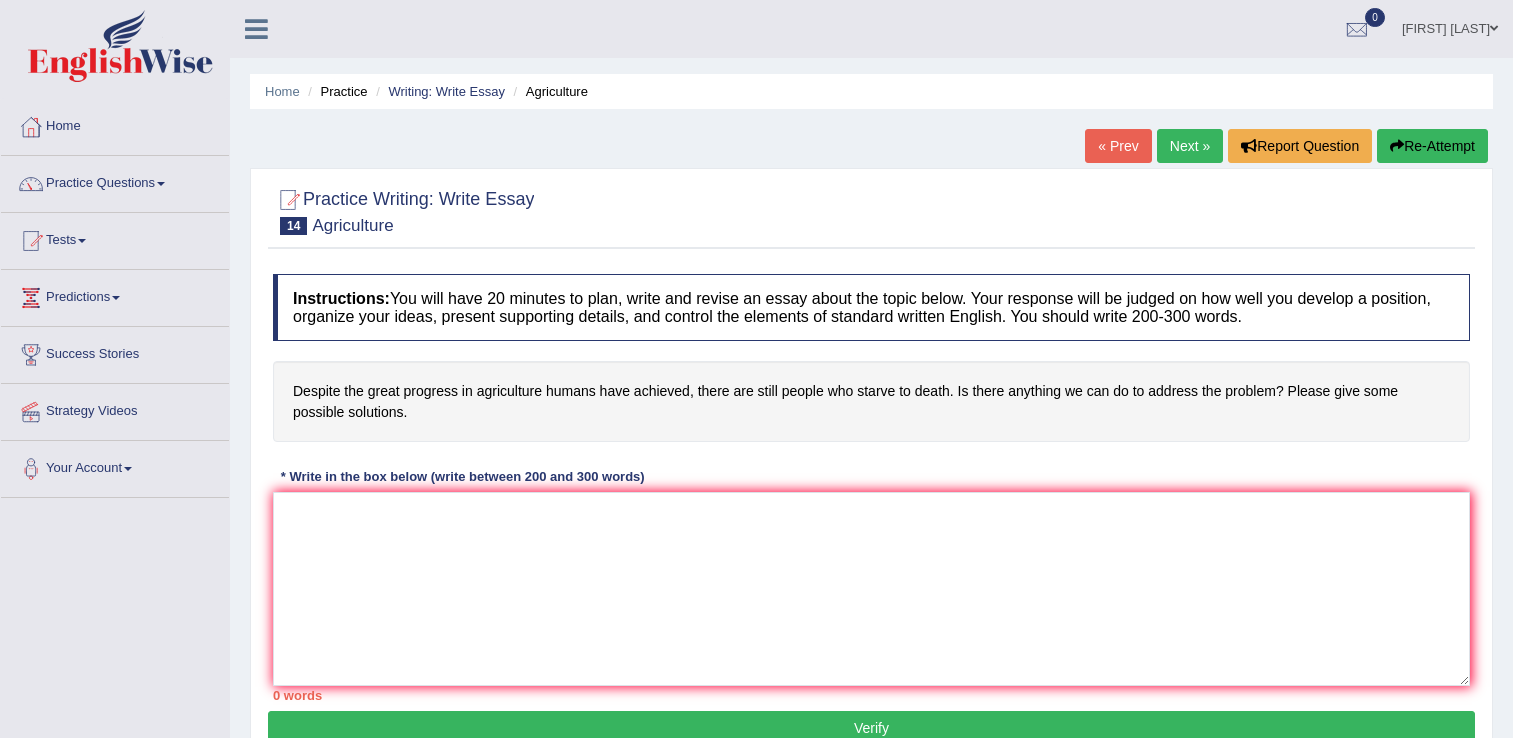 scroll, scrollTop: 0, scrollLeft: 0, axis: both 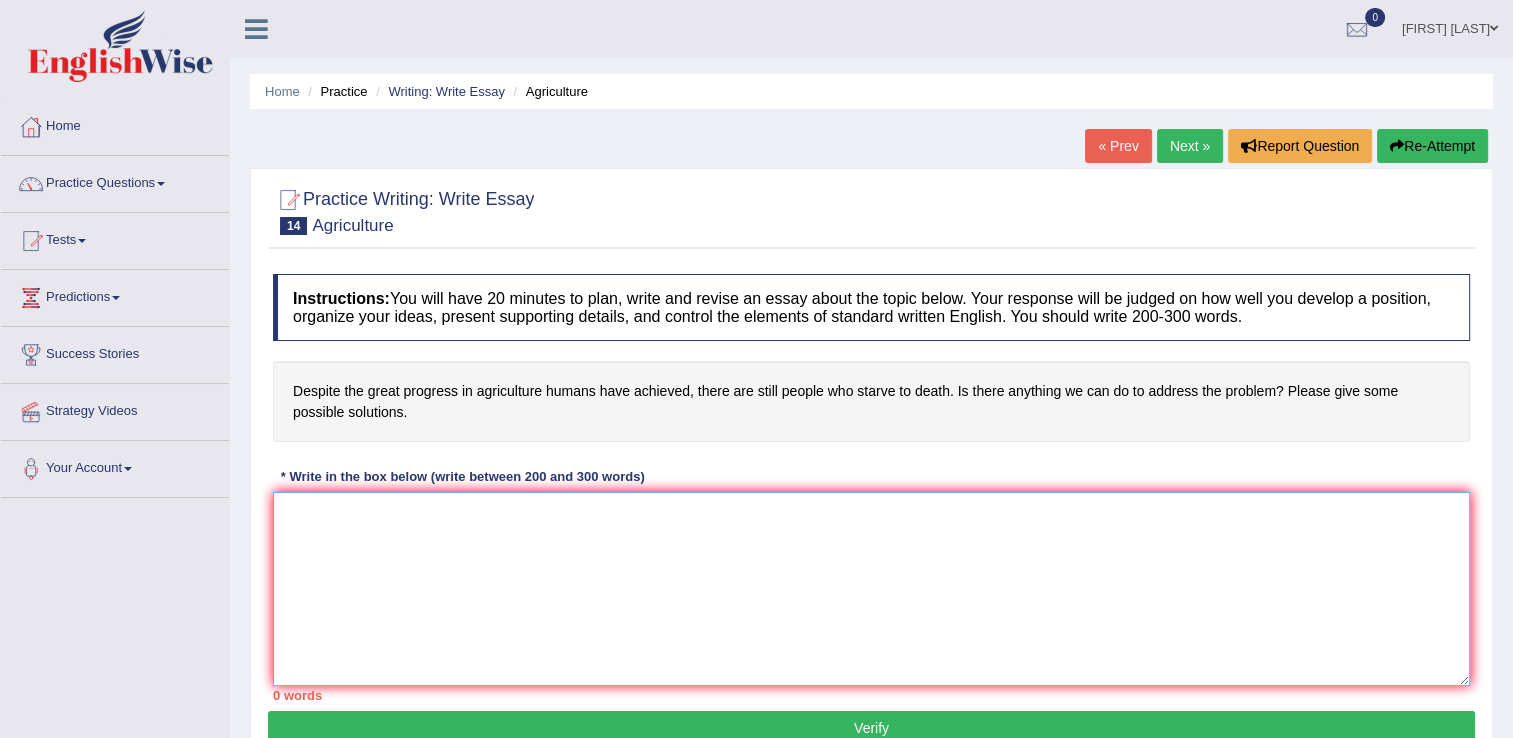 click at bounding box center (871, 589) 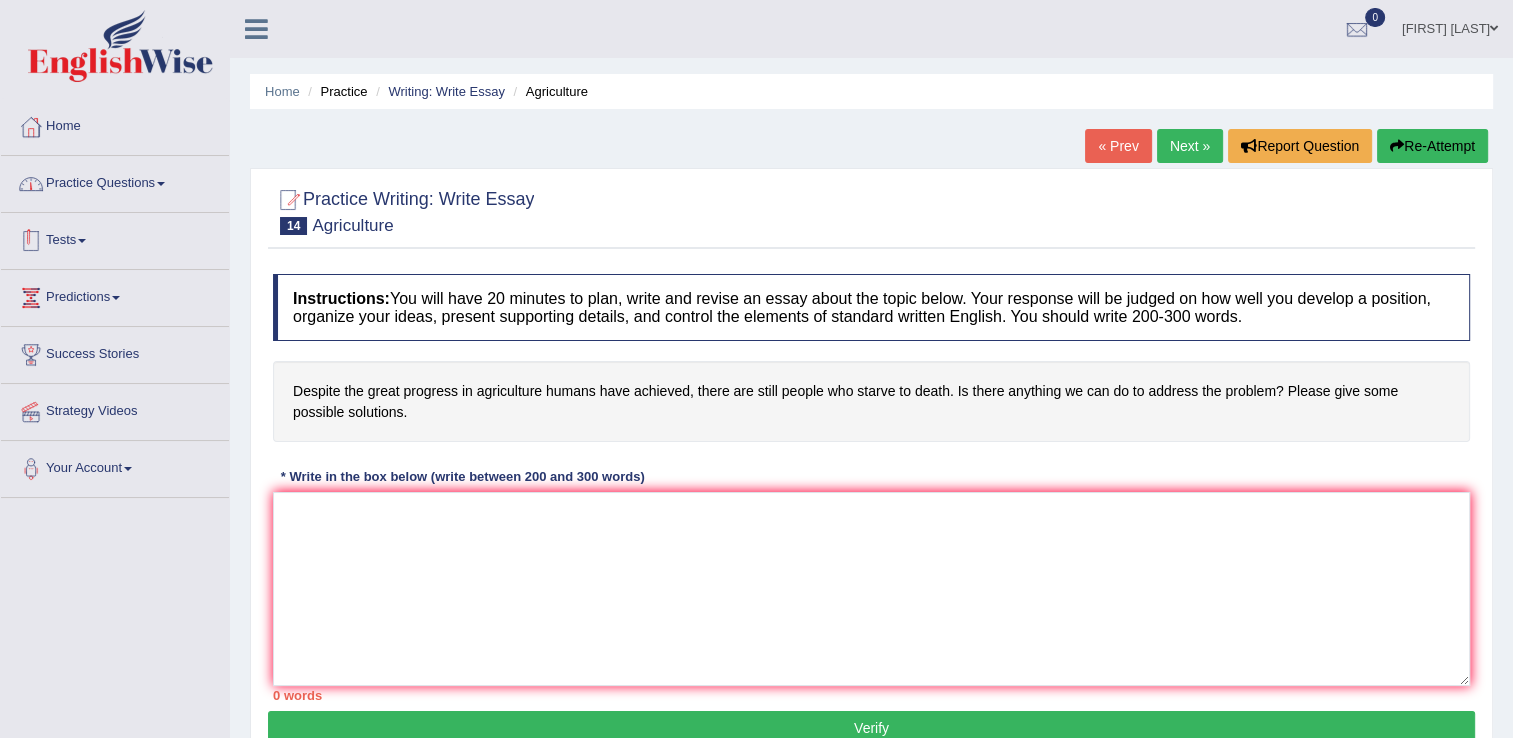 click on "Tests" at bounding box center (115, 238) 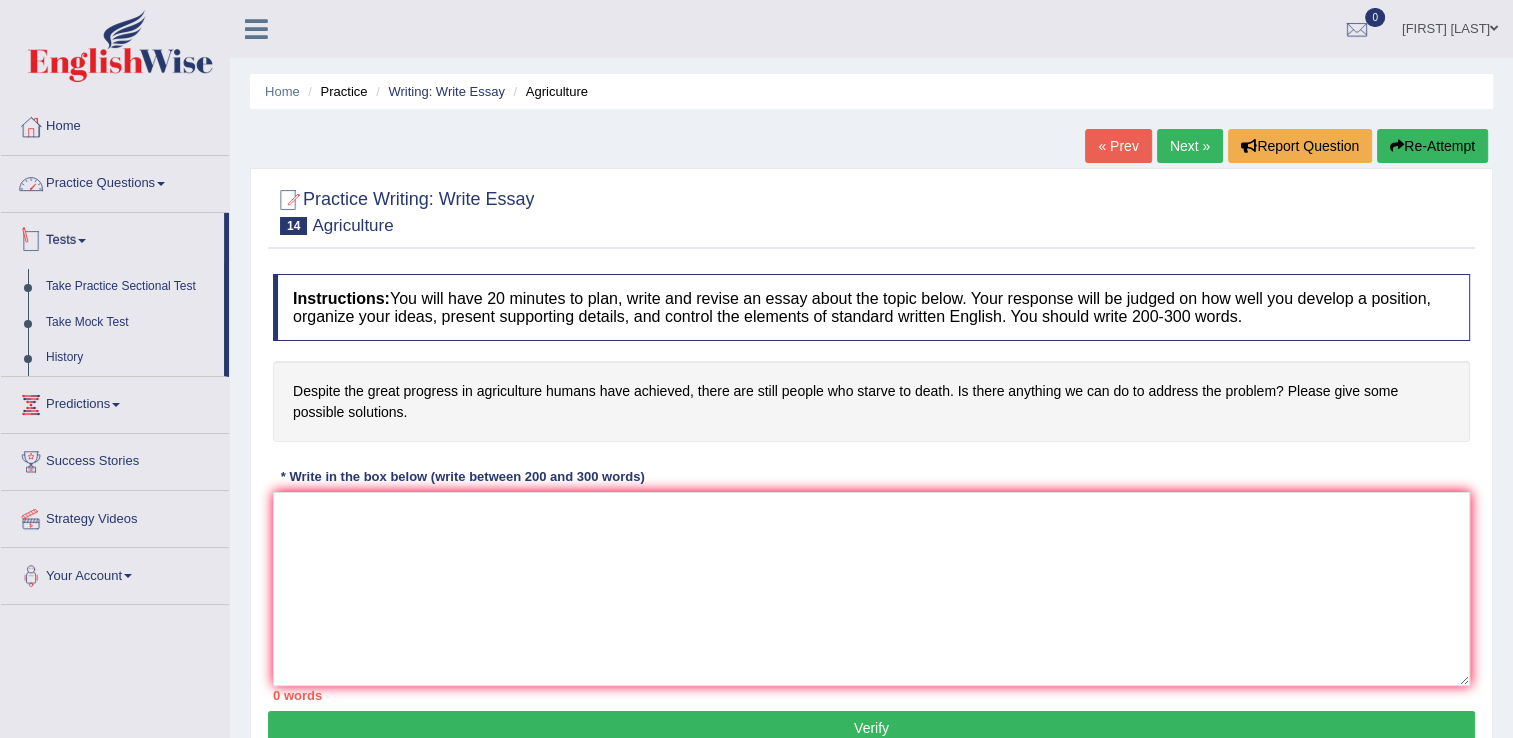 click on "Practice Questions" at bounding box center (115, 181) 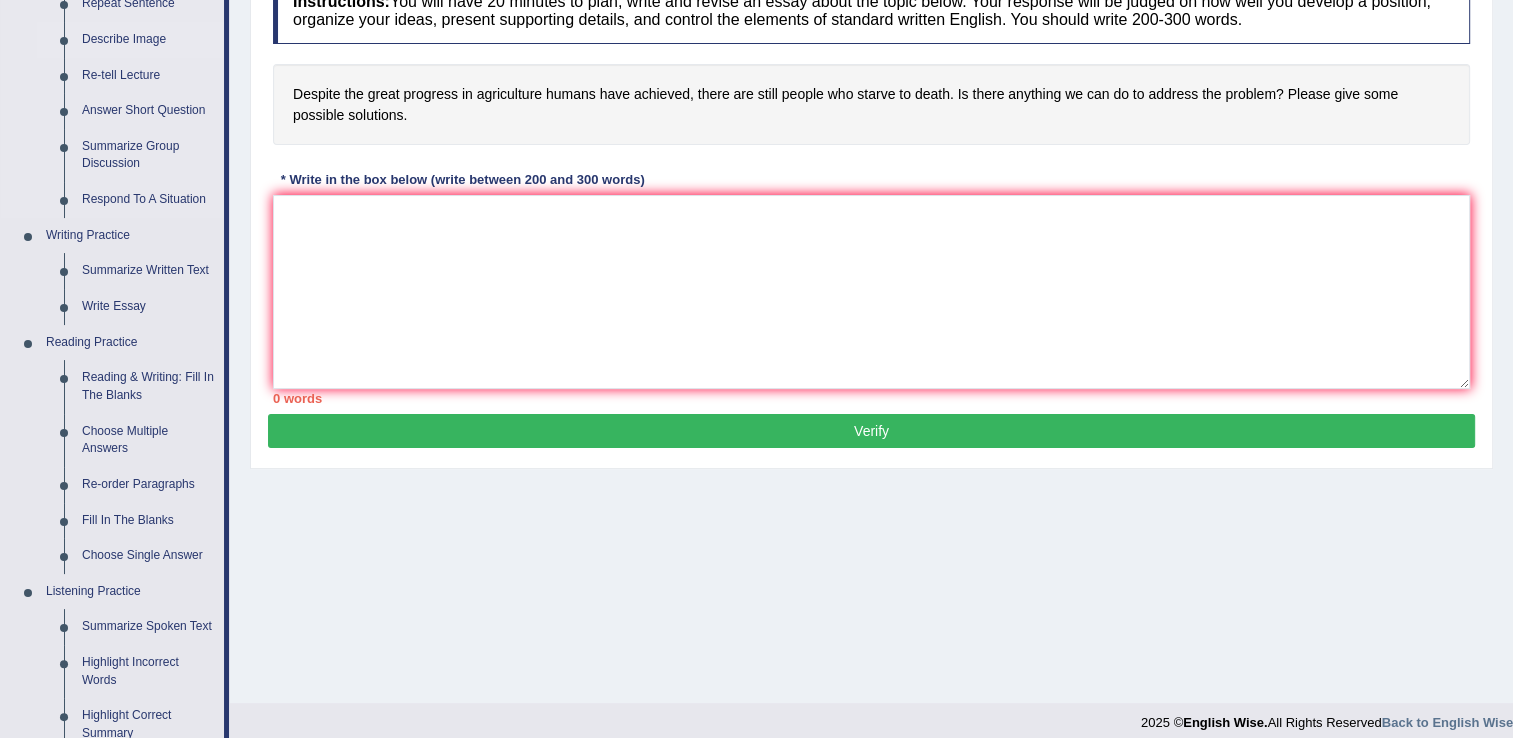 scroll, scrollTop: 300, scrollLeft: 0, axis: vertical 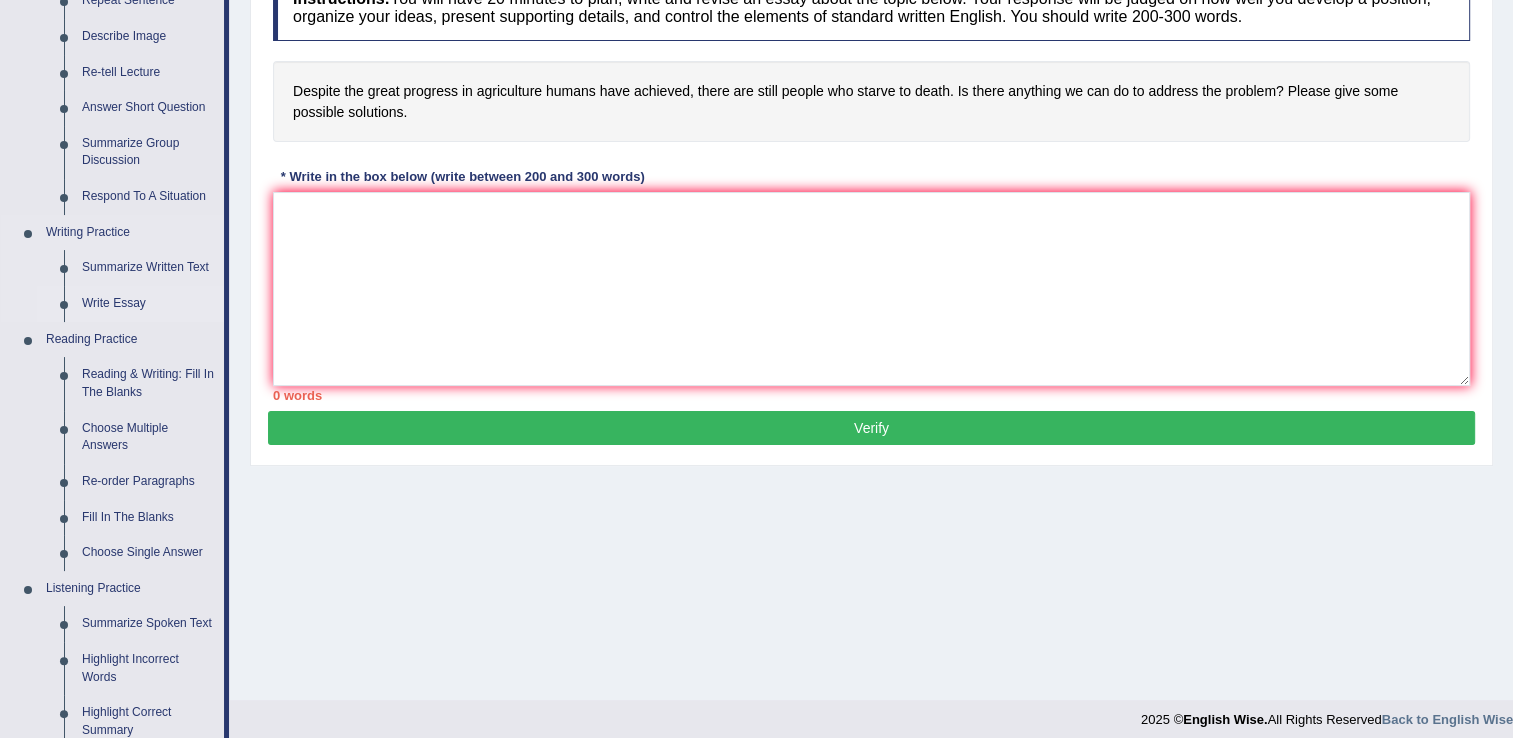 click on "Write Essay" at bounding box center [148, 304] 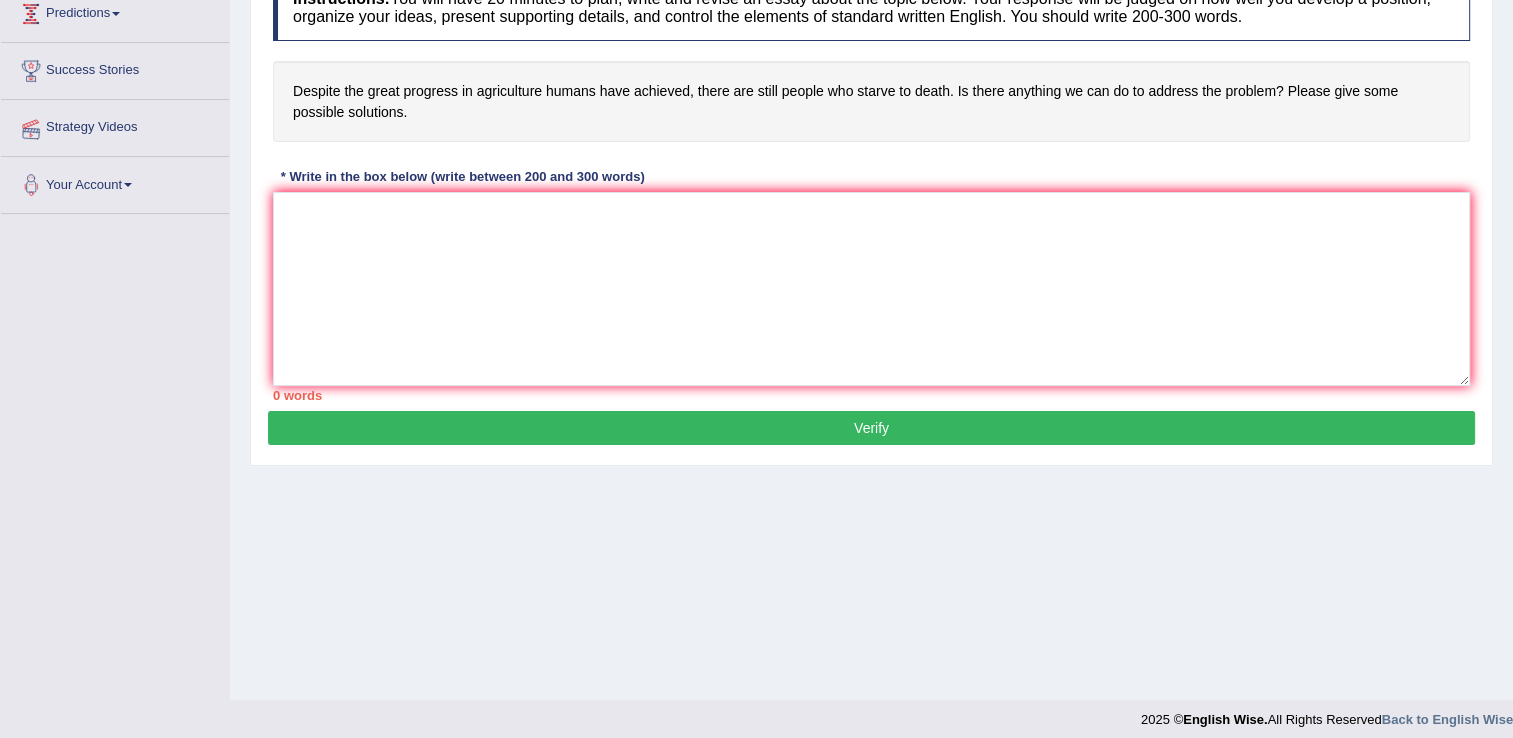 scroll, scrollTop: 312, scrollLeft: 0, axis: vertical 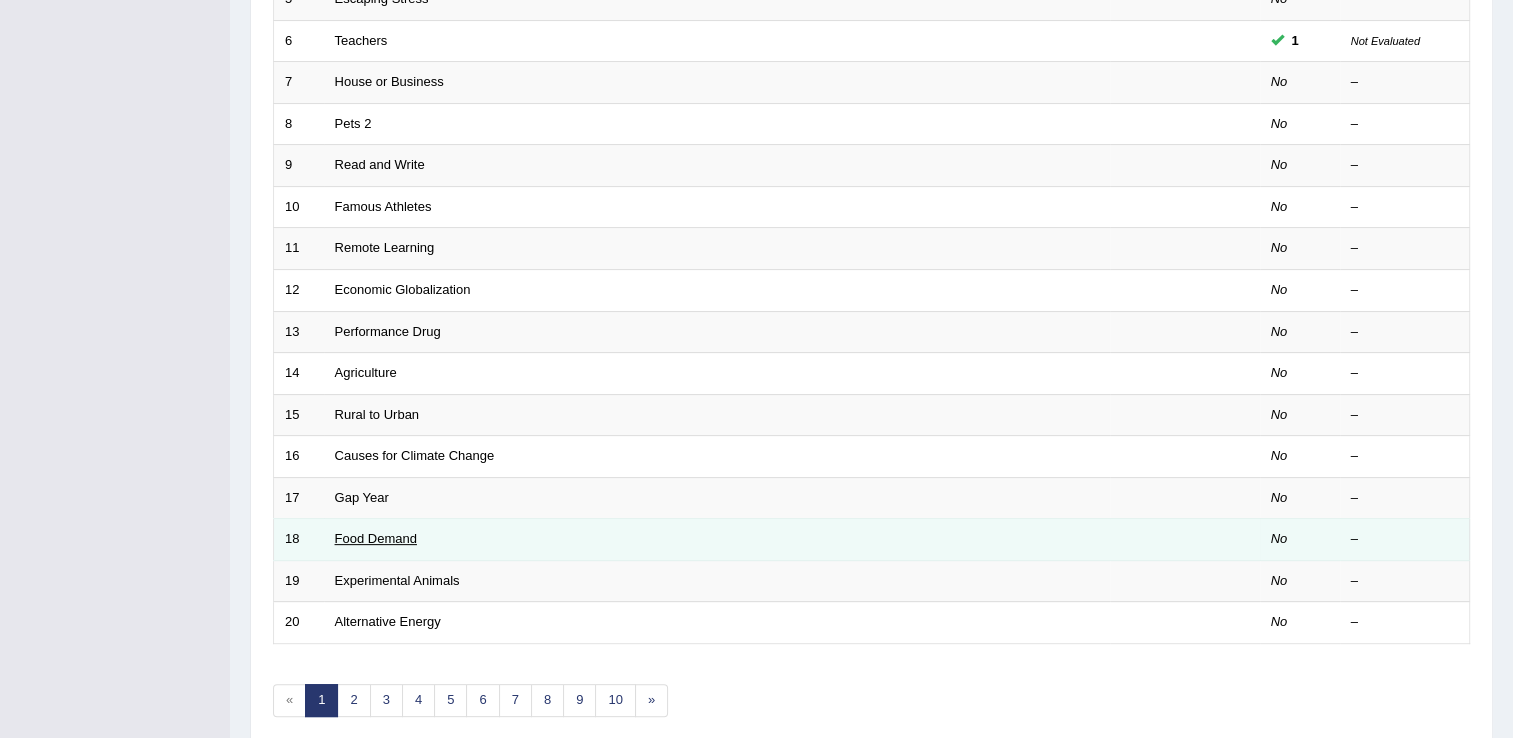 click on "Food Demand" at bounding box center (376, 538) 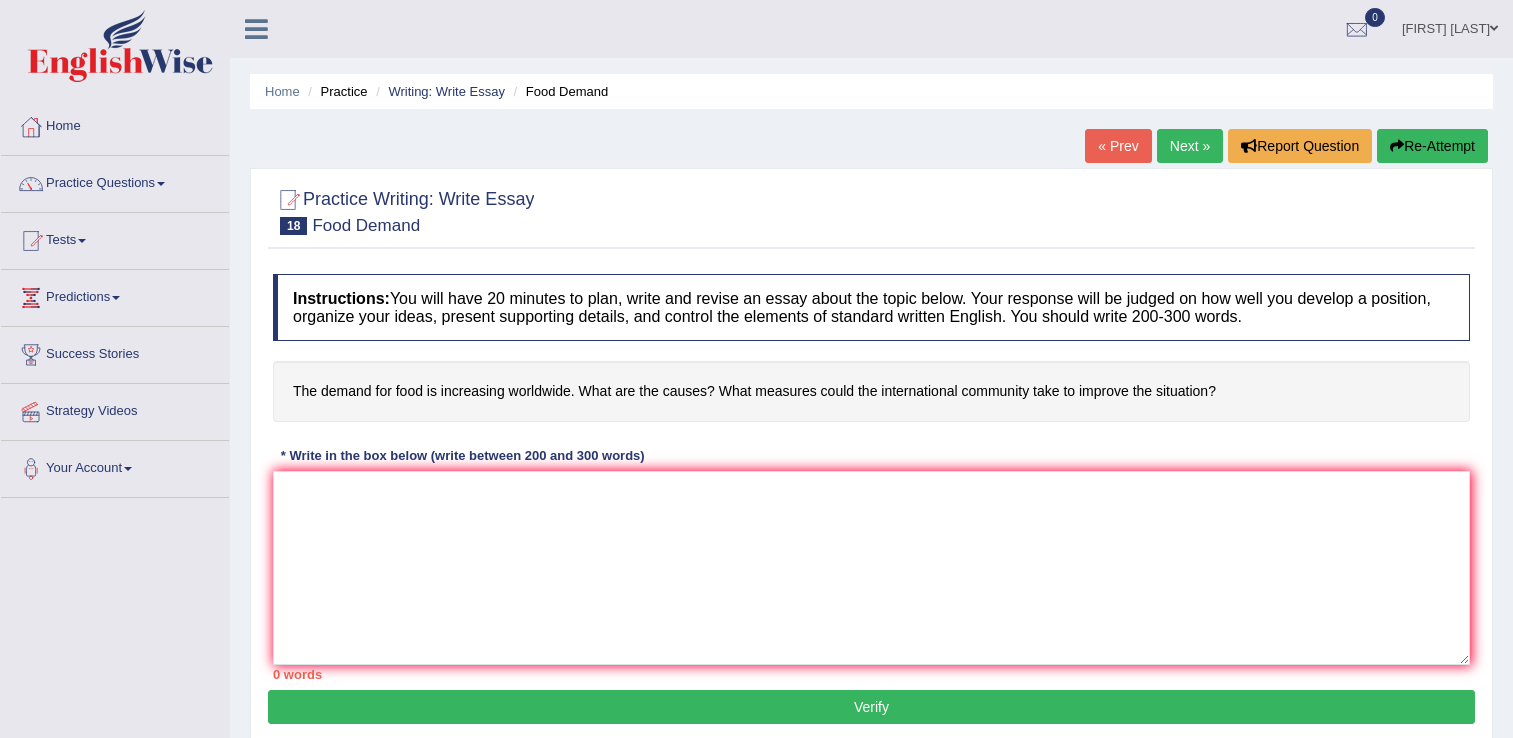 scroll, scrollTop: 0, scrollLeft: 0, axis: both 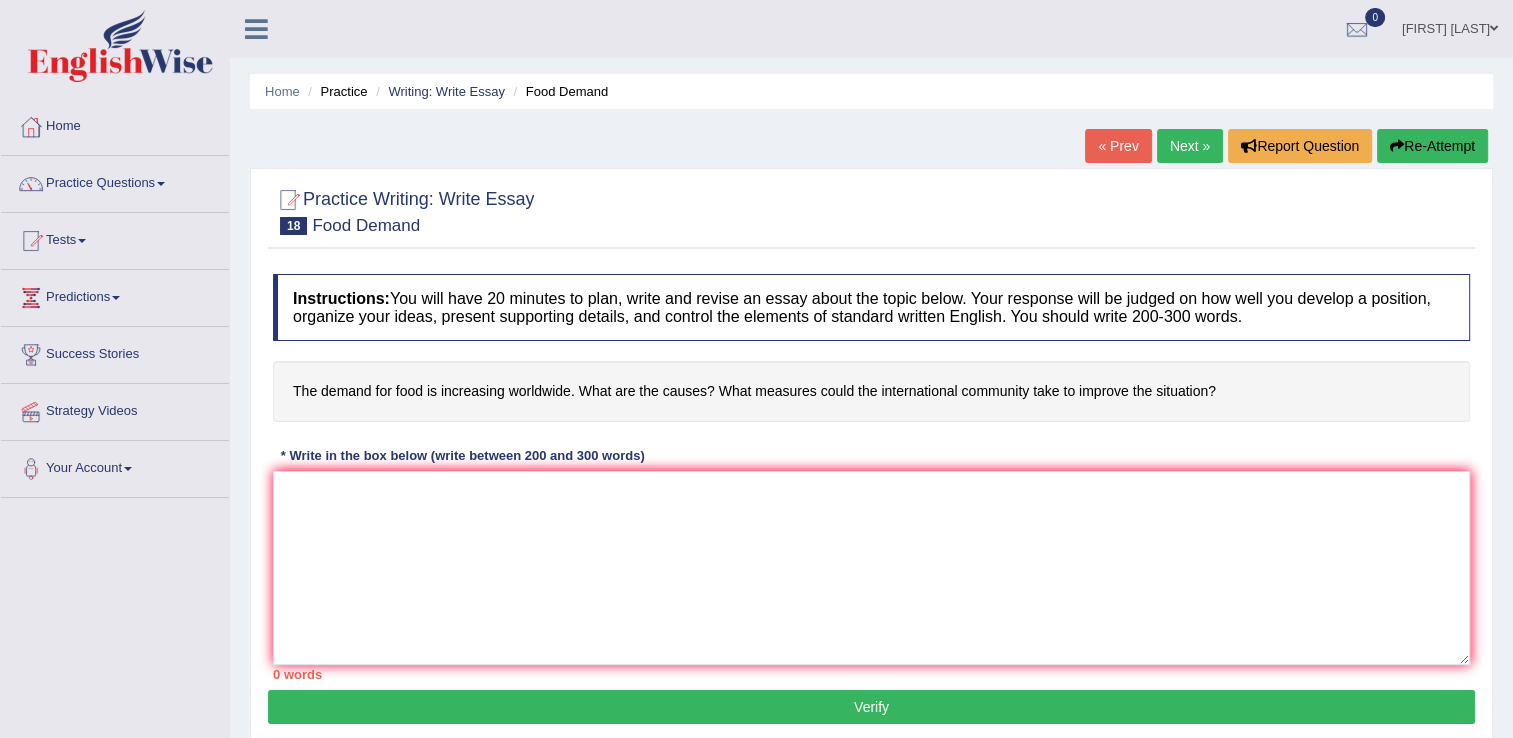 drag, startPoint x: 330, startPoint y: 386, endPoint x: 420, endPoint y: 390, distance: 90.088844 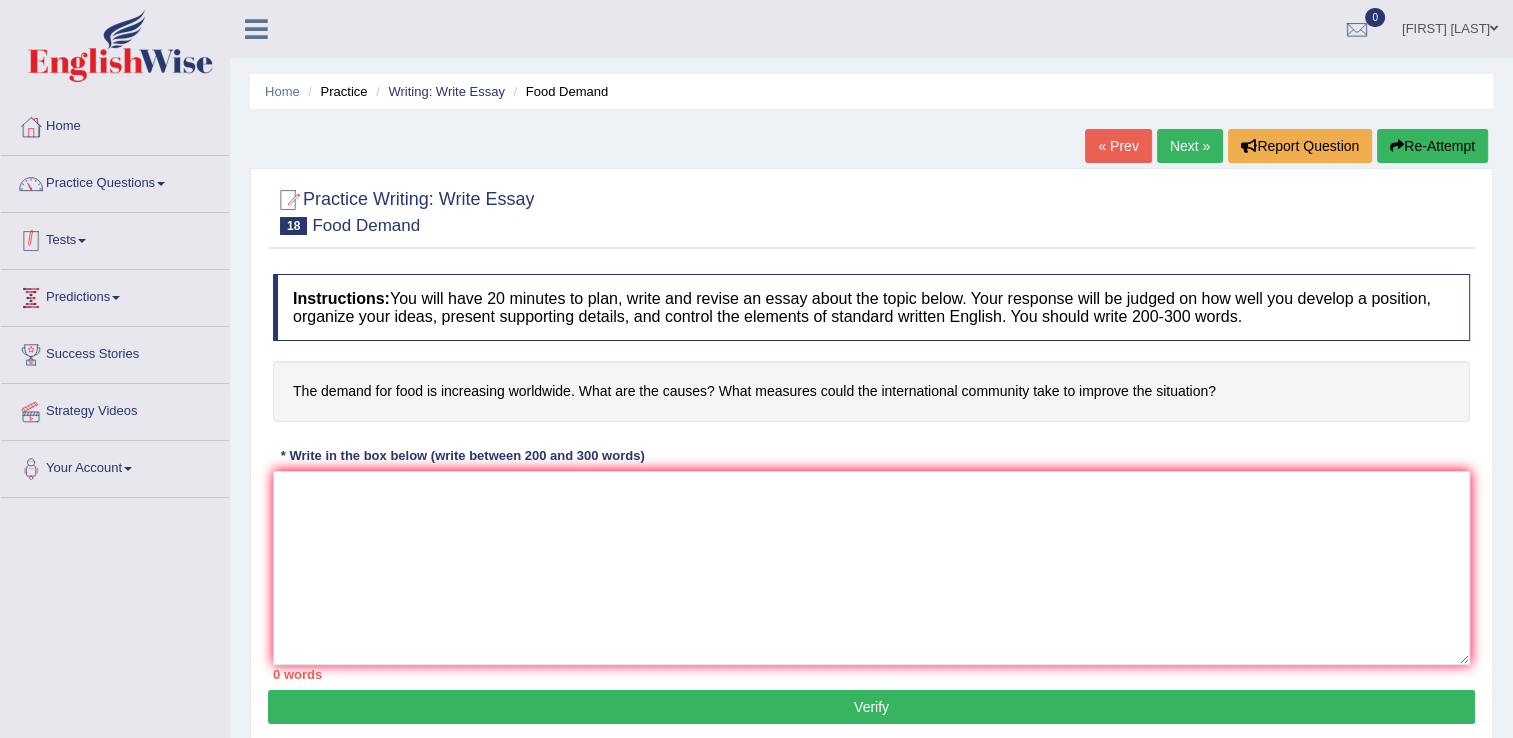 click on "Tests" at bounding box center [115, 238] 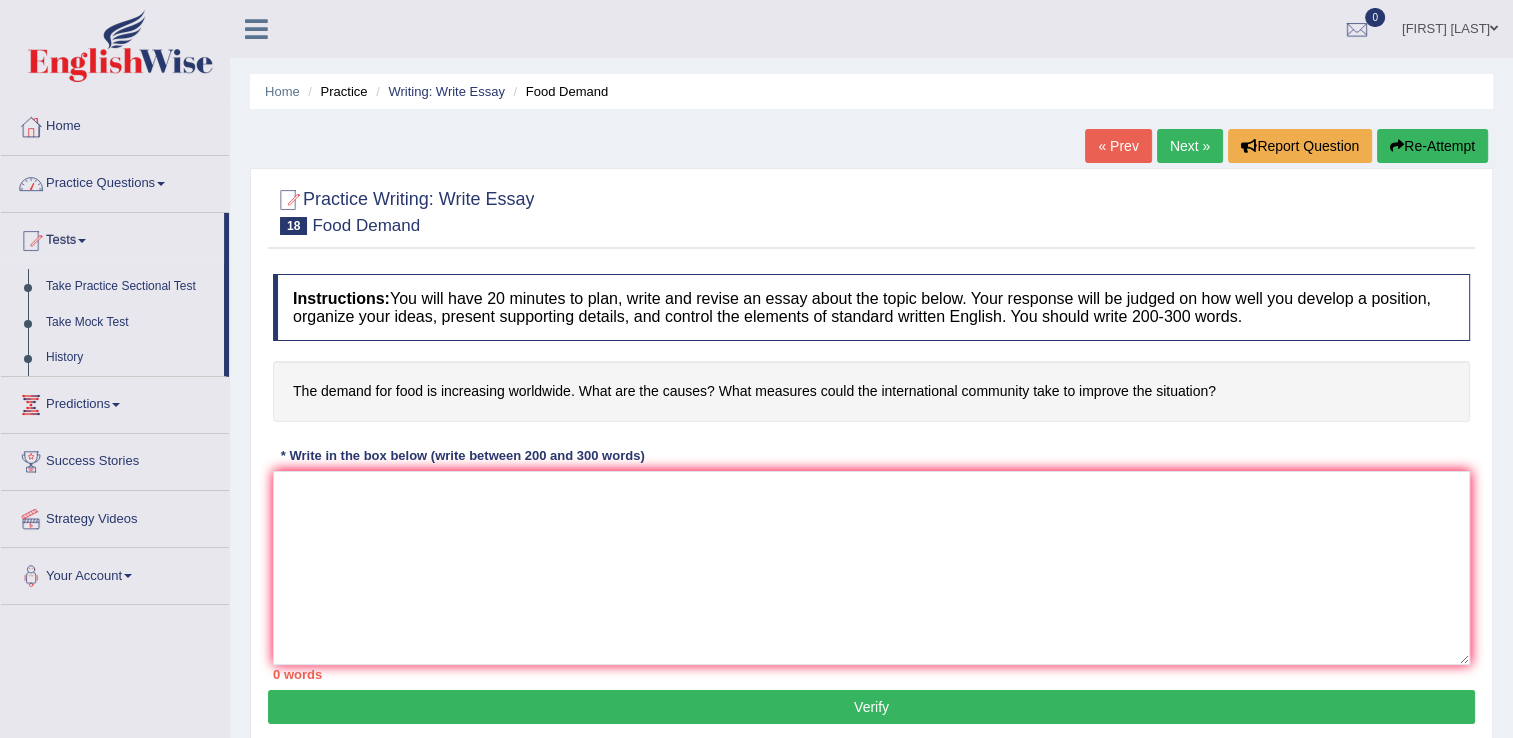 click on "Practice Questions" at bounding box center (115, 181) 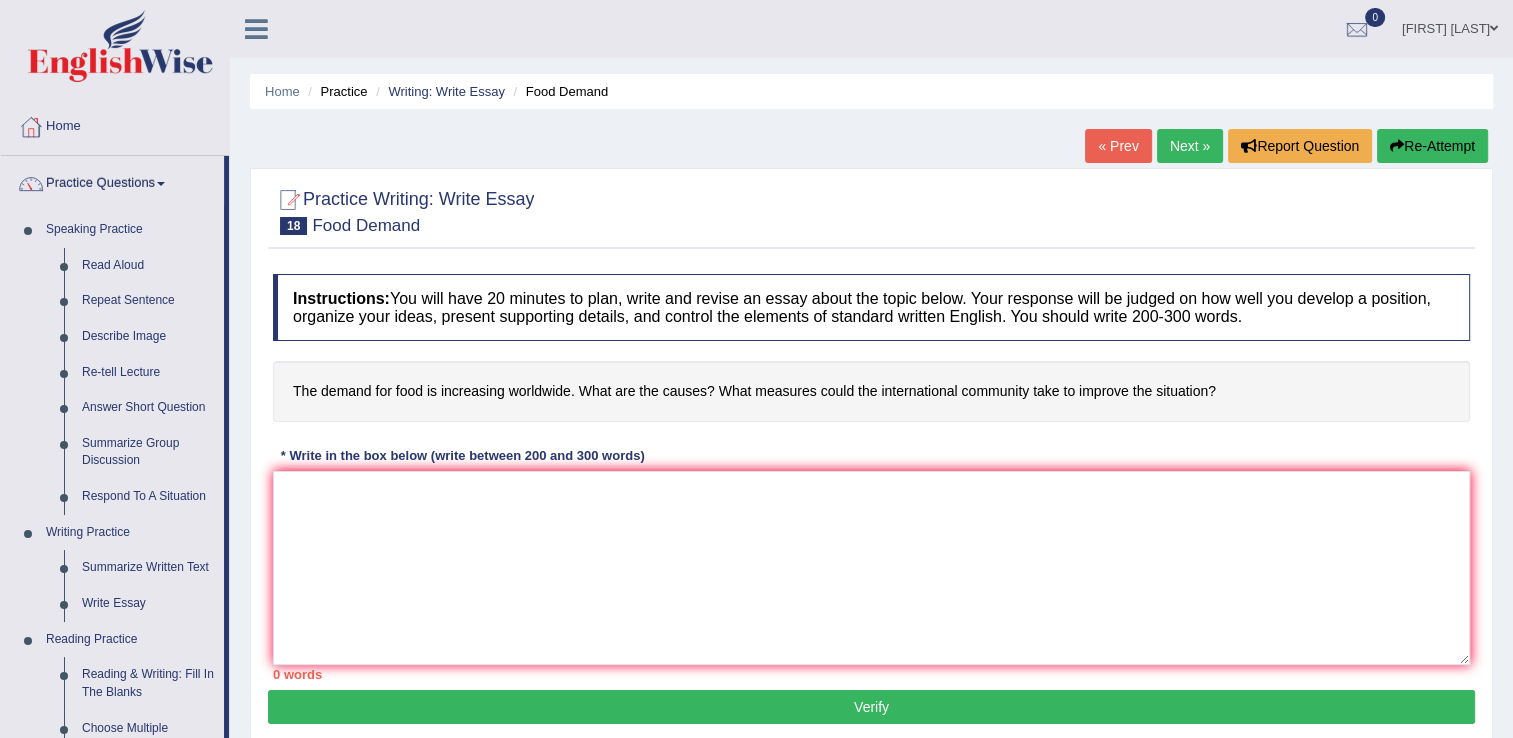 drag, startPoint x: 299, startPoint y: 370, endPoint x: 355, endPoint y: 384, distance: 57.72348 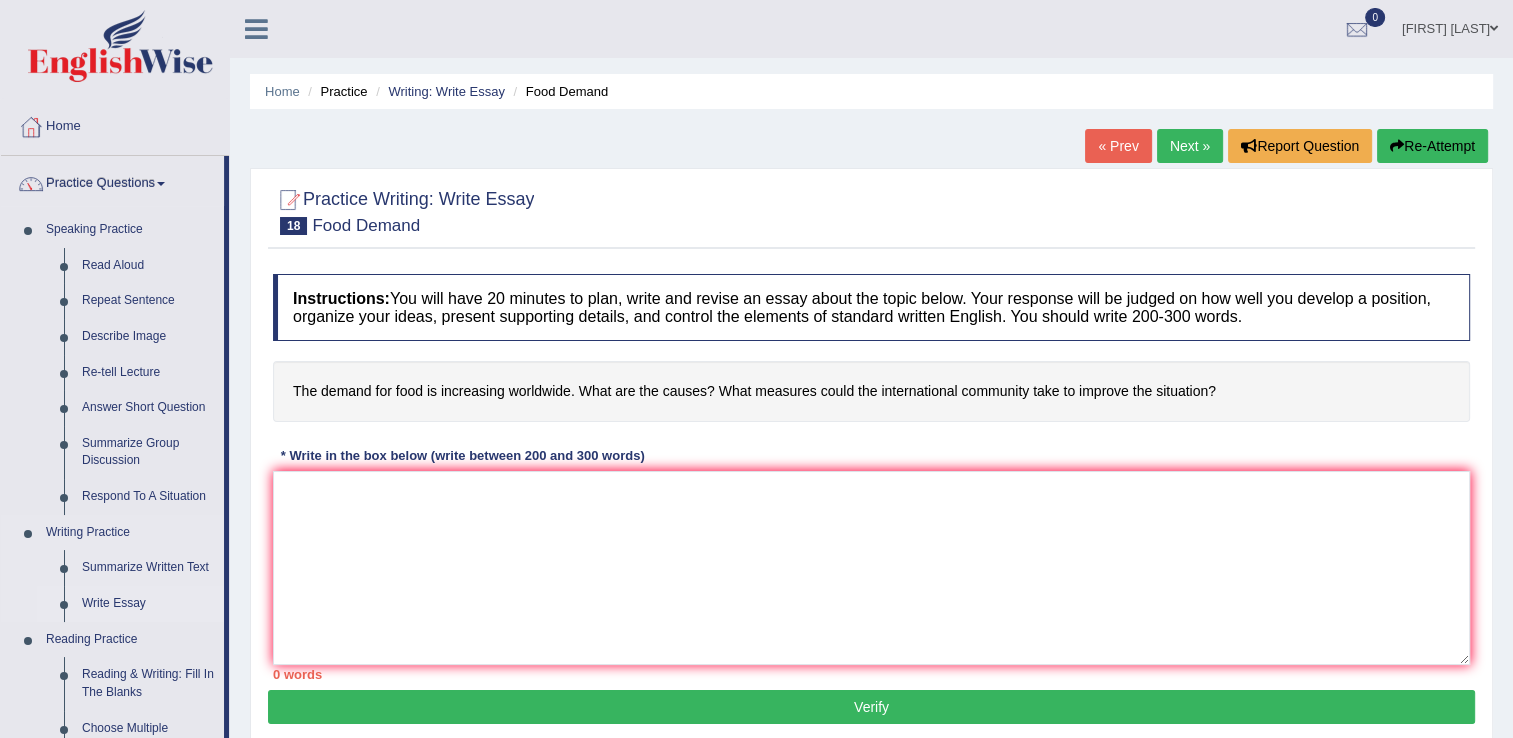 click on "Write Essay" at bounding box center (148, 604) 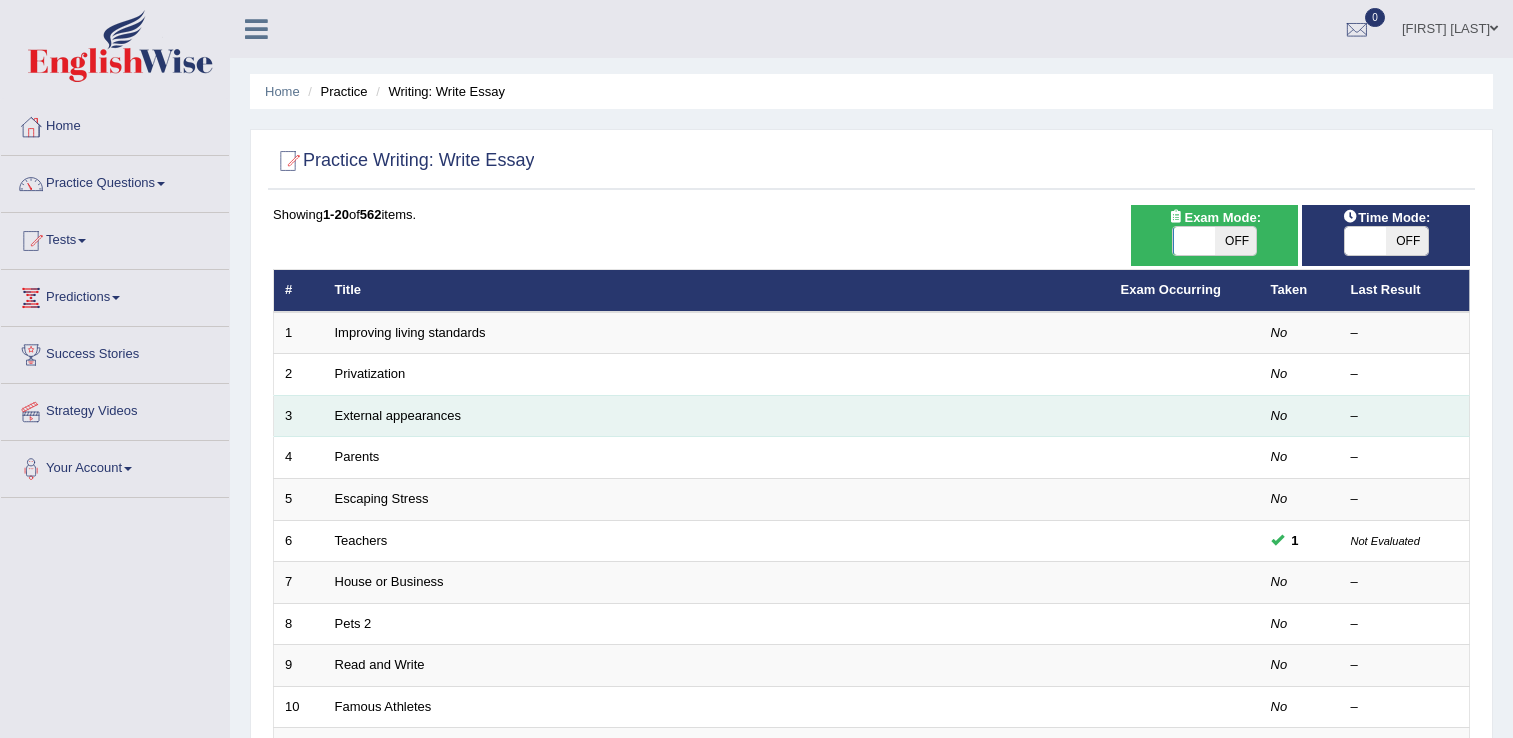 scroll, scrollTop: 0, scrollLeft: 0, axis: both 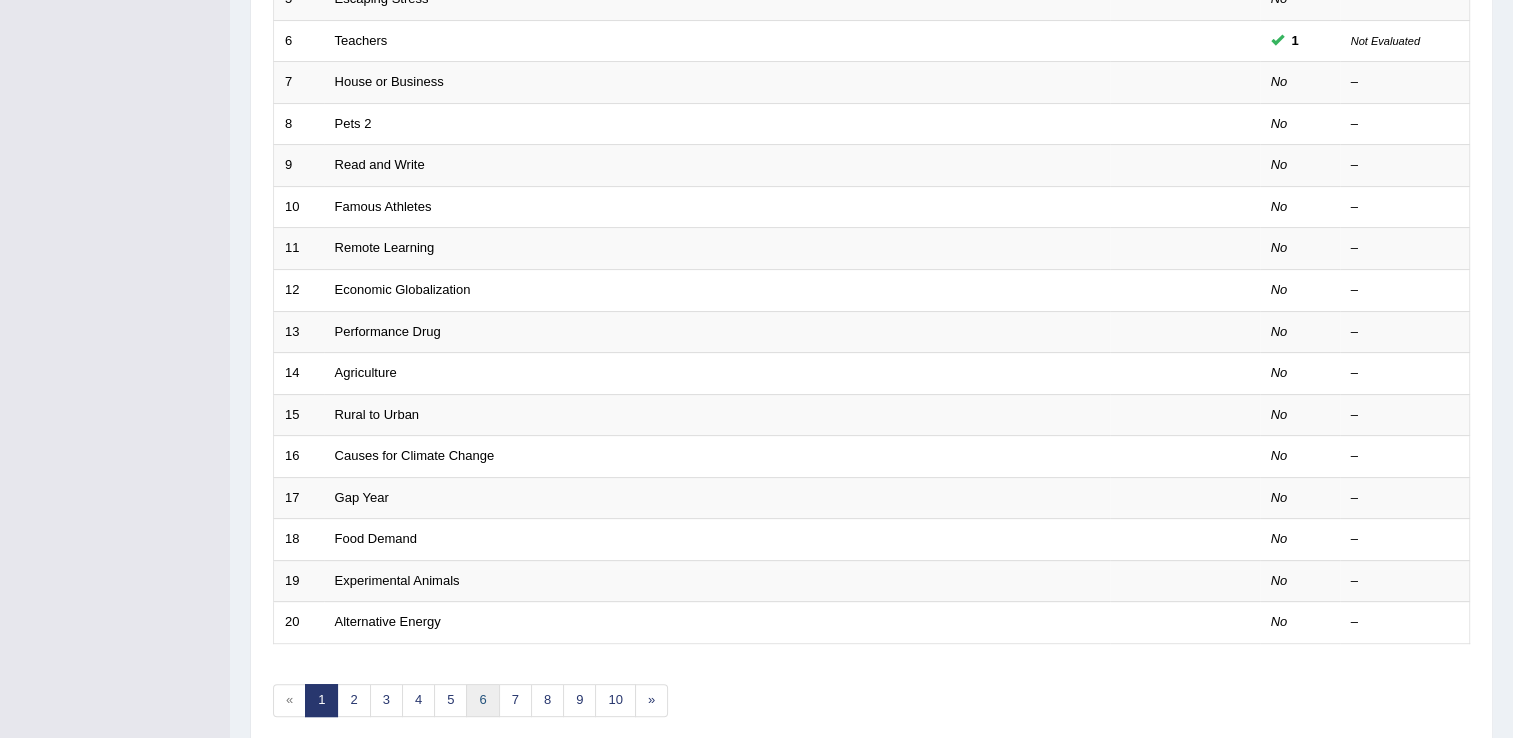 click on "6" at bounding box center [482, 700] 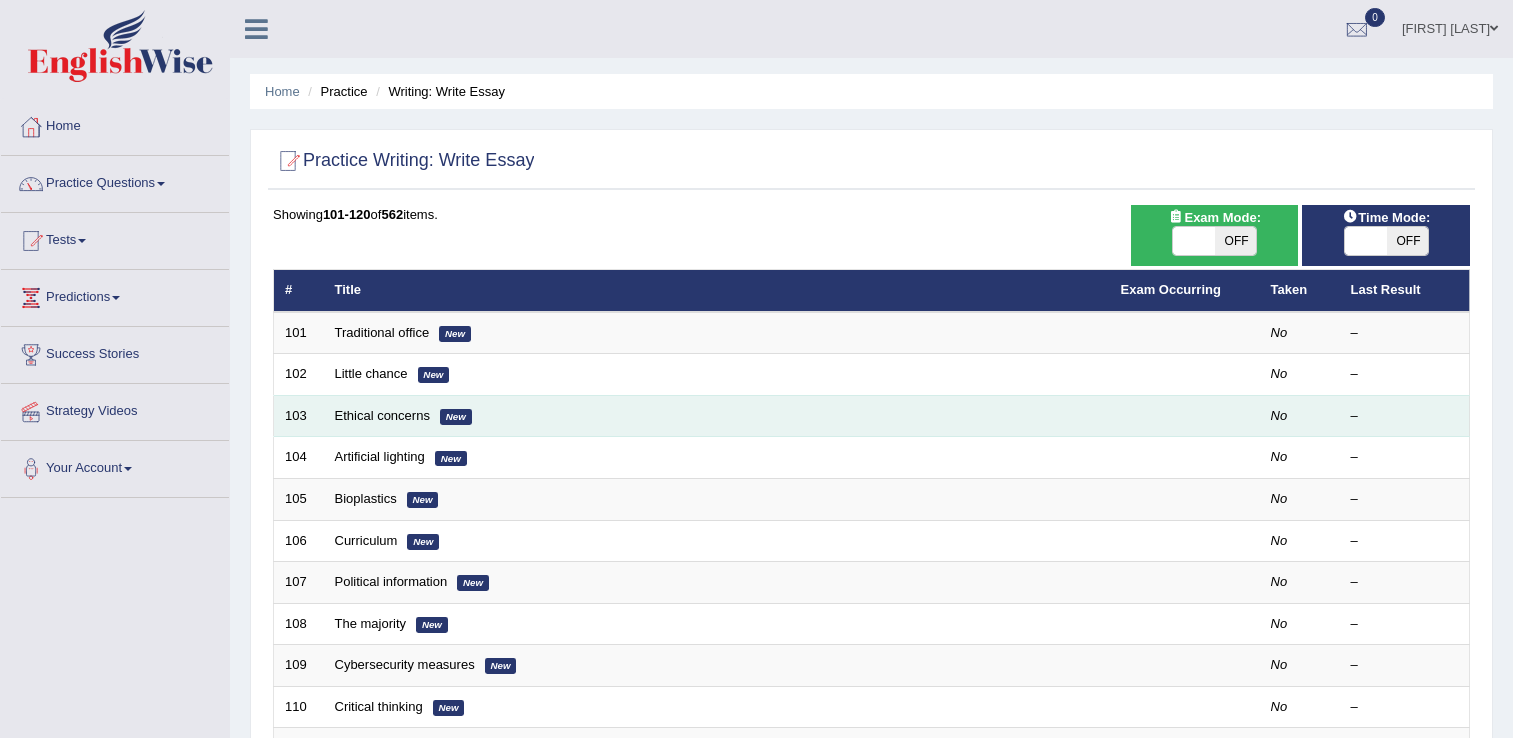 scroll, scrollTop: 0, scrollLeft: 0, axis: both 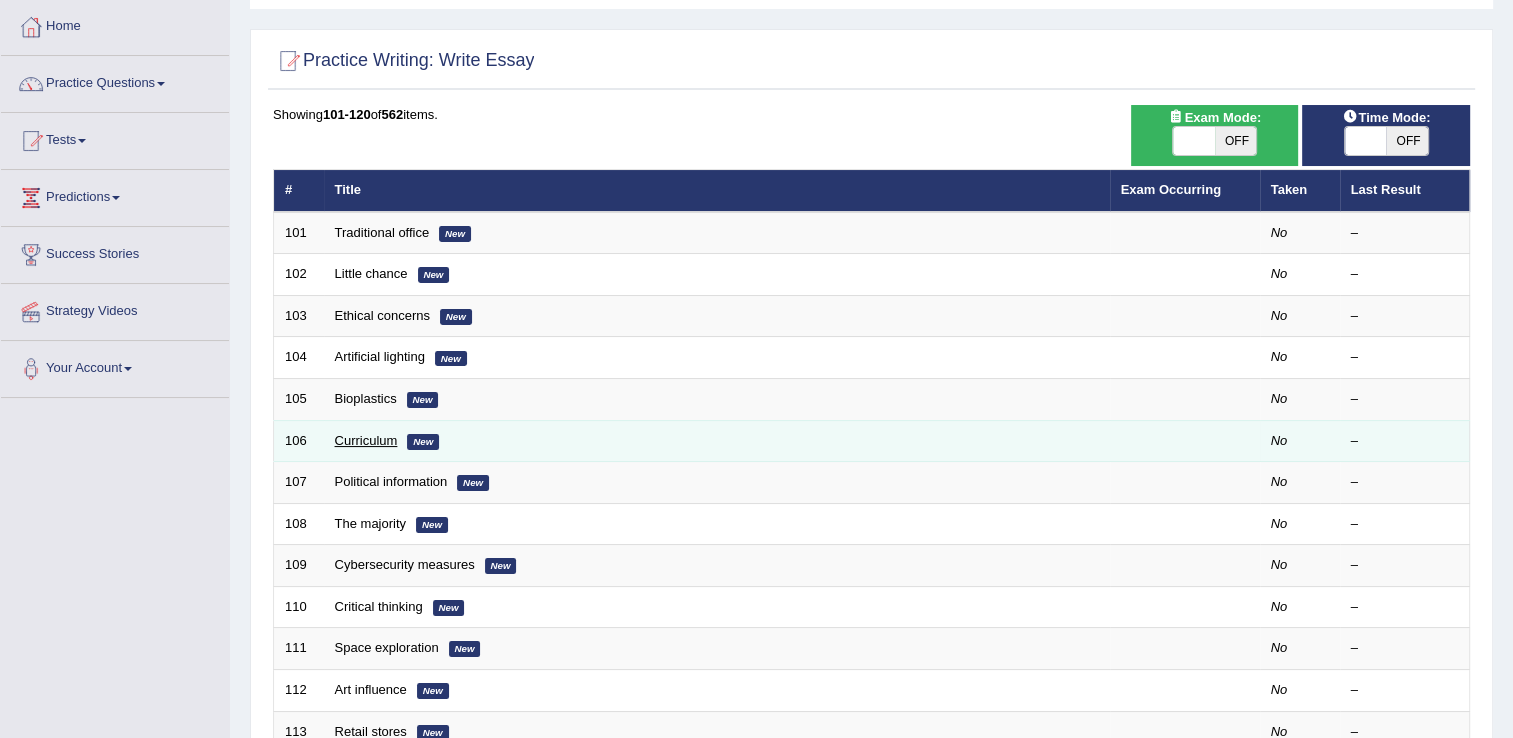 click on "Curriculum" at bounding box center [366, 440] 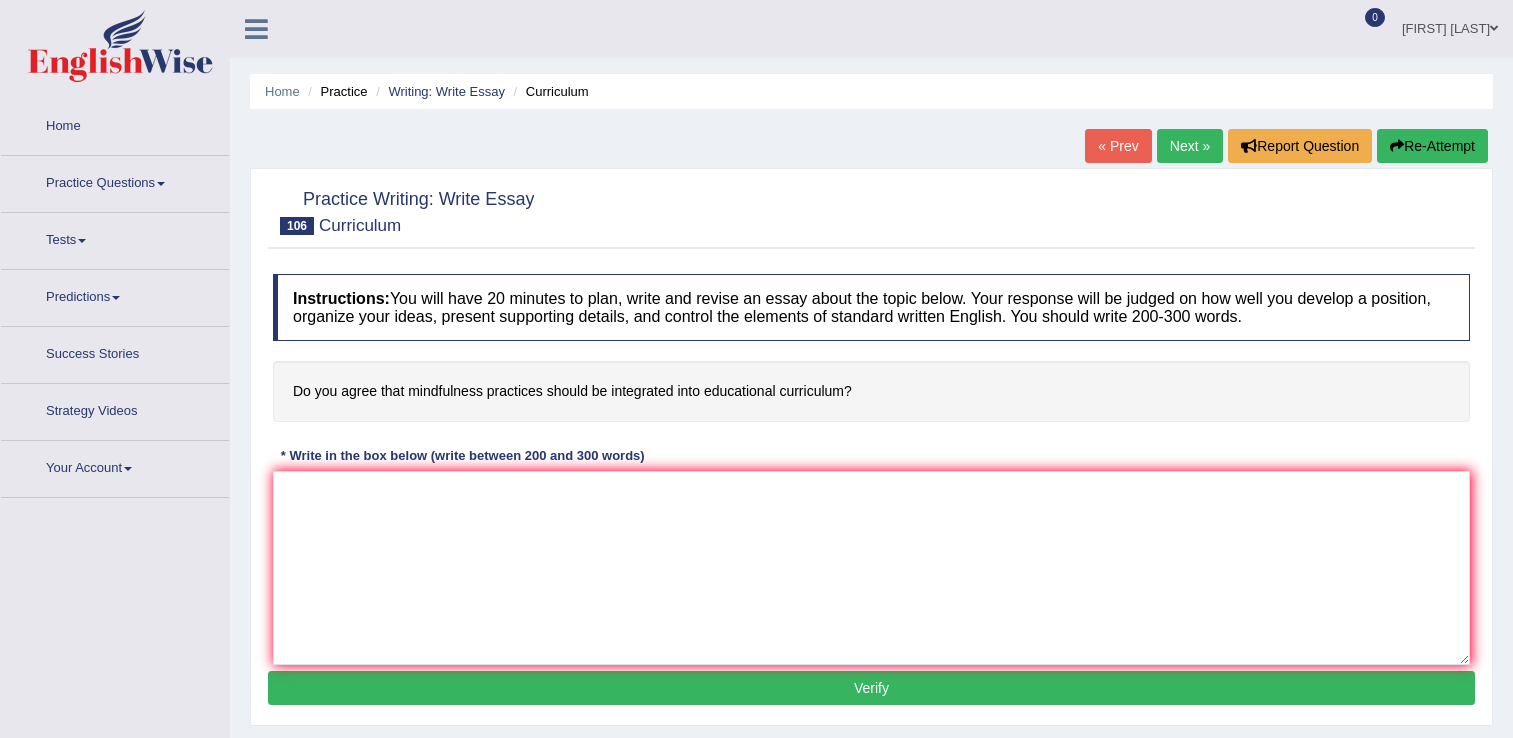 scroll, scrollTop: 0, scrollLeft: 0, axis: both 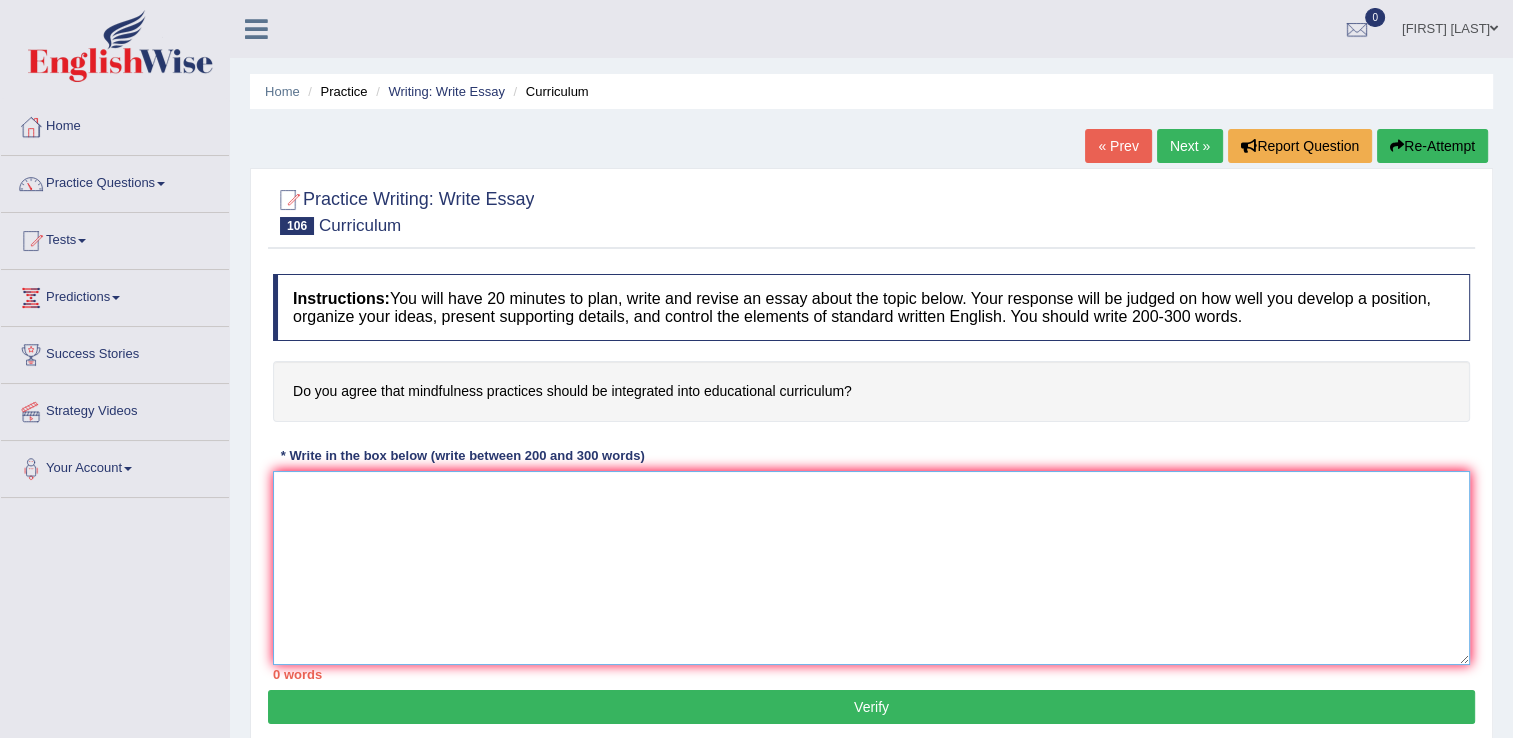 click at bounding box center [871, 568] 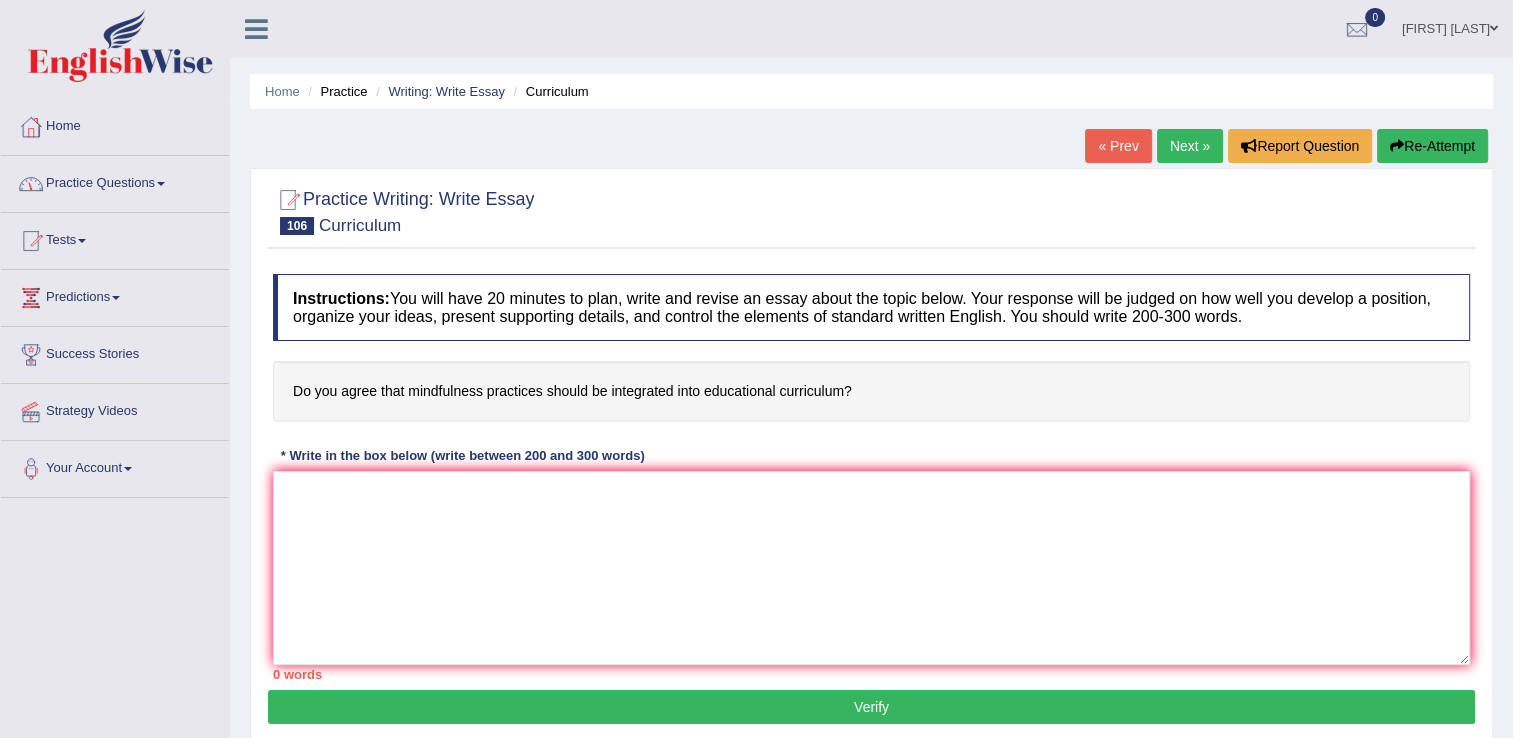 click on "Practice Questions" at bounding box center [115, 181] 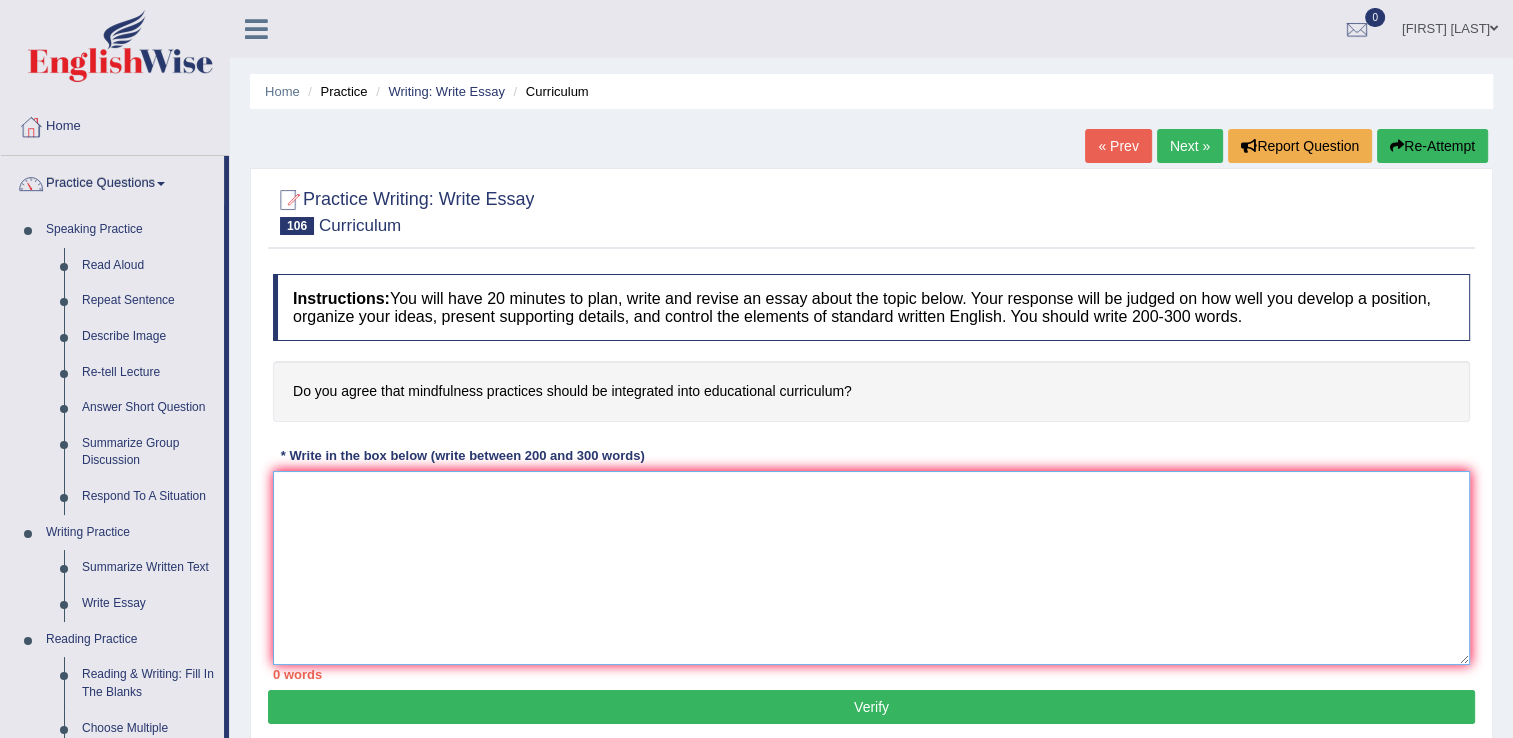 click at bounding box center [871, 568] 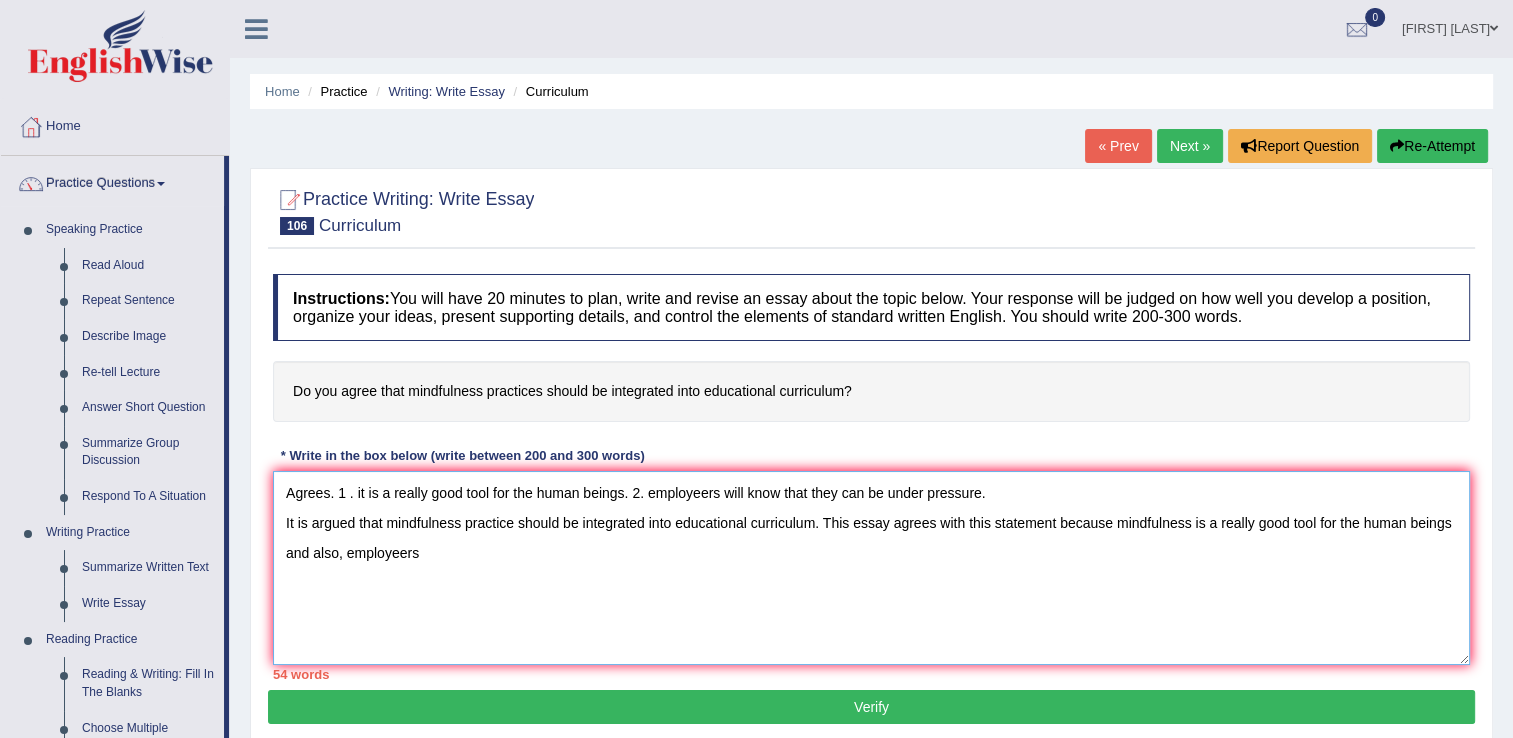 click on "Agrees. 1 . it is a really good tool for the human beings. 2. employeers will know that they can be under pressure.
It is argued that mindfulness practice should be integrated into educational curriculum. This essay agrees with this statement because mindfulness is a really good tool for the human beings and also, employeers" at bounding box center [871, 568] 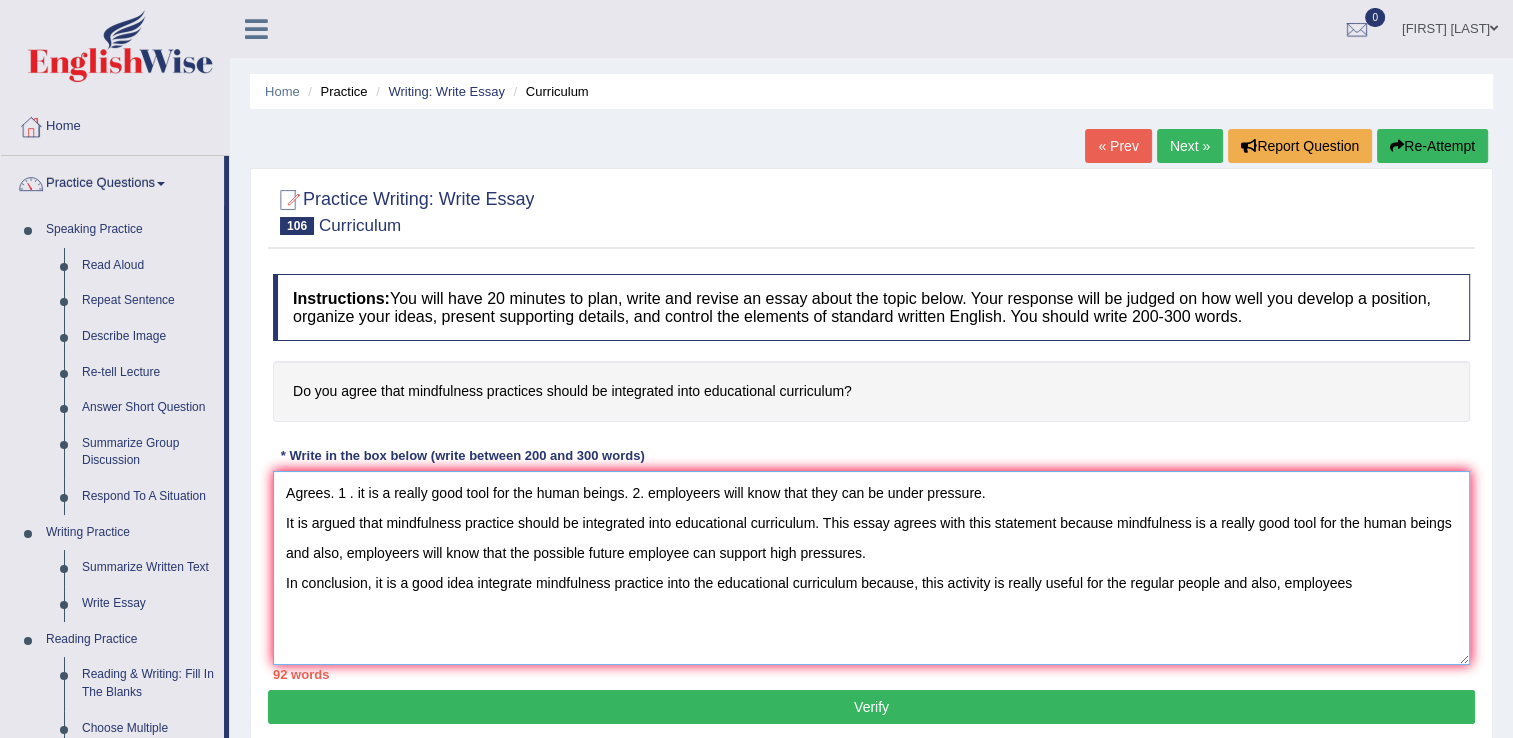 click on "Agrees. 1 . it is a really good tool for the human beings. 2. employeers will know that they can be under pressure.
It is argued that mindfulness practice should be integrated into educational curriculum. This essay agrees with this statement because mindfulness is a really good tool for the human beings and also, employeers will know that the possible future employee can support high pressures.
In conclusion, it is a good idea integrate mindfulness practice into the educational curriculum because, this activity is really useful for the regular people and also, employees" at bounding box center (871, 568) 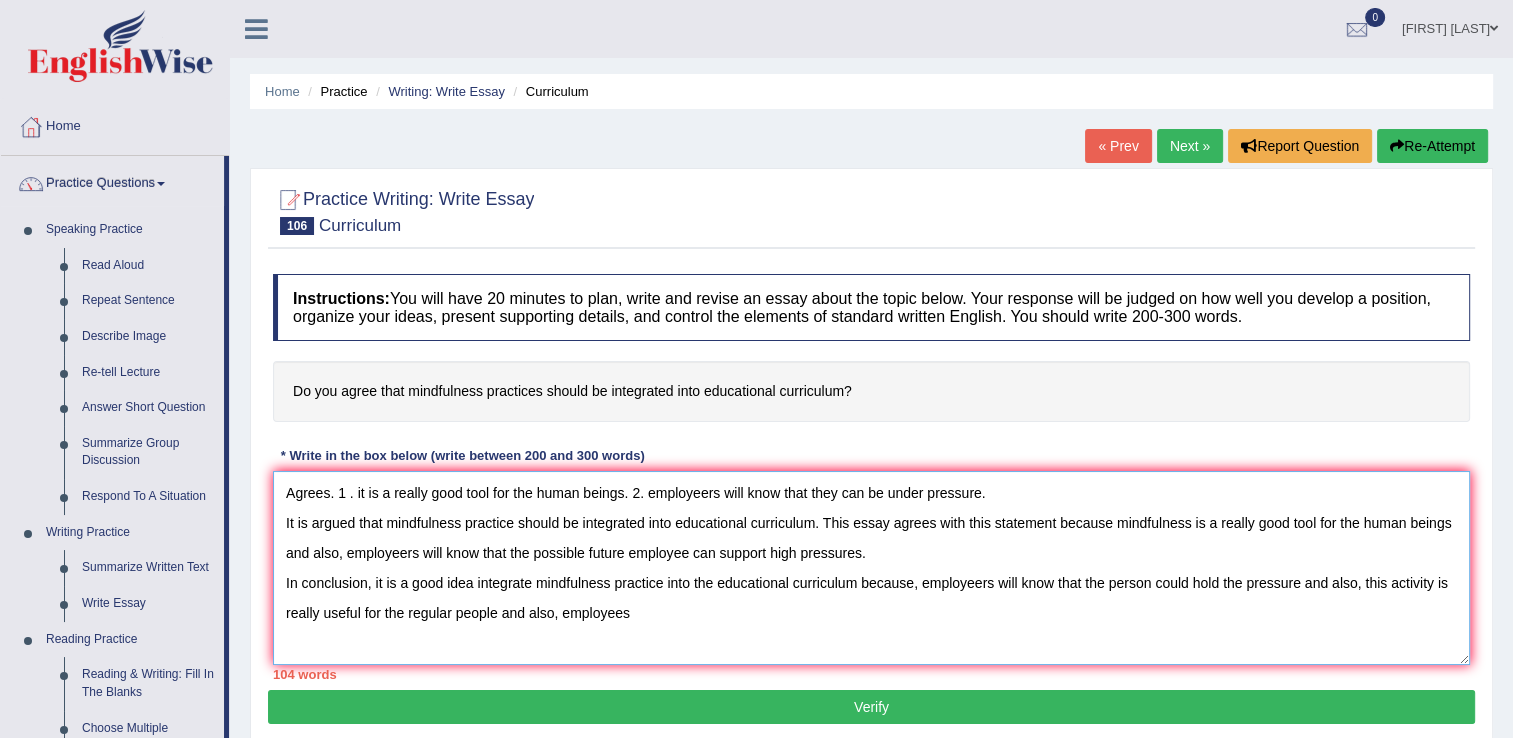 click on "Agrees. 1 . it is a really good tool for the human beings. 2. employeers will know that they can be under pressure.
It is argued that mindfulness practice should be integrated into educational curriculum. This essay agrees with this statement because mindfulness is a really good tool for the human beings and also, employeers will know that the possible future employee can support high pressures.
In conclusion, it is a good idea integrate mindfulness practice into the educational curriculum because, employeers will know that the person could hold the pressure and also, this activity is really useful for the regular people and also, employees" at bounding box center [871, 568] 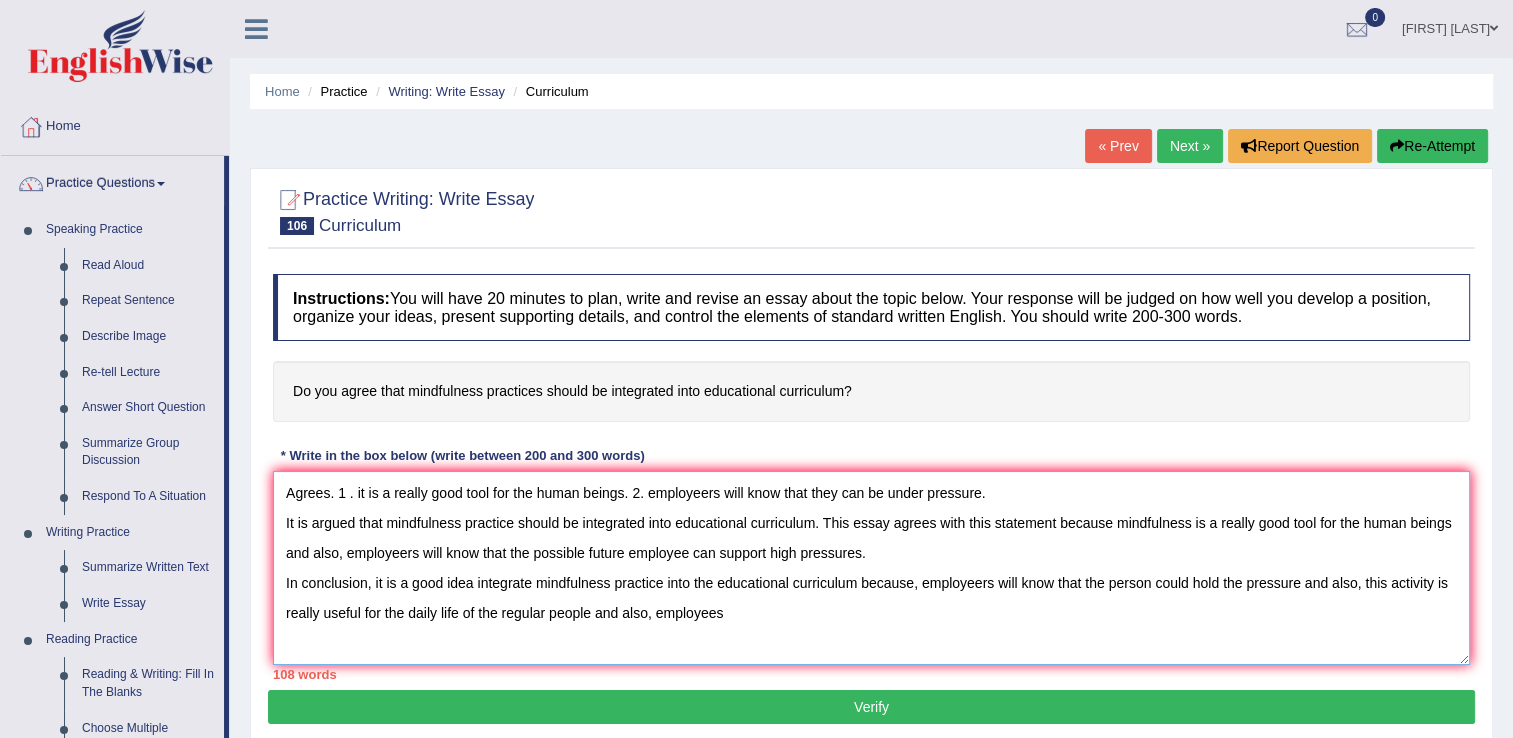 click on "Agrees. 1 . it is a really good tool for the human beings. 2. employeers will know that they can be under pressure.
It is argued that mindfulness practice should be integrated into educational curriculum. This essay agrees with this statement because mindfulness is a really good tool for the human beings and also, employeers will know that the possible future employee can support high pressures.
In conclusion, it is a good idea integrate mindfulness practice into the educational curriculum because, employeers will know that the person could hold the pressure and also, this activity is really useful for the daily life of the regular people and also, employees" at bounding box center (871, 568) 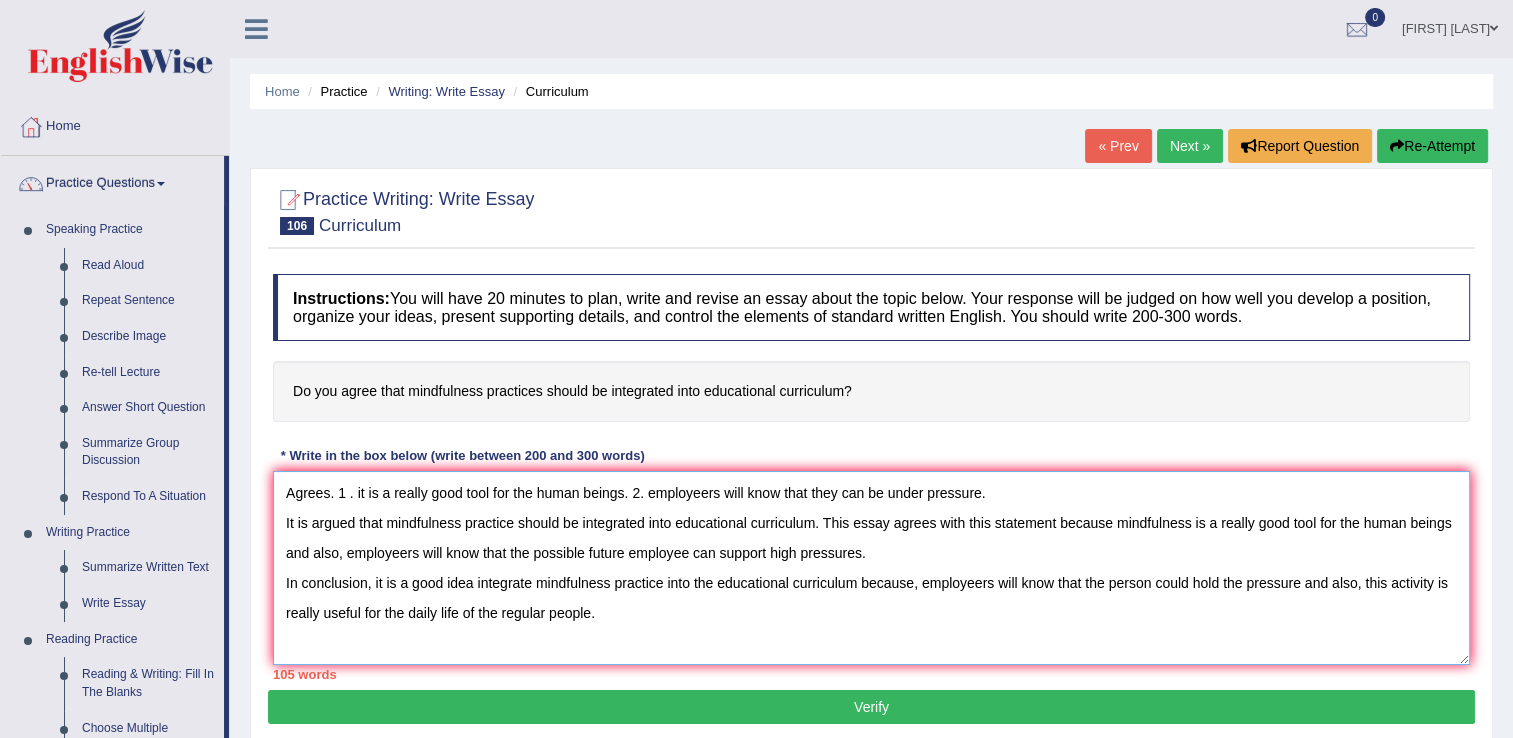 click on "Agrees. 1 . it is a really good tool for the human beings. 2. employeers will know that they can be under pressure.
It is argued that mindfulness practice should be integrated into educational curriculum. This essay agrees with this statement because mindfulness is a really good tool for the human beings and also, employeers will know that the possible future employee can support high pressures.
In conclusion, it is a good idea integrate mindfulness practice into the educational curriculum because, employeers will know that the person could hold the pressure and also, this activity is really useful for the daily life of the regular people." at bounding box center [871, 568] 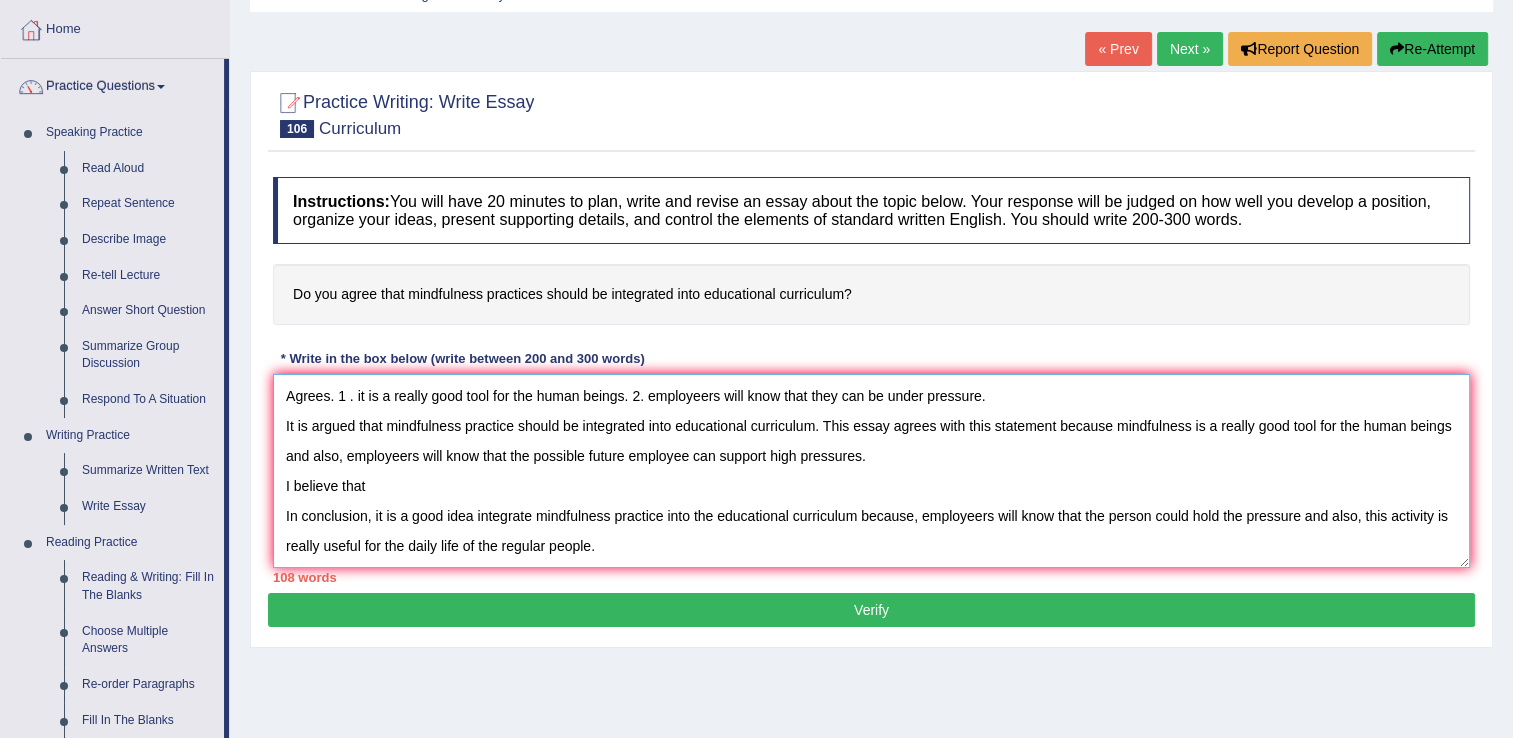 scroll, scrollTop: 100, scrollLeft: 0, axis: vertical 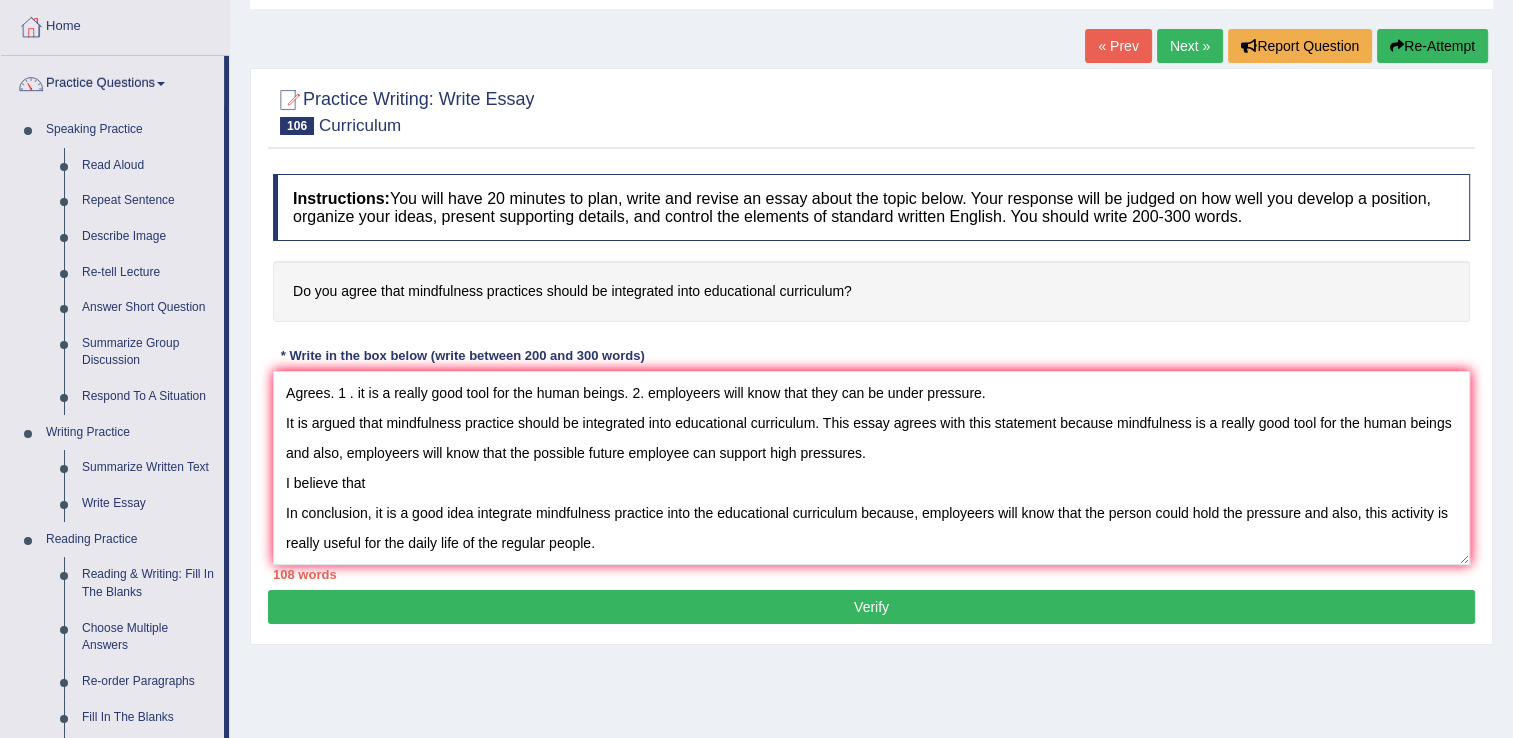 click on "Home
Practice
Writing: Write Essay
Curriculum
« Prev Next »  Report Question  Re-attempt
Practice Writing: Write Essay
106
Curriculum
Instructions:  You will have 20 minutes to plan, write and revise an essay about the topic below. Your response will be judged on how well you develop a position, organize your ideas, present supporting details, and control the elements of standard written English. You should write 200-300 words.
Do you agree that mindfulness practices should be integrated into educational curriculum? * Write in the box below (write between 200 and 300 words) 108 words Written Keywords: A.I. Engine Result: Processing... 90-Points (9-Bands) Sample Answer: . Verify" at bounding box center (871, 400) 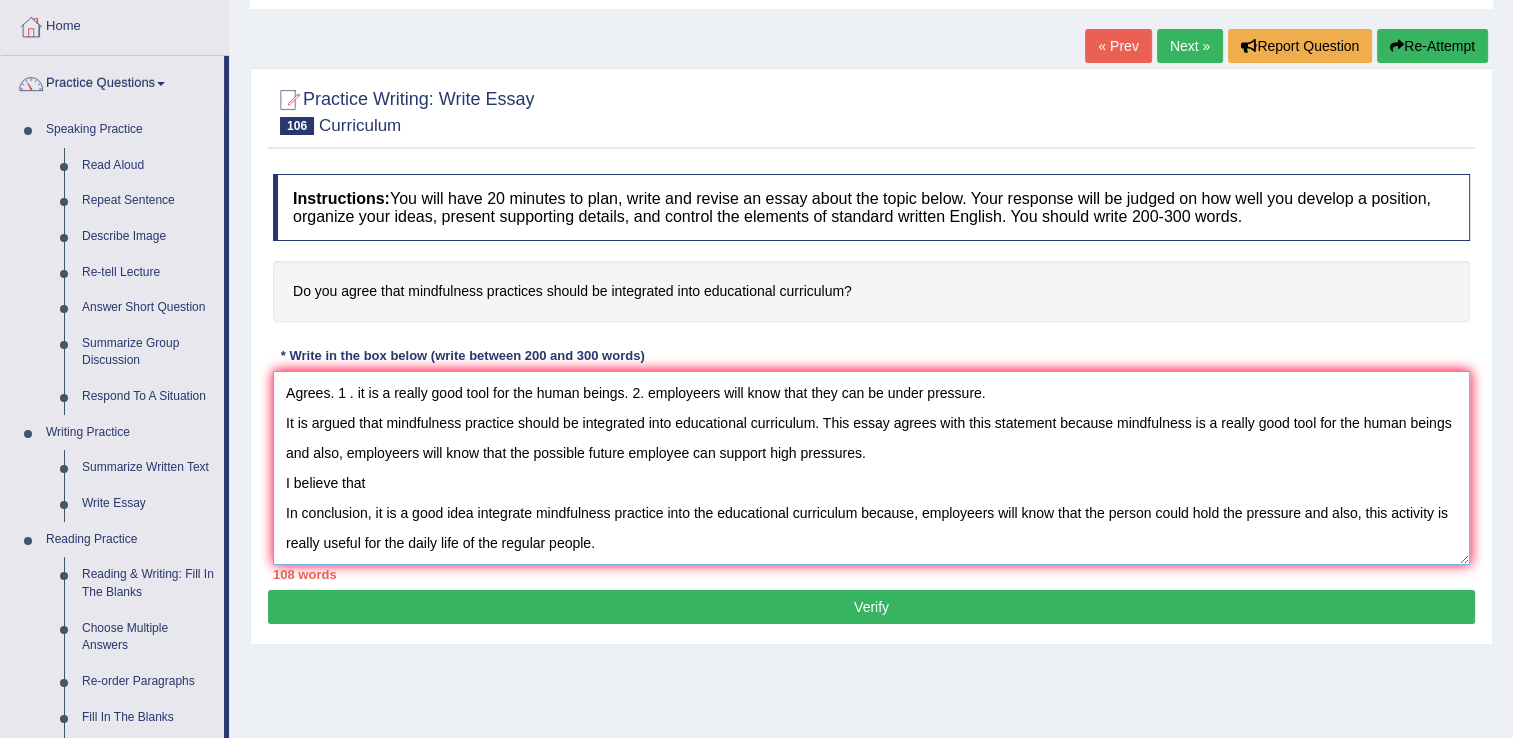 click on "Agrees. 1 . it is a really good tool for the human beings. 2. employeers will know that they can be under pressure.
It is argued that mindfulness practice should be integrated into educational curriculum. This essay agrees with this statement because mindfulness is a really good tool for the human beings and also, employeers will know that the possible future employee can support high pressures.
I believe that
In conclusion, it is a good idea integrate mindfulness practice into the educational curriculum because, employeers will know that the person could hold the pressure and also, this activity is really useful for the daily life of the regular people." at bounding box center (871, 468) 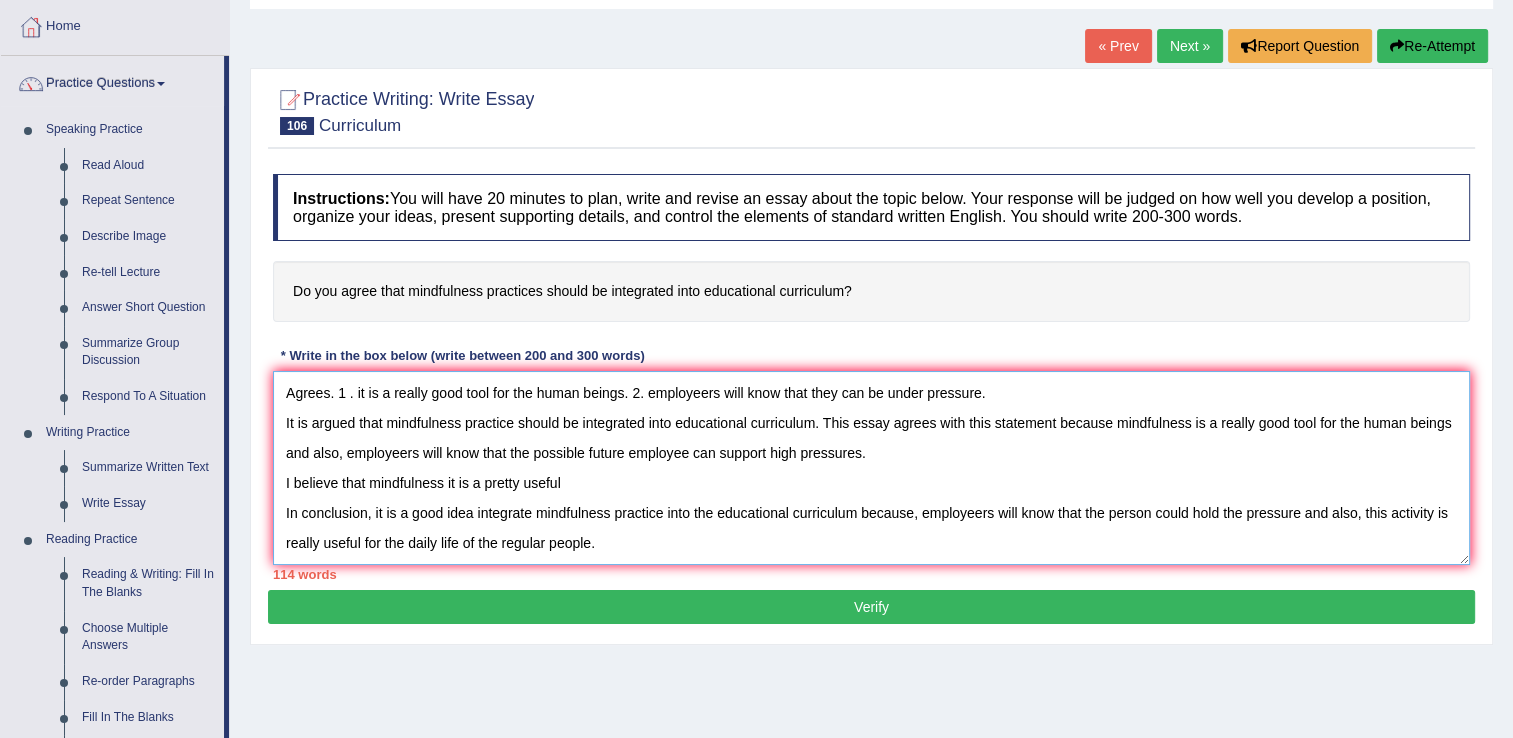 click on "Agrees. 1 . it is a really good tool for the human beings. 2. employeers will know that they can be under pressure.
It is argued that mindfulness practice should be integrated into educational curriculum. This essay agrees with this statement because mindfulness is a really good tool for the human beings and also, employeers will know that the possible future employee can support high pressures.
I believe that mindfulness it is a pretty useful
In conclusion, it is a good idea integrate mindfulness practice into the educational curriculum because, employeers will know that the person could hold the pressure and also, this activity is really useful for the daily life of the regular people." at bounding box center [871, 468] 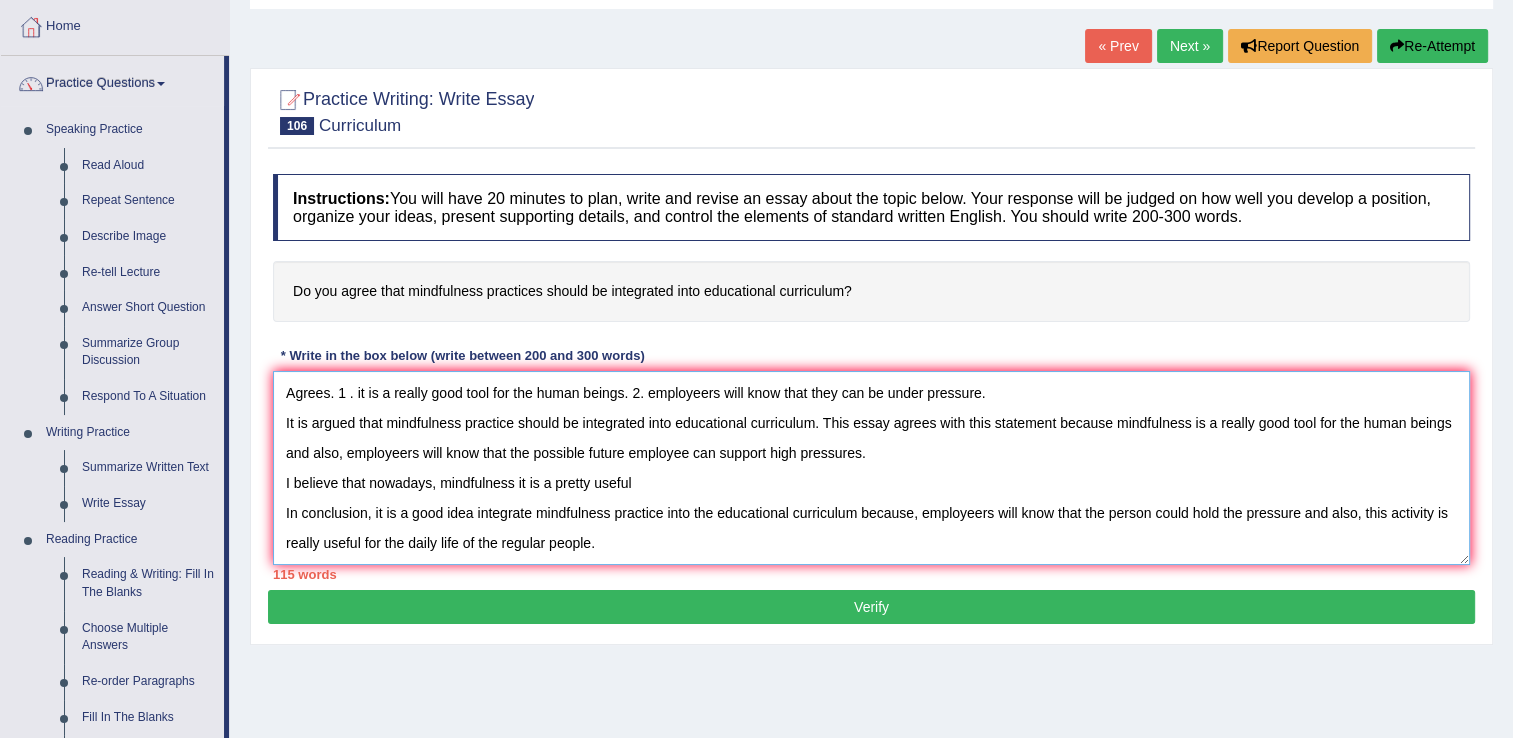 click on "Agrees. 1 . it is a really good tool for the human beings. 2. employeers will know that they can be under pressure.
It is argued that mindfulness practice should be integrated into educational curriculum. This essay agrees with this statement because mindfulness is a really good tool for the human beings and also, employeers will know that the possible future employee can support high pressures.
I believe that nowadays, mindfulness it is a pretty useful
In conclusion, it is a good idea integrate mindfulness practice into the educational curriculum because, employeers will know that the person could hold the pressure and also, this activity is really useful for the daily life of the regular people." at bounding box center [871, 468] 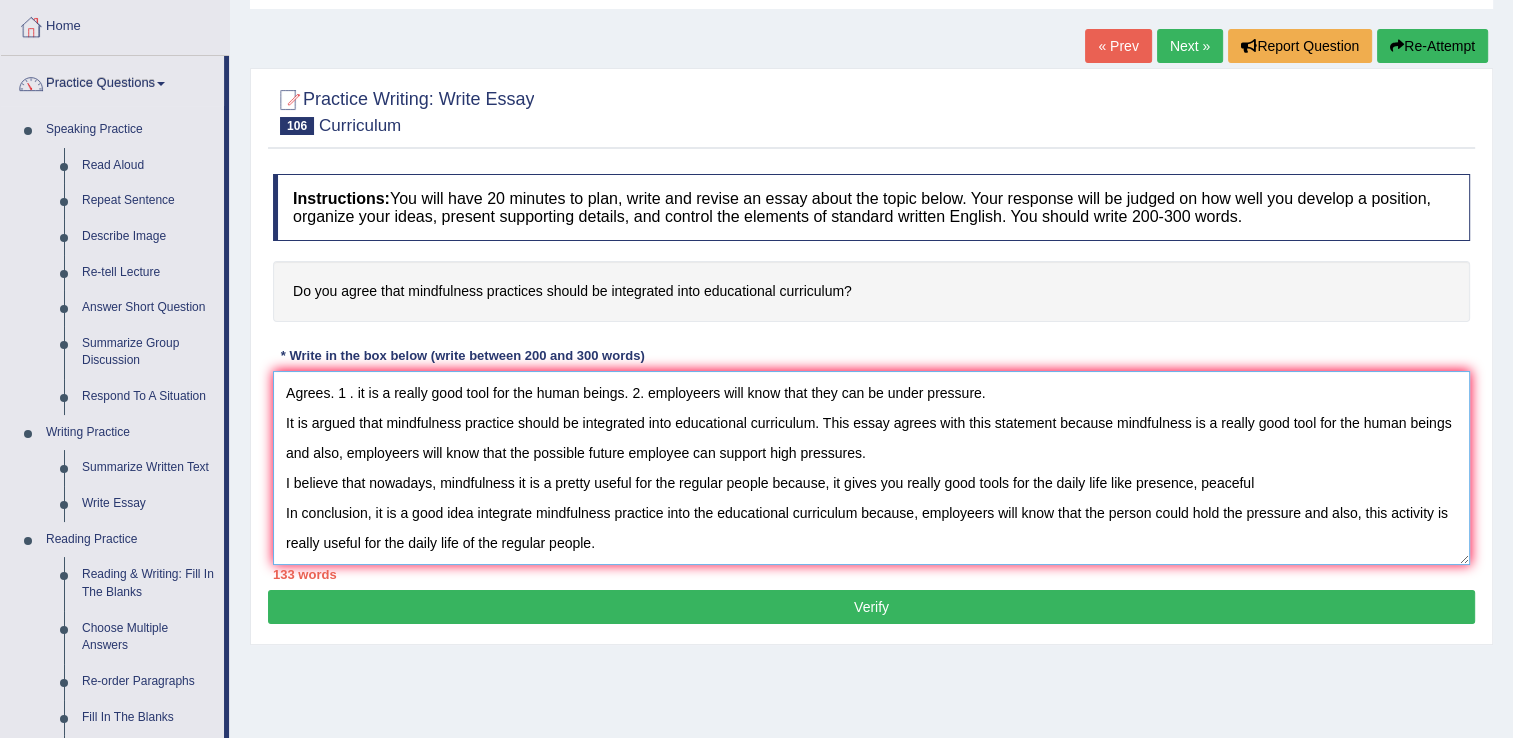 click on "Agrees. 1 . it is a really good tool for the human beings. 2. employeers will know that they can be under pressure.
It is argued that mindfulness practice should be integrated into educational curriculum. This essay agrees with this statement because mindfulness is a really good tool for the human beings and also, employeers will know that the possible future employee can support high pressures.
I believe that nowadays, mindfulness it is a pretty useful for the regular people because, it gives you really good tools for the daily life like presence, peaceful
In conclusion, it is a good idea integrate mindfulness practice into the educational curriculum because, employeers will know that the person could hold the pressure and also, this activity is really useful for the daily life of the regular people." at bounding box center (871, 468) 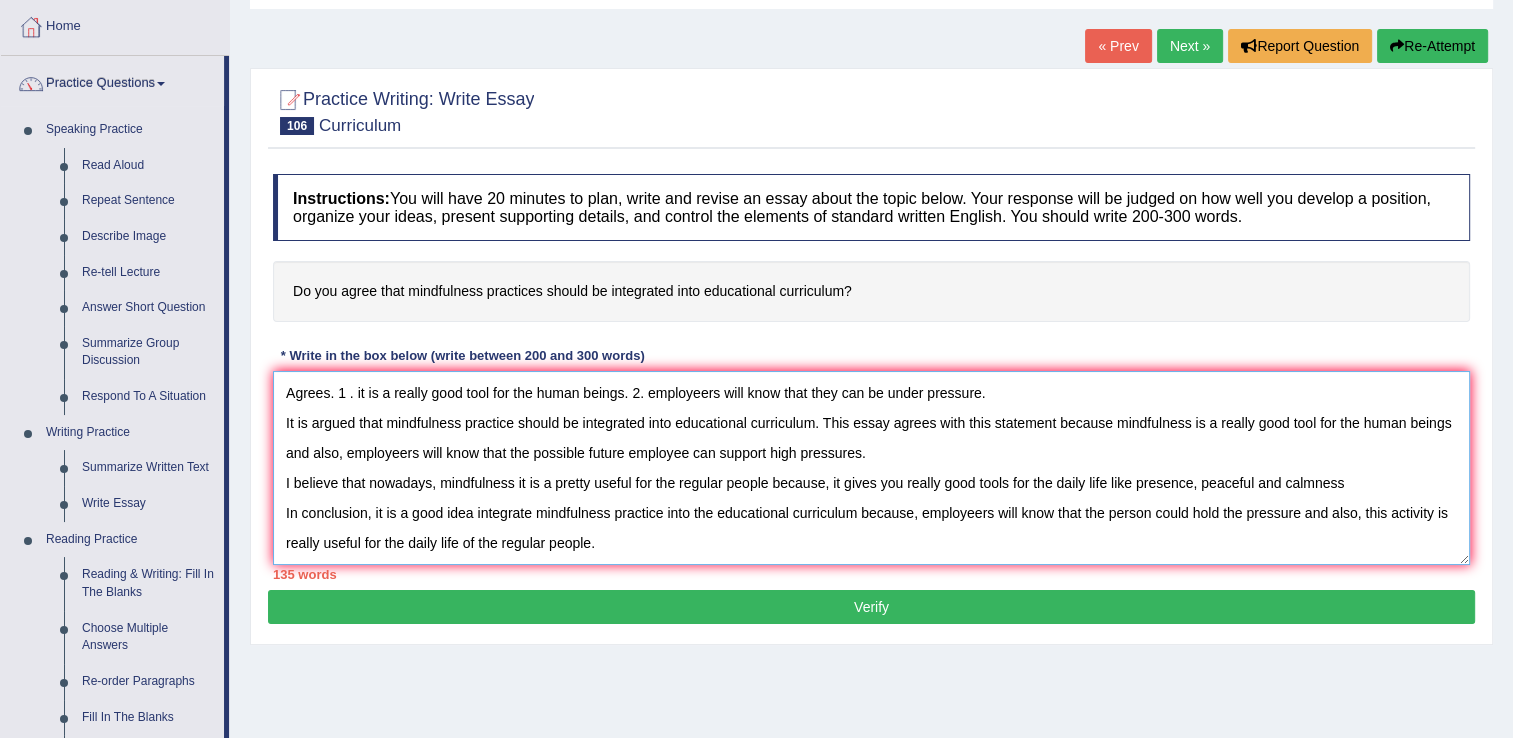 click on "Agrees. 1 . it is a really good tool for the human beings. 2. employeers will know that they can be under pressure.
It is argued that mindfulness practice should be integrated into educational curriculum. This essay agrees with this statement because mindfulness is a really good tool for the human beings and also, employeers will know that the possible future employee can support high pressures.
I believe that nowadays, mindfulness it is a pretty useful for the regular people because, it gives you really good tools for the daily life like presence, peaceful and calmness
In conclusion, it is a good idea integrate mindfulness practice into the educational curriculum because, employeers will know that the person could hold the pressure and also, this activity is really useful for the daily life of the regular people." at bounding box center (871, 468) 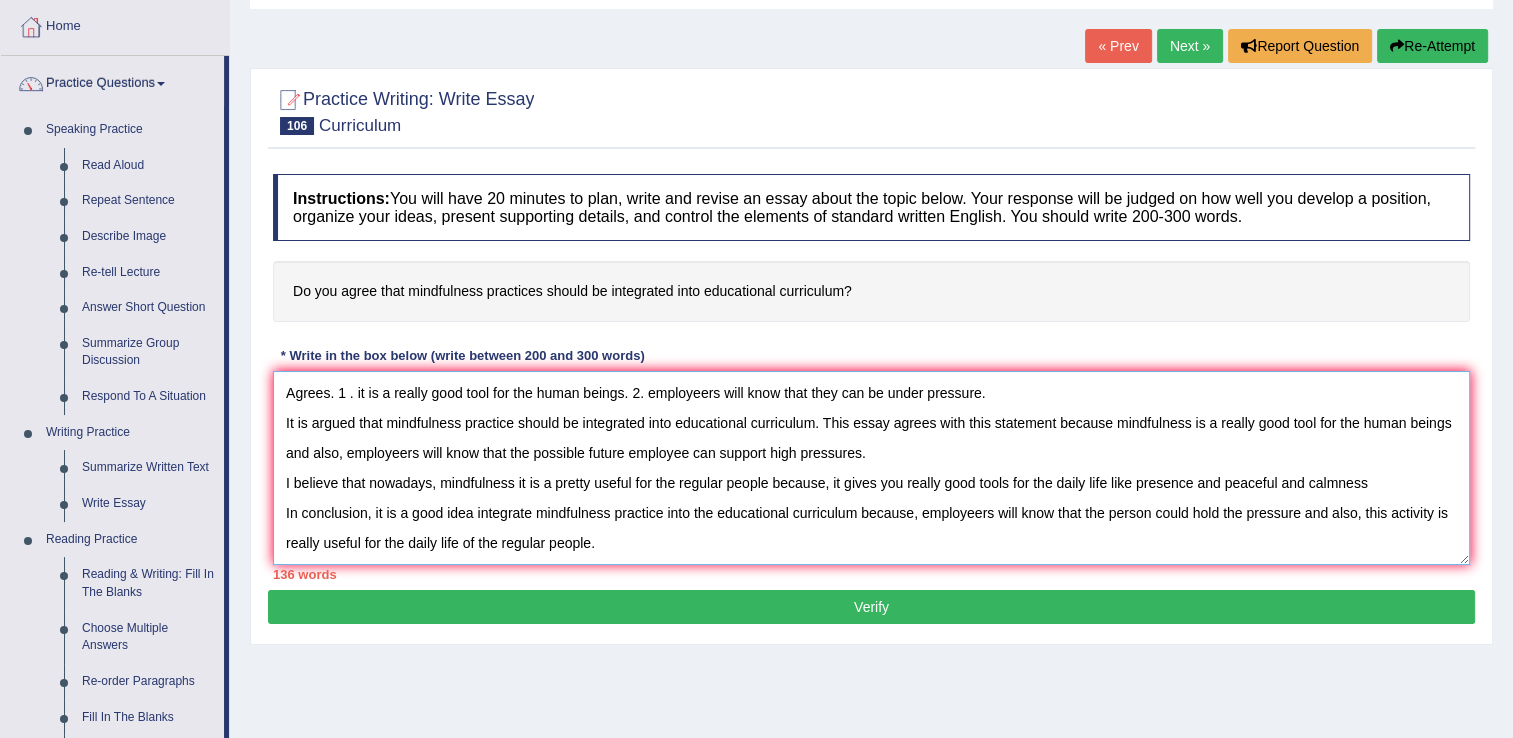 click on "Agrees. 1 . it is a really good tool for the human beings. 2. employeers will know that they can be under pressure.
It is argued that mindfulness practice should be integrated into educational curriculum. This essay agrees with this statement because mindfulness is a really good tool for the human beings and also, employeers will know that the possible future employee can support high pressures.
I believe that nowadays, mindfulness it is a pretty useful for the regular people because, it gives you really good tools for the daily life like presence and peaceful and calmness
In conclusion, it is a good idea integrate mindfulness practice into the educational curriculum because, employeers will know that the person could hold the pressure and also, this activity is really useful for the daily life of the regular people." at bounding box center [871, 468] 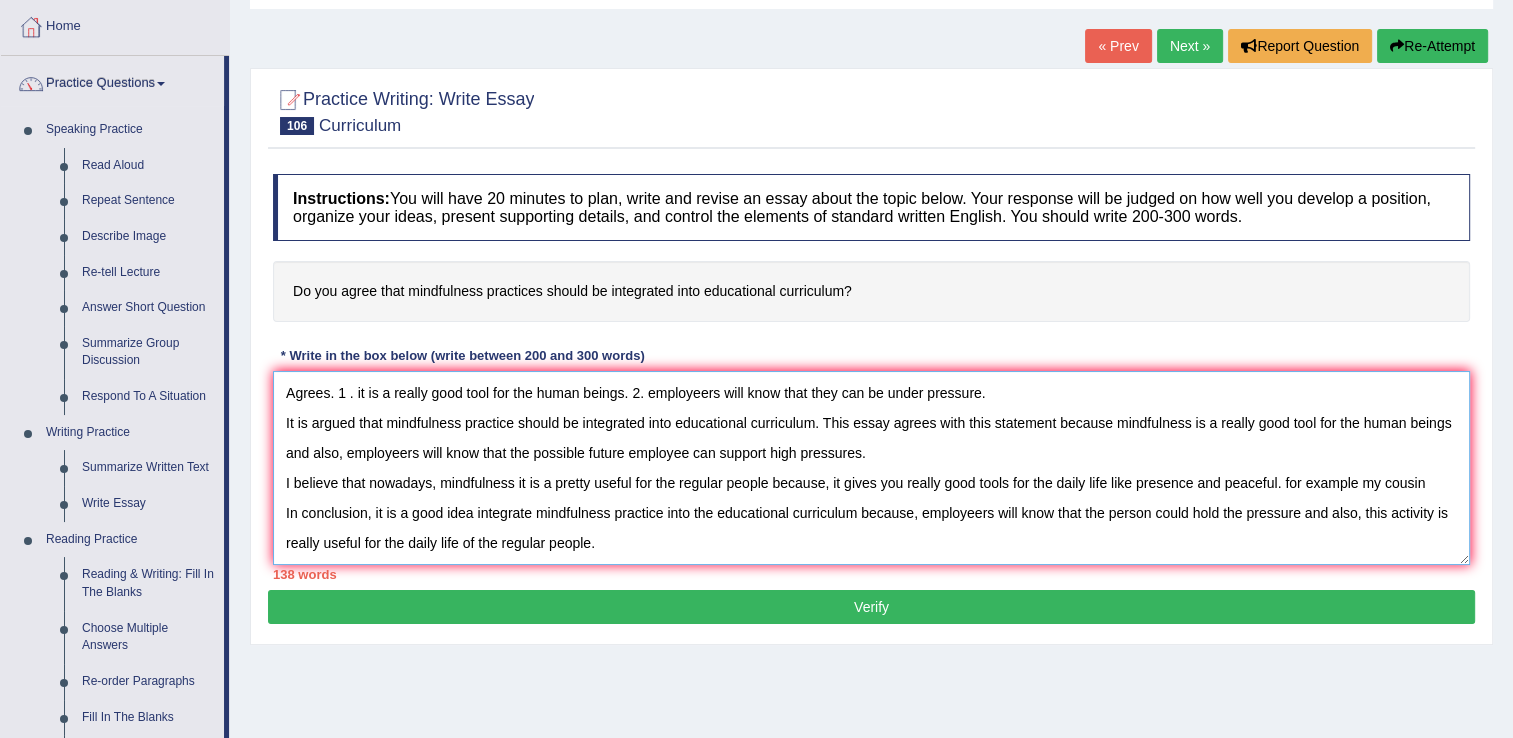 click on "Agrees. 1 . it is a really good tool for the human beings. 2. employeers will know that they can be under pressure.
It is argued that mindfulness practice should be integrated into educational curriculum. This essay agrees with this statement because mindfulness is a really good tool for the human beings and also, employeers will know that the possible future employee can support high pressures.
I believe that nowadays, mindfulness it is a pretty useful for the regular people because, it gives you really good tools for the daily life like presence and peaceful. for example my cousin
In conclusion, it is a good idea integrate mindfulness practice into the educational curriculum because, employeers will know that the person could hold the pressure and also, this activity is really useful for the daily life of the regular people." at bounding box center (871, 468) 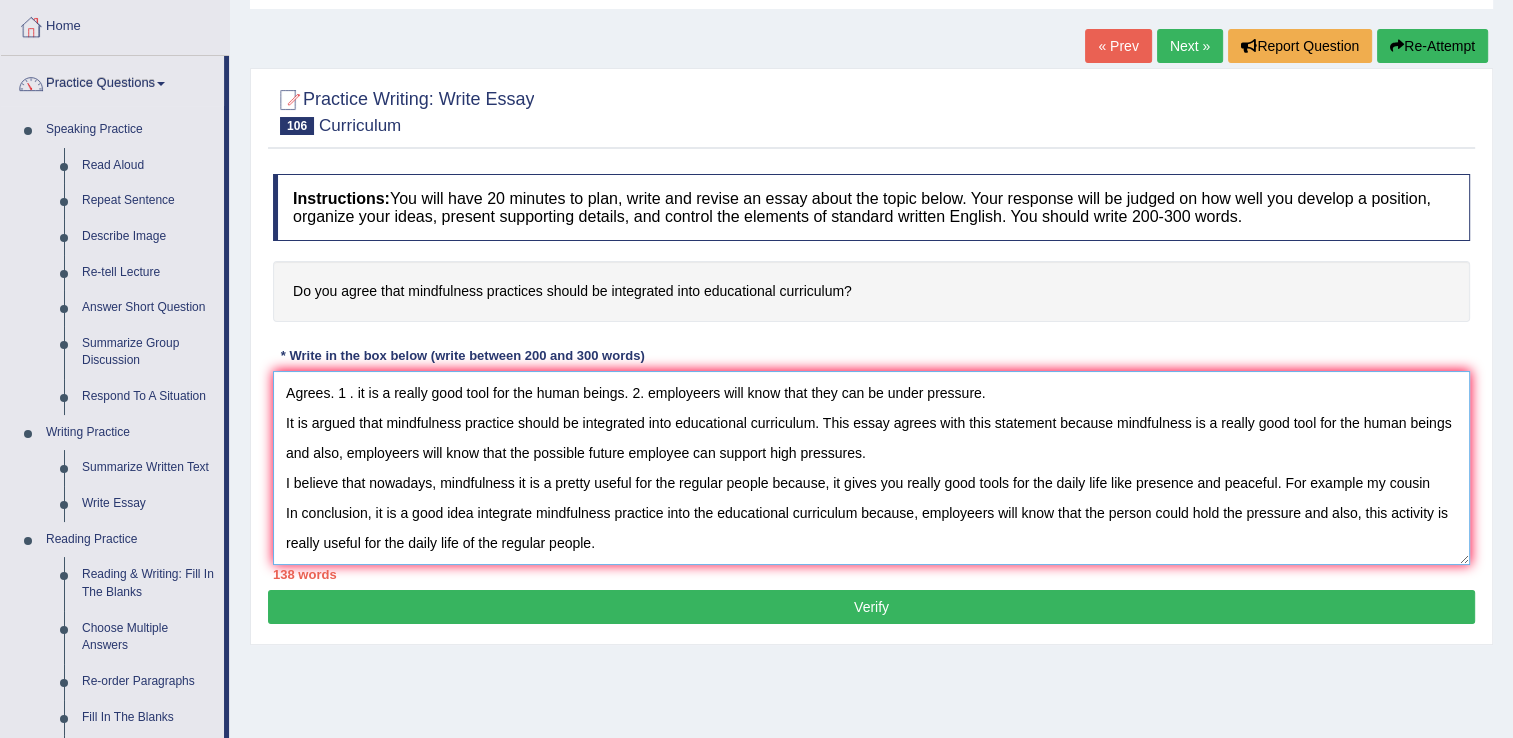 click on "Agrees. 1 . it is a really good tool for the human beings. 2. employeers will know that they can be under pressure.
It is argued that mindfulness practice should be integrated into educational curriculum. This essay agrees with this statement because mindfulness is a really good tool for the human beings and also, employeers will know that the possible future employee can support high pressures.
I believe that nowadays, mindfulness it is a pretty useful for the regular people because, it gives you really good tools for the daily life like presence and peaceful. For example my cousin
In conclusion, it is a good idea integrate mindfulness practice into the educational curriculum because, employeers will know that the person could hold the pressure and also, this activity is really useful for the daily life of the regular people." at bounding box center [871, 468] 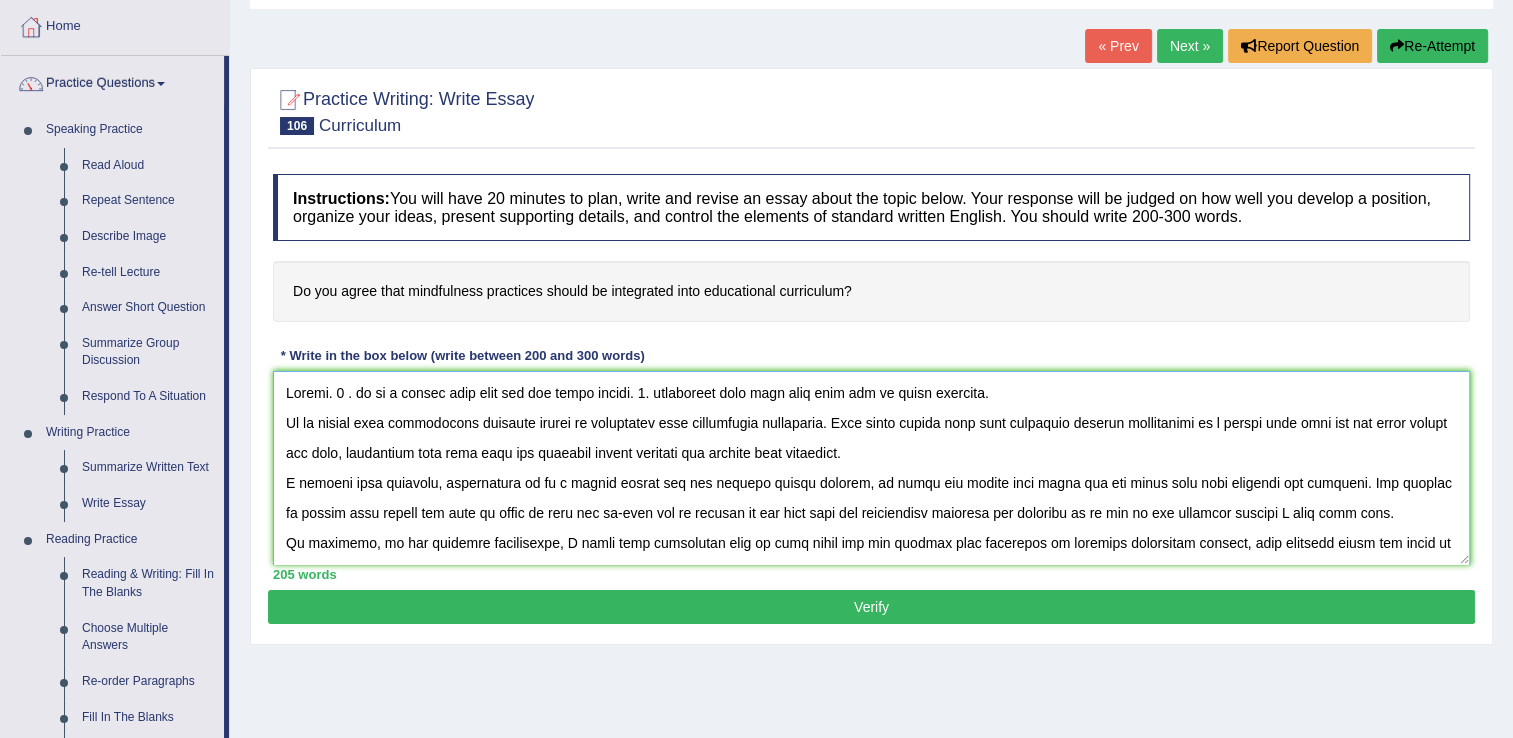 scroll, scrollTop: 17, scrollLeft: 0, axis: vertical 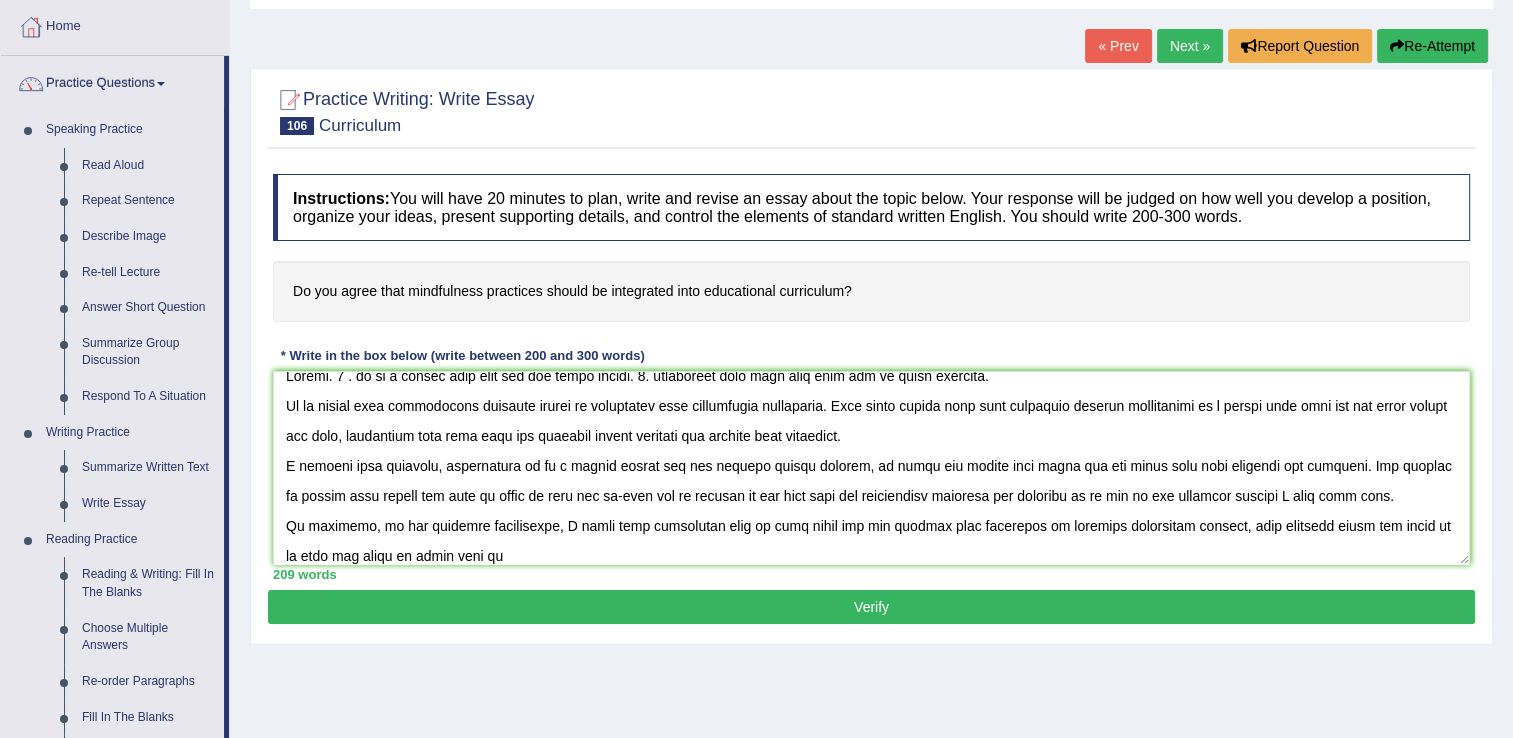 click on "Home
Practice
Writing: Write Essay
Curriculum
« Prev Next »  Report Question  Re-attempt
Practice Writing: Write Essay
106
Curriculum
Instructions:  You will have 20 minutes to plan, write and revise an essay about the topic below. Your response will be judged on how well you develop a position, organize your ideas, present supporting details, and control the elements of standard written English. You should write 200-300 words.
Do you agree that mindfulness practices should be integrated into educational curriculum? * Write in the box below (write between 200 and 300 words) 209 words Written Keywords: A.I. Engine Result: Processing... 90-Points (9-Bands) Sample Answer: . Verify" at bounding box center (871, 400) 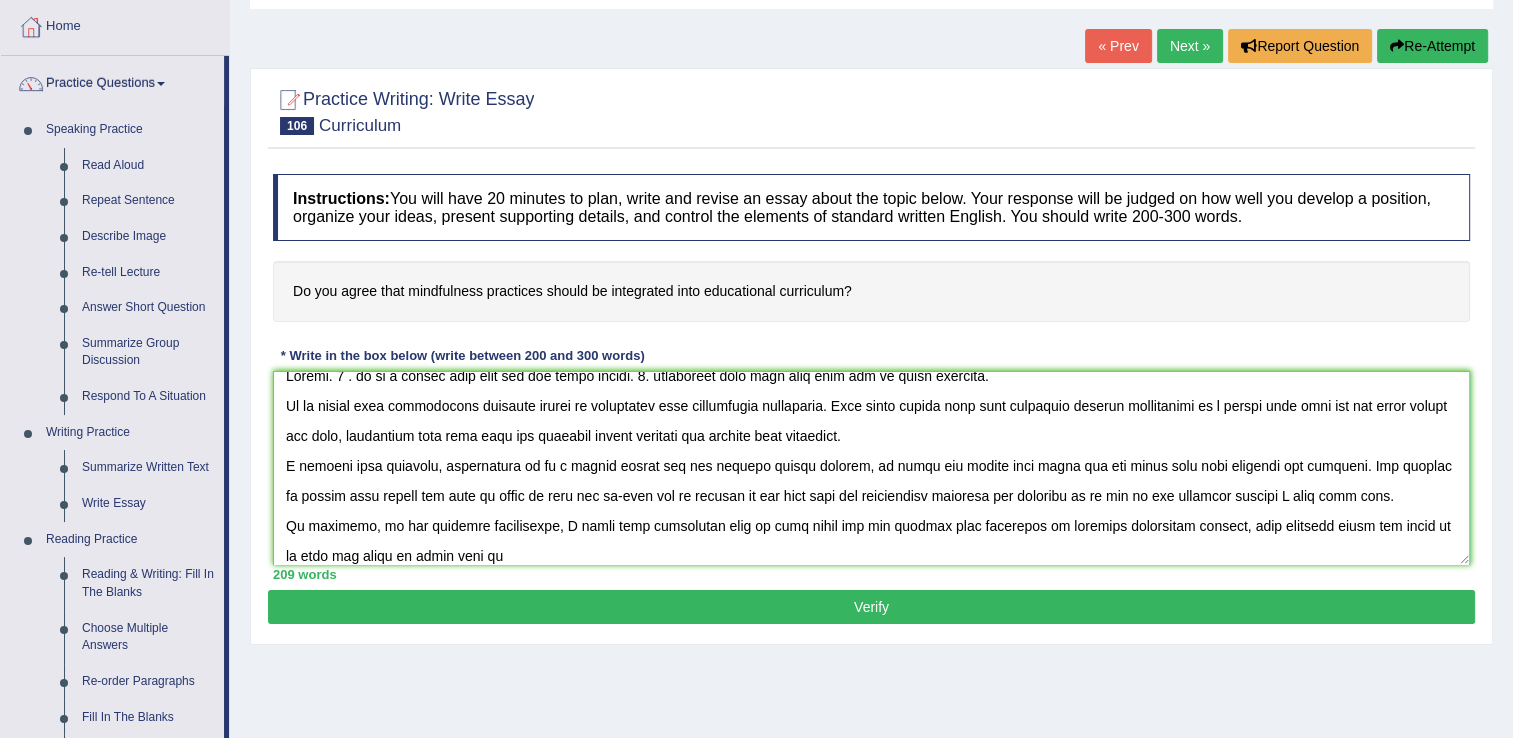 click at bounding box center [871, 468] 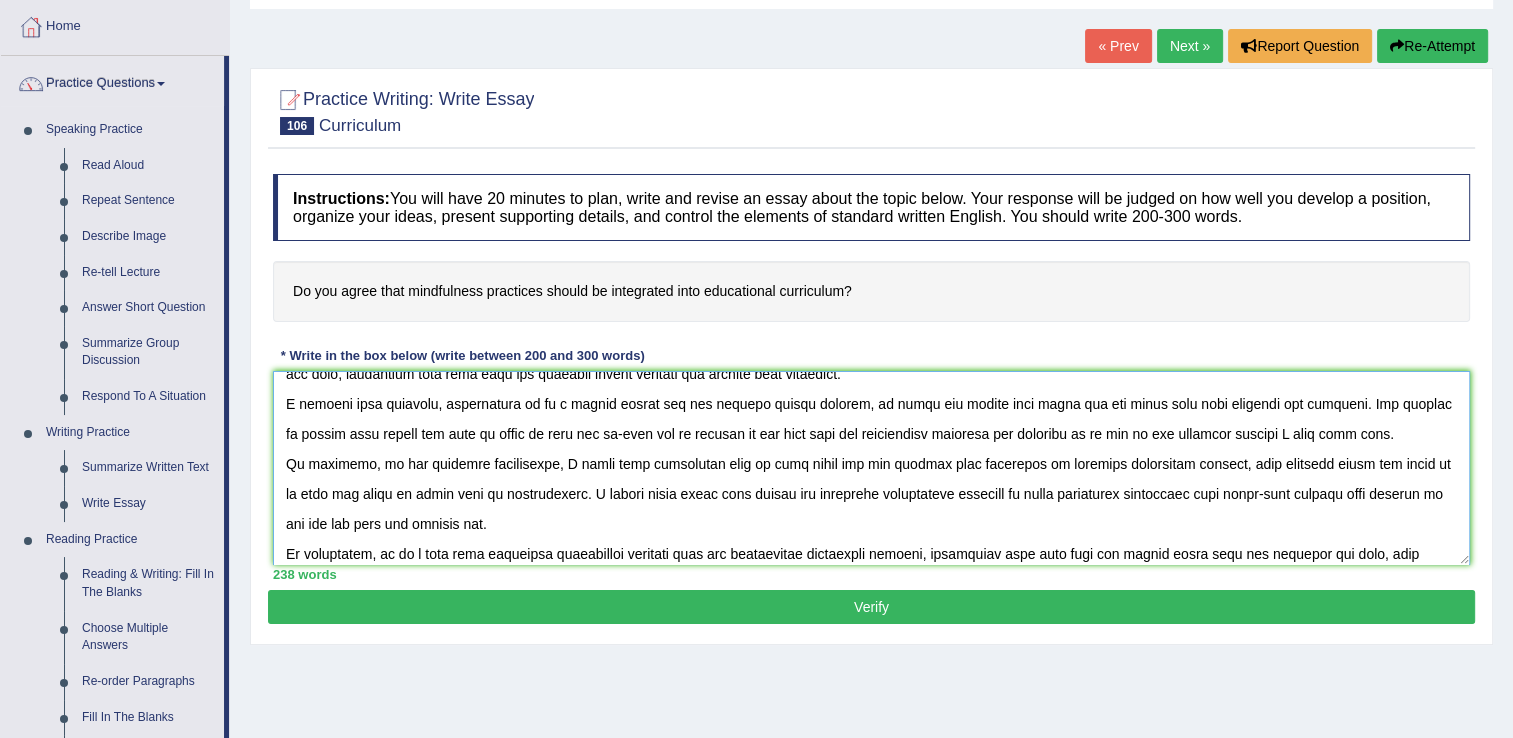 scroll, scrollTop: 120, scrollLeft: 0, axis: vertical 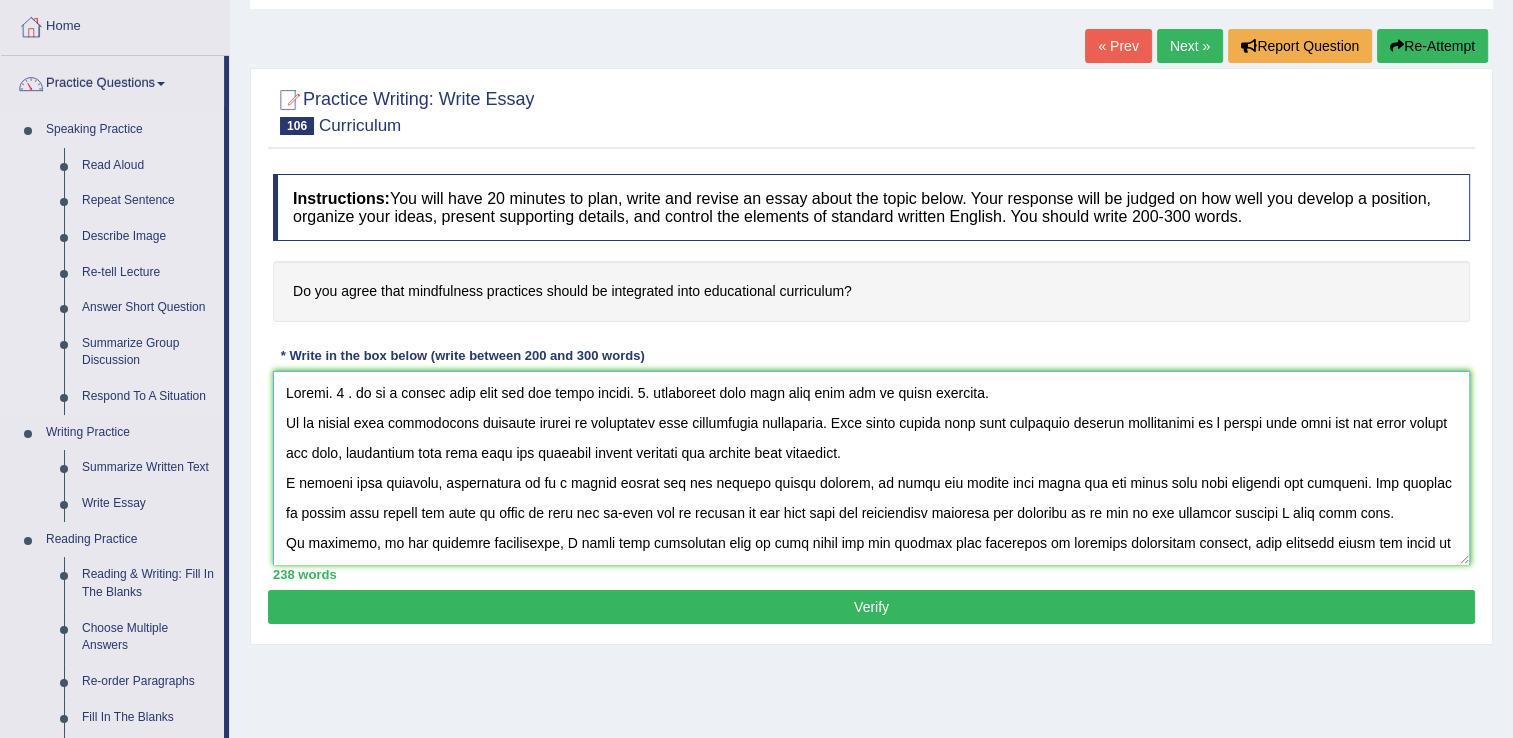 drag, startPoint x: 992, startPoint y: 394, endPoint x: 32, endPoint y: 389, distance: 960.013 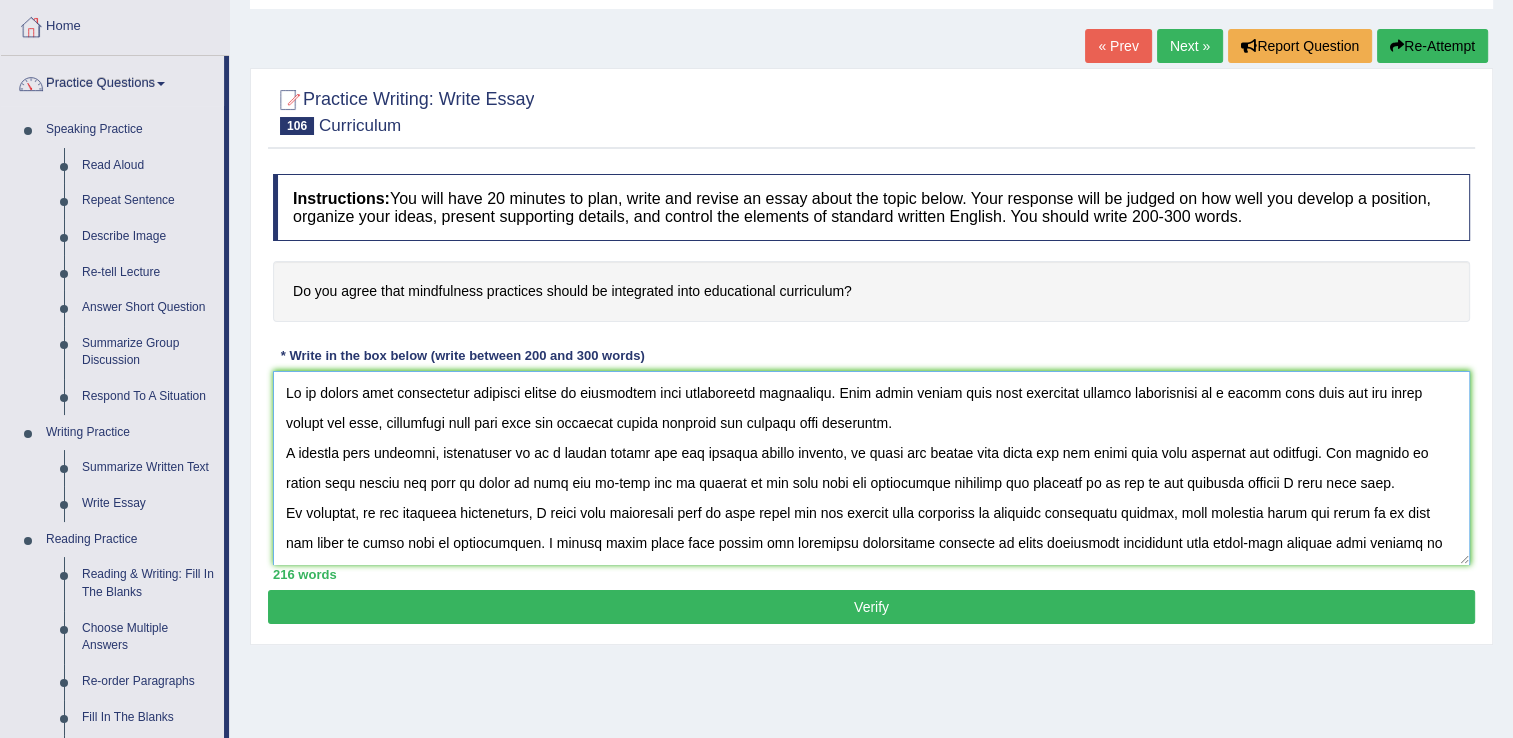 click at bounding box center [871, 468] 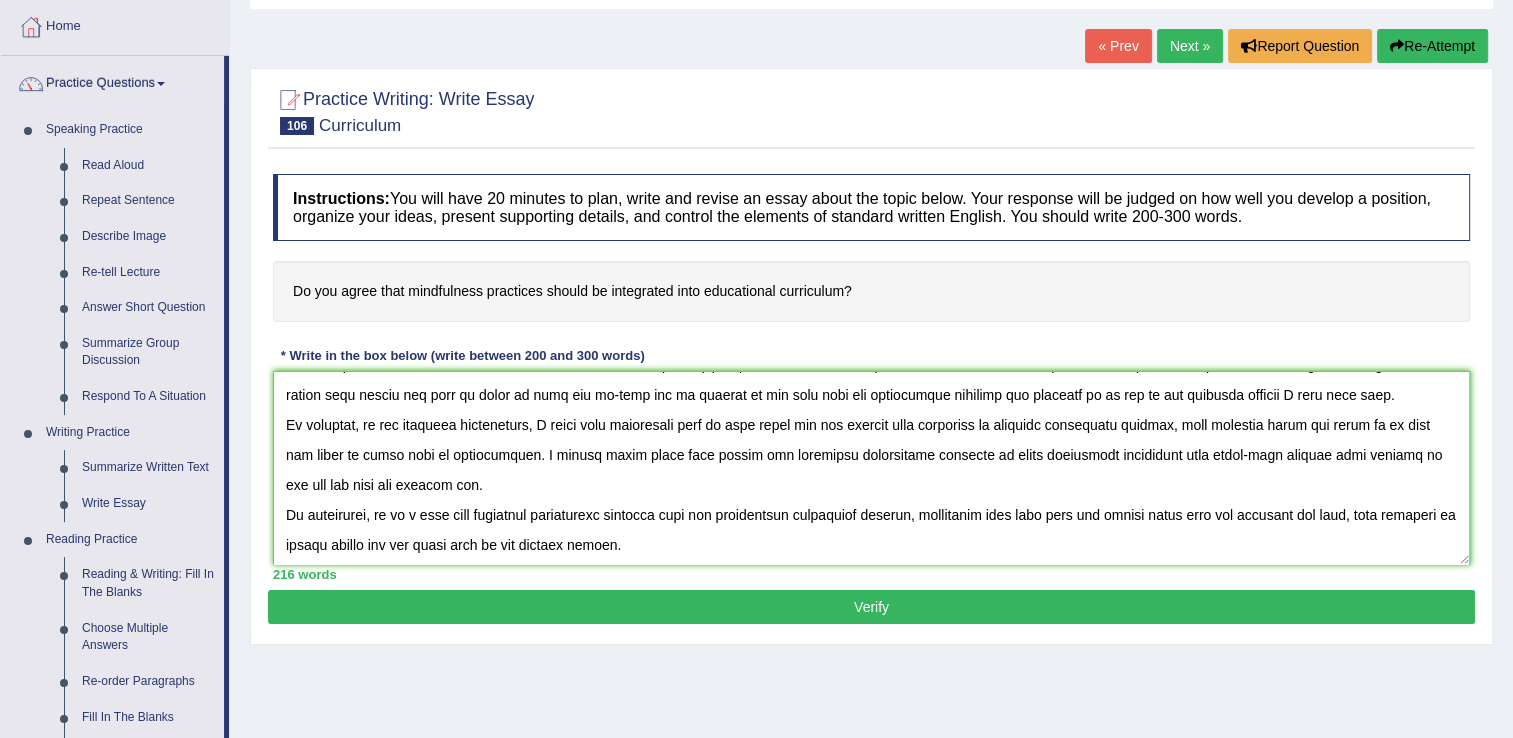 scroll, scrollTop: 89, scrollLeft: 0, axis: vertical 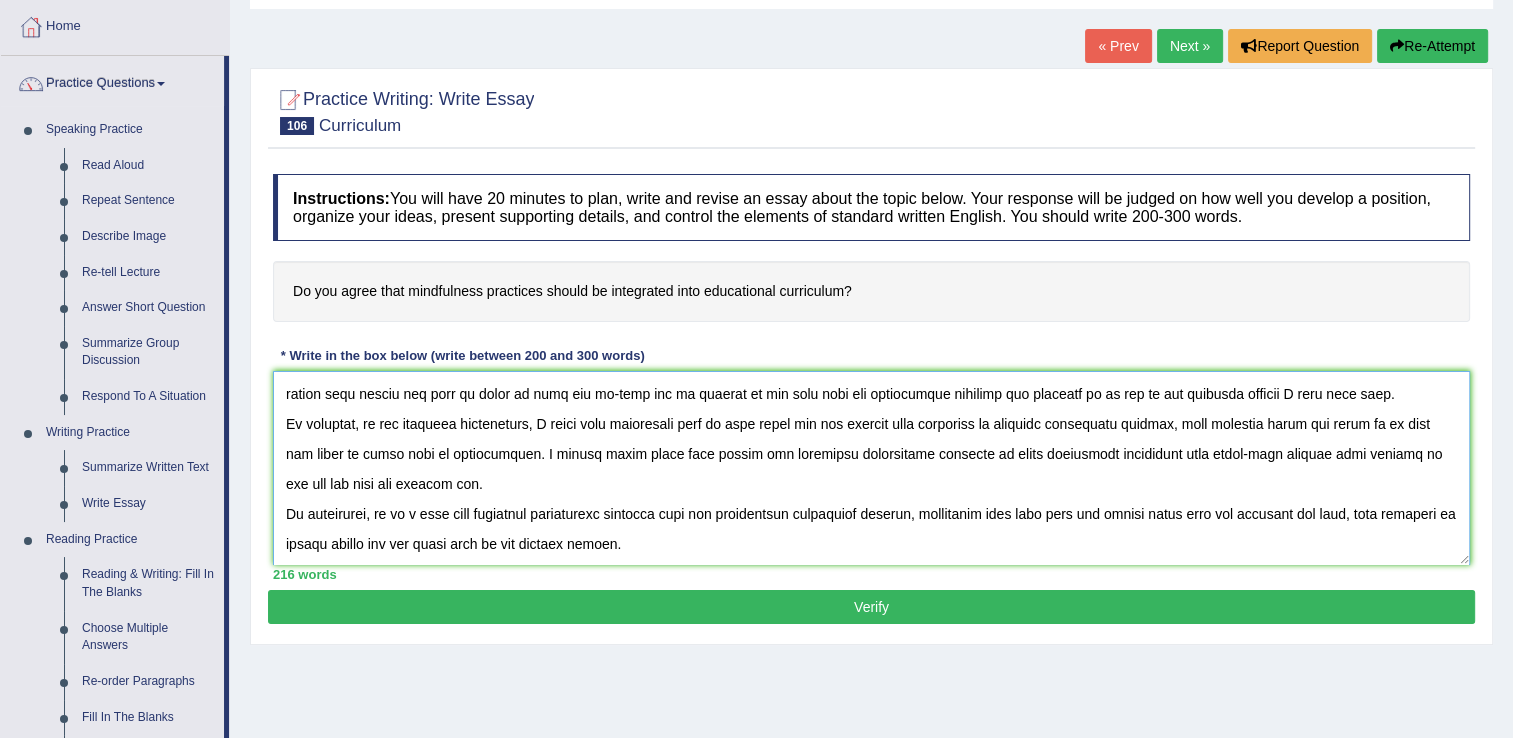 type on "It is argued that mindfulness practice should be integrated into educational curriculum. This essay agrees with this statement because mindfulness is a really good tool for the human beings and also, employeers will know that the possible future employee can support high pressures.
I believe that nowadays, mindfulness it is a pretty useful for the regular people because, it gives you really good tools for the daily life like presence and peaceful. For example my cousin were really sad when he broke up with his ex-wife and he decided to get into yoga and mindfulness practice and nowadays he is one of the happiest persons I have ever meet.
In addition, if you practice mindfulness, I think that employeers will be sure about you can support high pressures in critical situations because, this activity gives you tools to be calm and relax in every kind of circumstance. A recent study found that people who integrate mindfulness practice in their eductional curriculum have sixty-nine percent more chances to get th..." 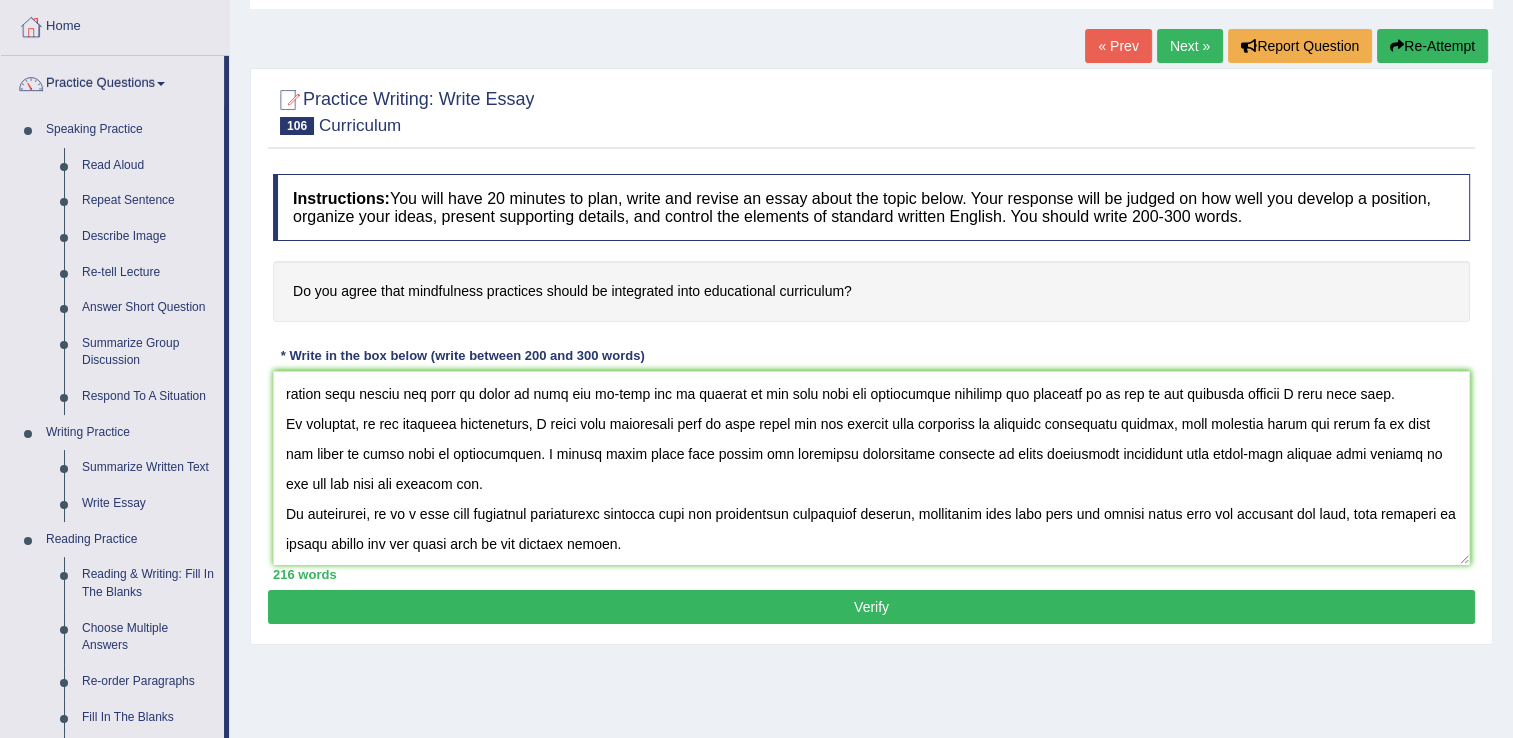 click on "Verify" at bounding box center [871, 607] 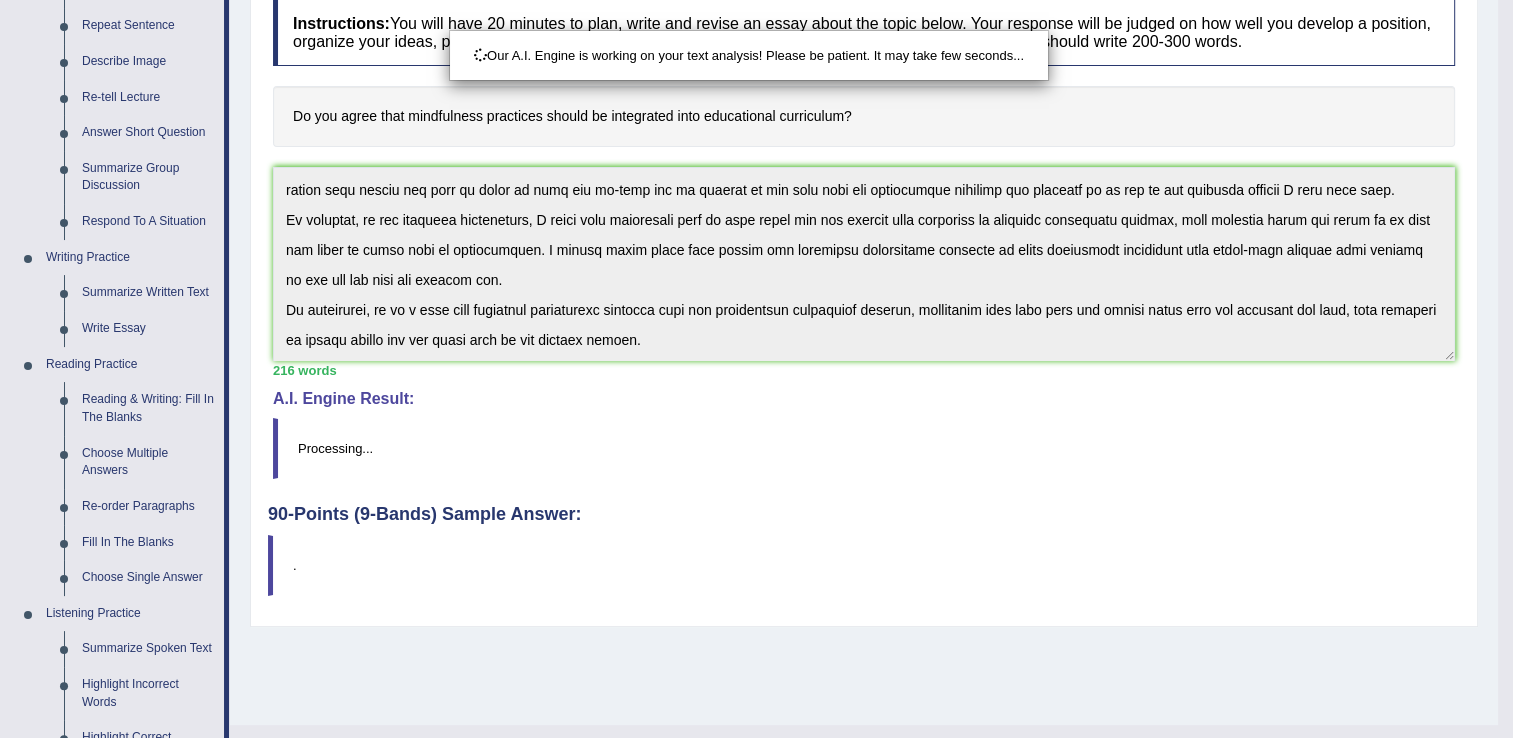 scroll, scrollTop: 300, scrollLeft: 0, axis: vertical 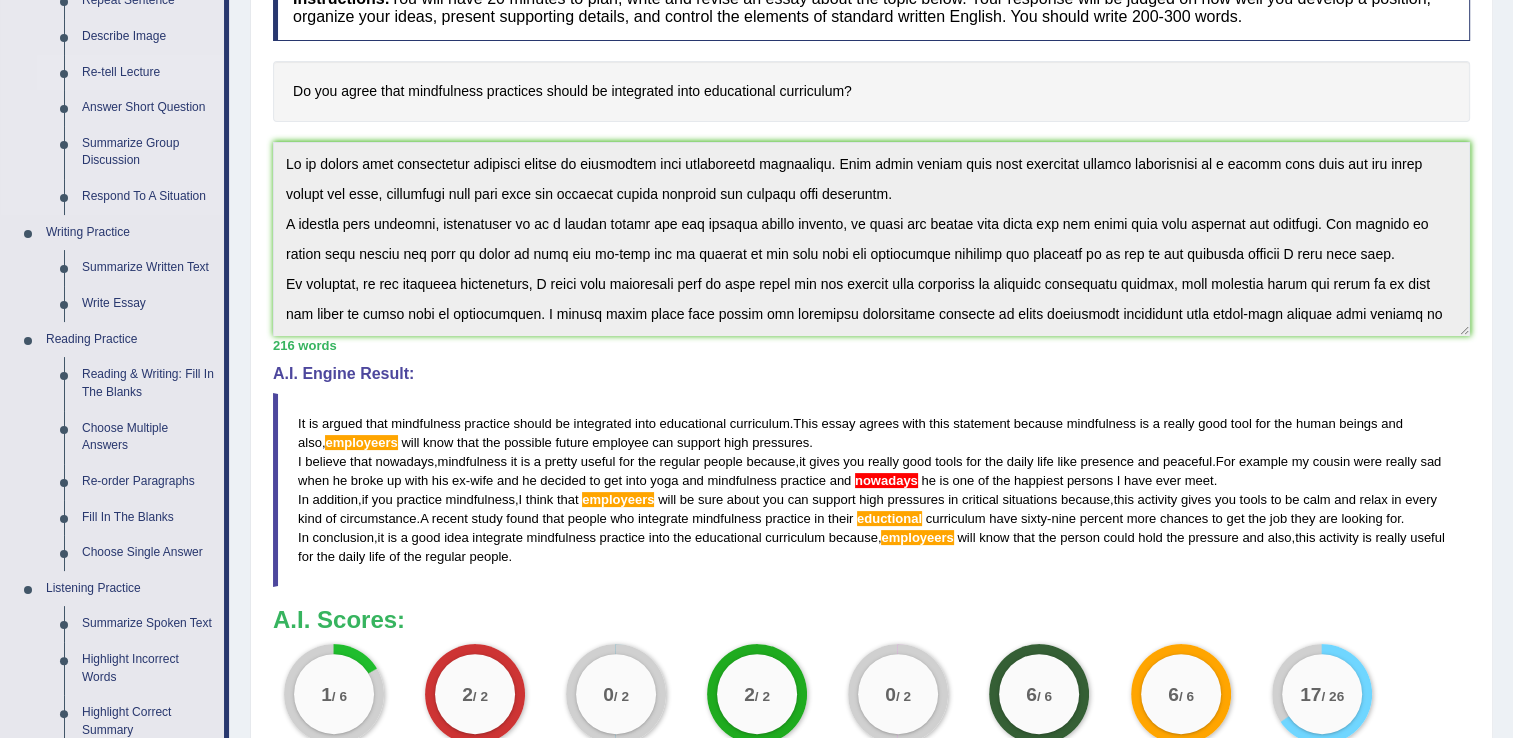 click on "Toggle navigation
Home
Practice Questions   Speaking Practice Read Aloud
Repeat Sentence
Describe Image
Re-tell Lecture
Answer Short Question
Summarize Group Discussion
Respond To A Situation
Writing Practice  Summarize Written Text
Write Essay
Reading Practice  Reading & Writing: Fill In The Blanks
Choose Multiple Answers
Re-order Paragraphs
Fill In The Blanks
Choose Single Answer
Listening Practice  Summarize Spoken Text
Highlight Incorrect Words
Highlight Correct Summary
Select Missing Word
Choose Single Answer
Choose Multiple Answers
Fill In The Blanks
Write From Dictation
Pronunciation
Tests  Take Practice Sectional Test
Take Mock Test" at bounding box center [756, 328] 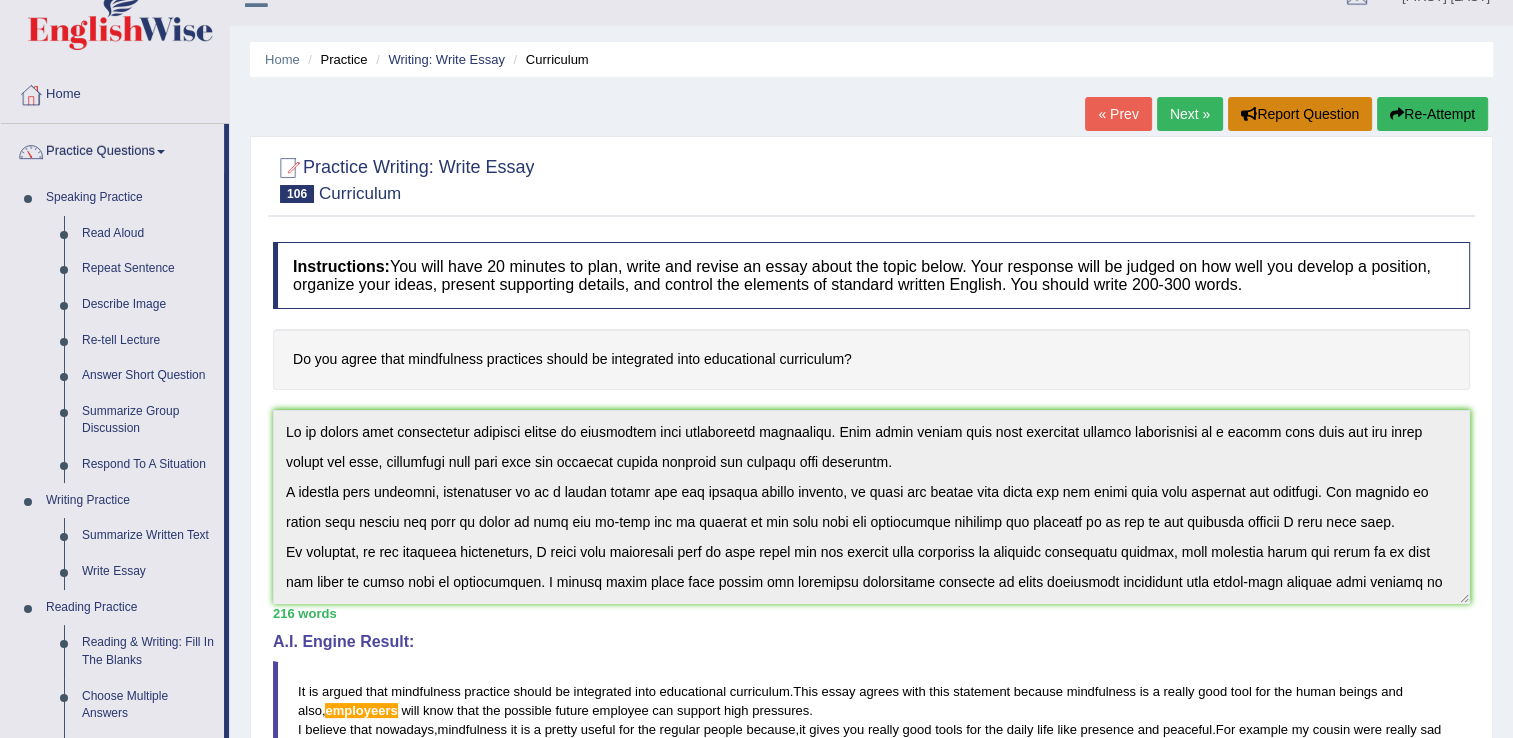 scroll, scrollTop: 0, scrollLeft: 0, axis: both 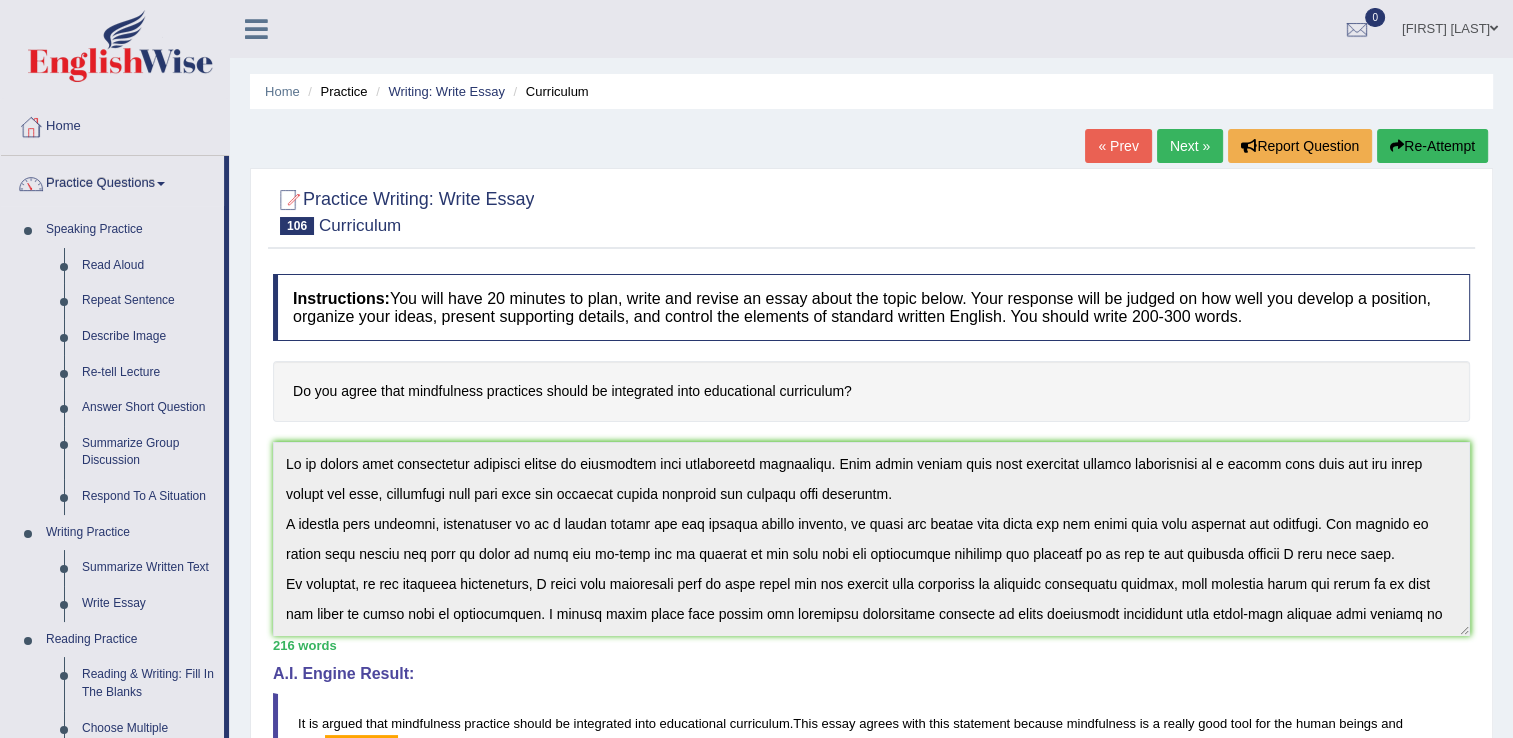 click on "Re-Attempt" at bounding box center (1432, 146) 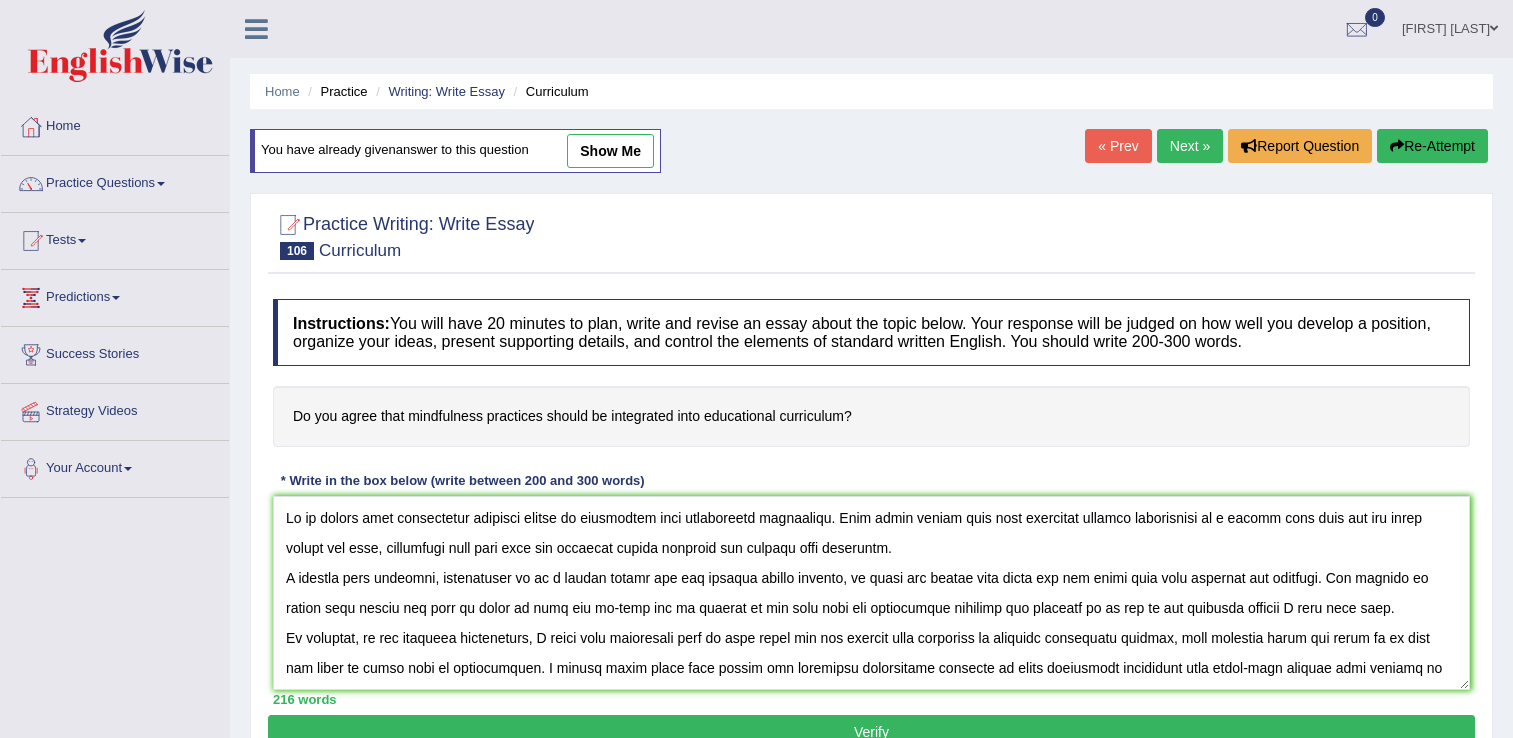 scroll, scrollTop: 0, scrollLeft: 0, axis: both 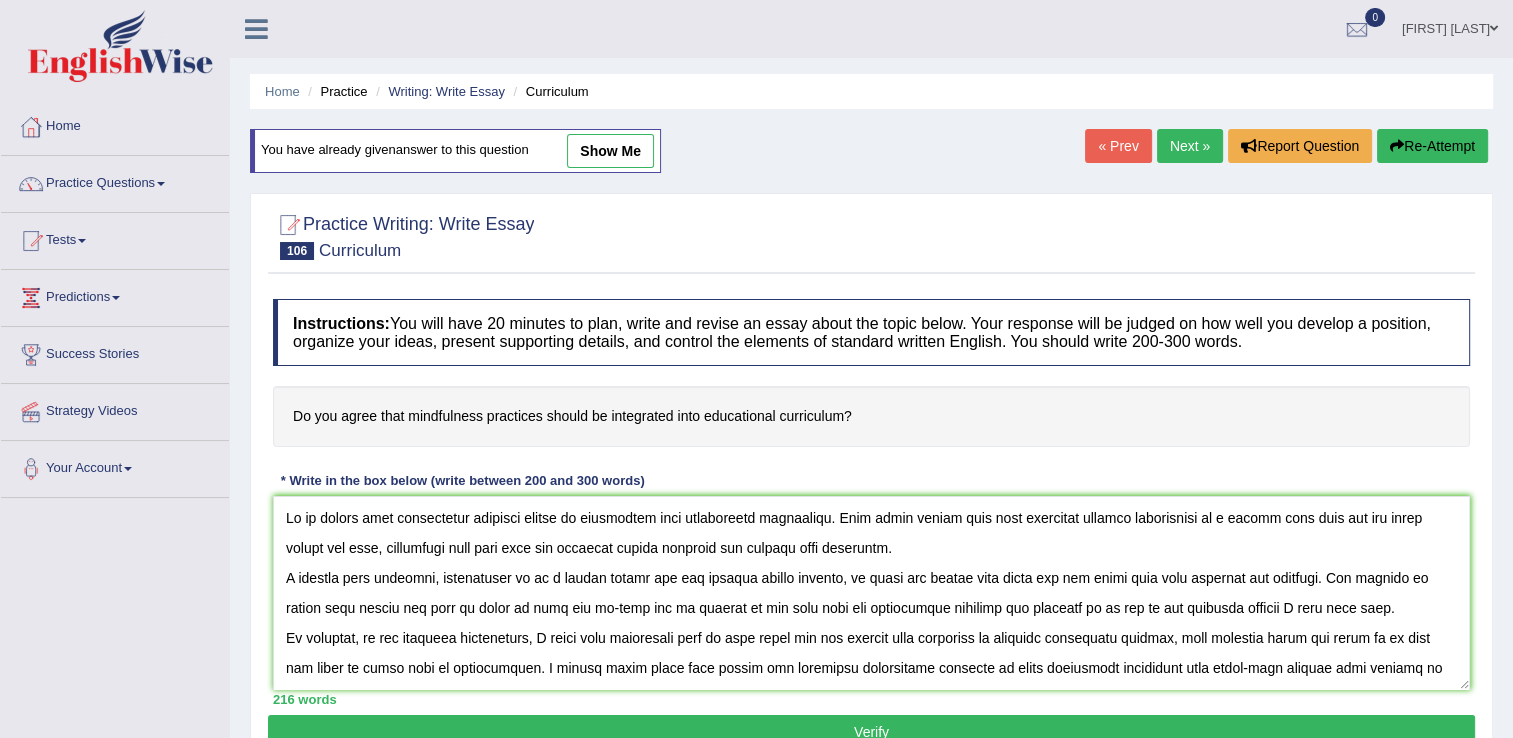 click at bounding box center [871, 593] 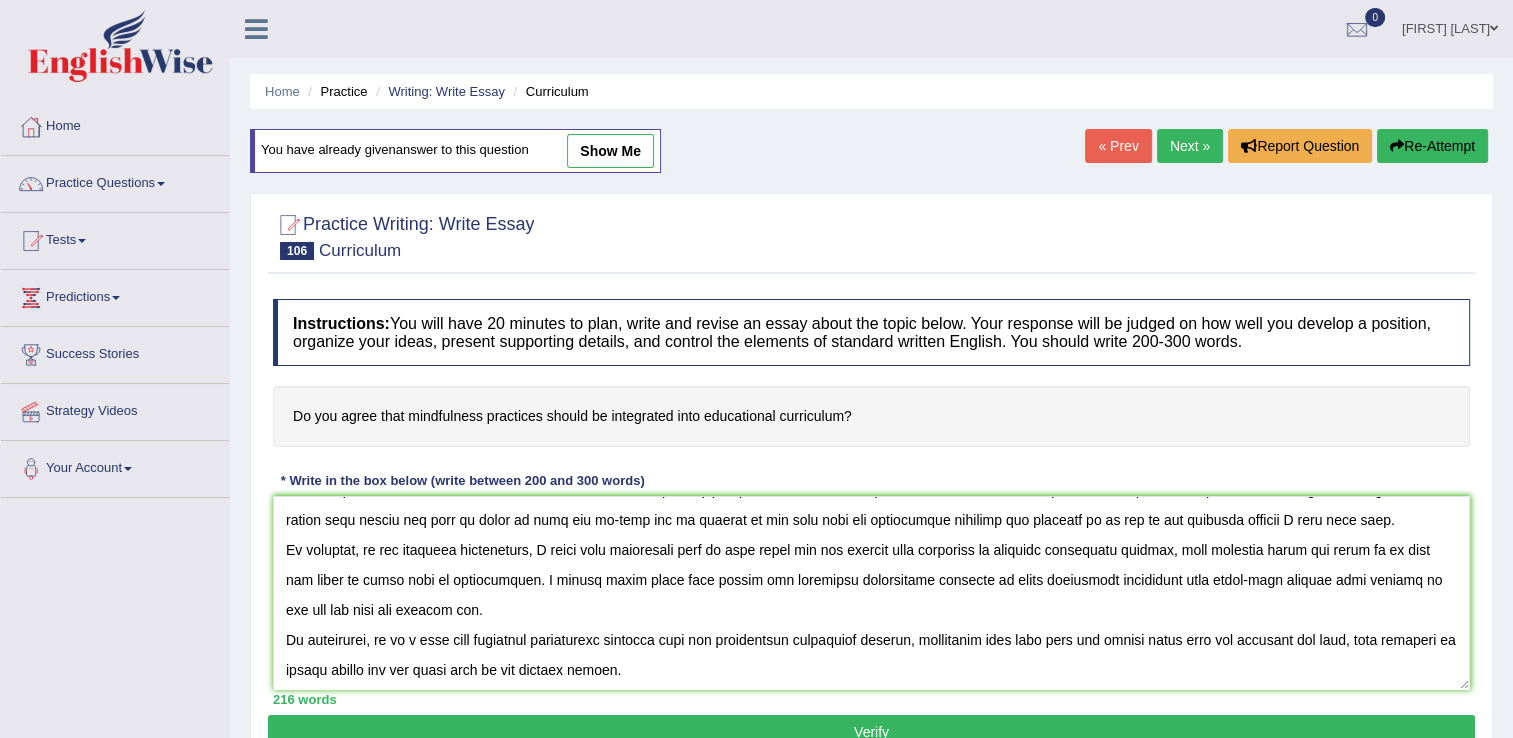 scroll, scrollTop: 89, scrollLeft: 0, axis: vertical 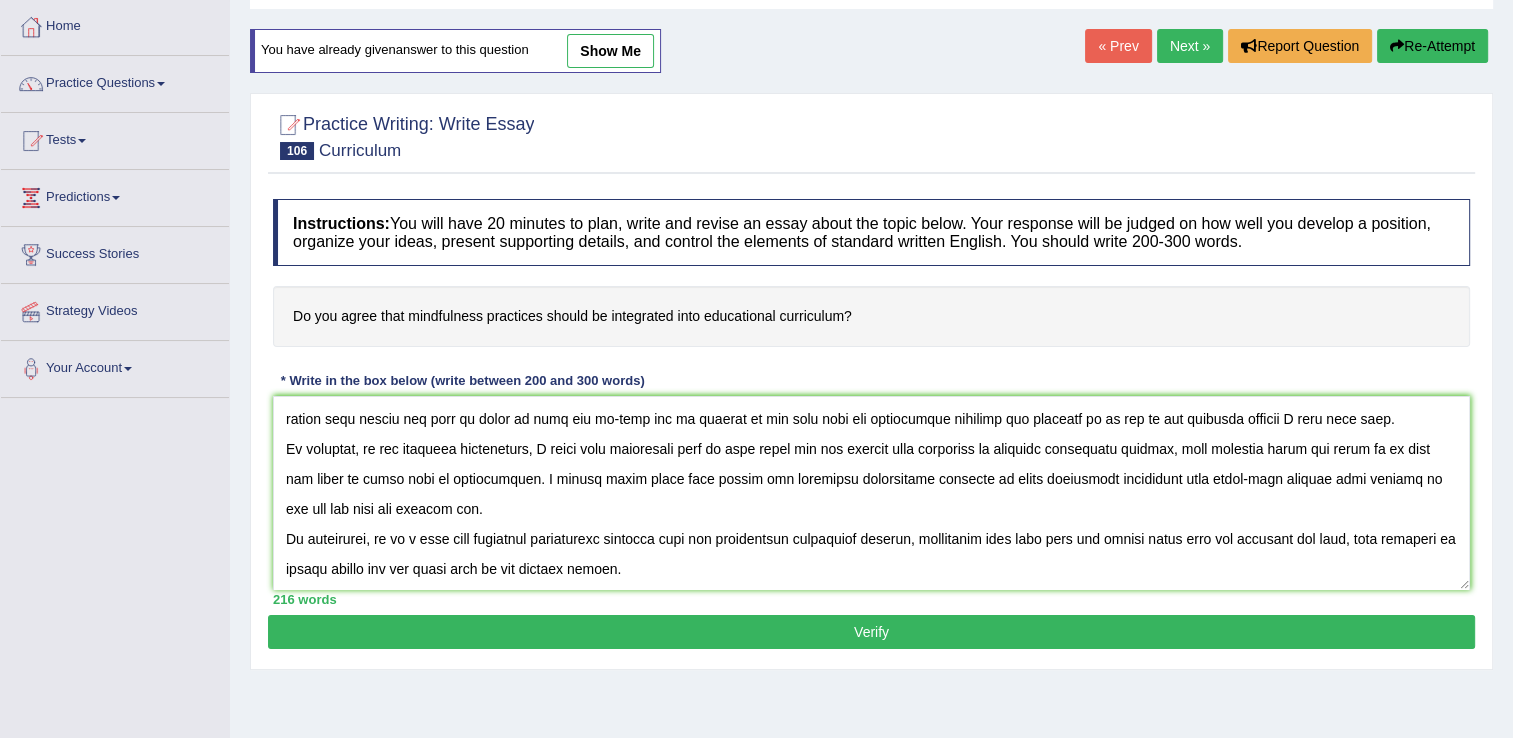 click at bounding box center (871, 493) 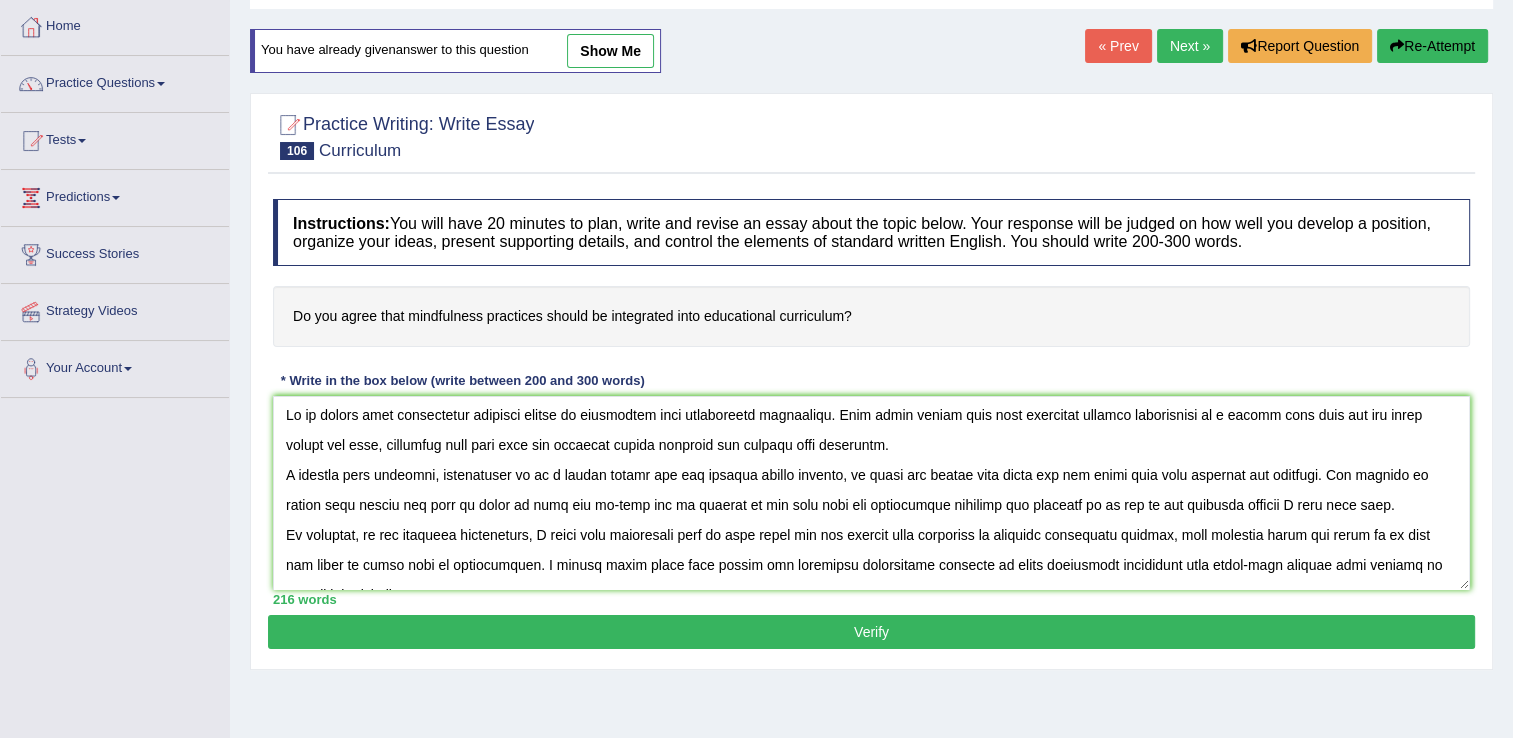 scroll, scrollTop: 0, scrollLeft: 0, axis: both 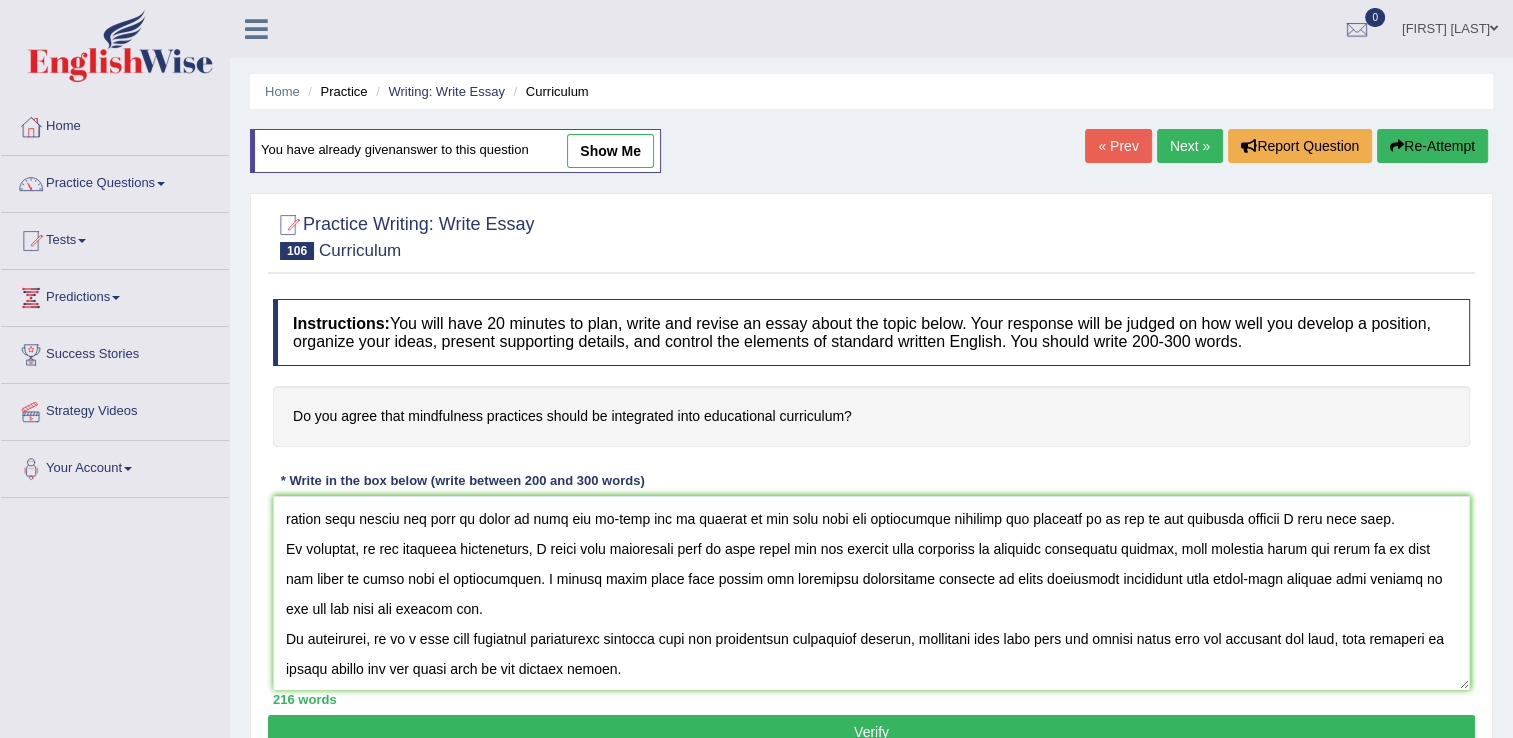 click at bounding box center (871, 593) 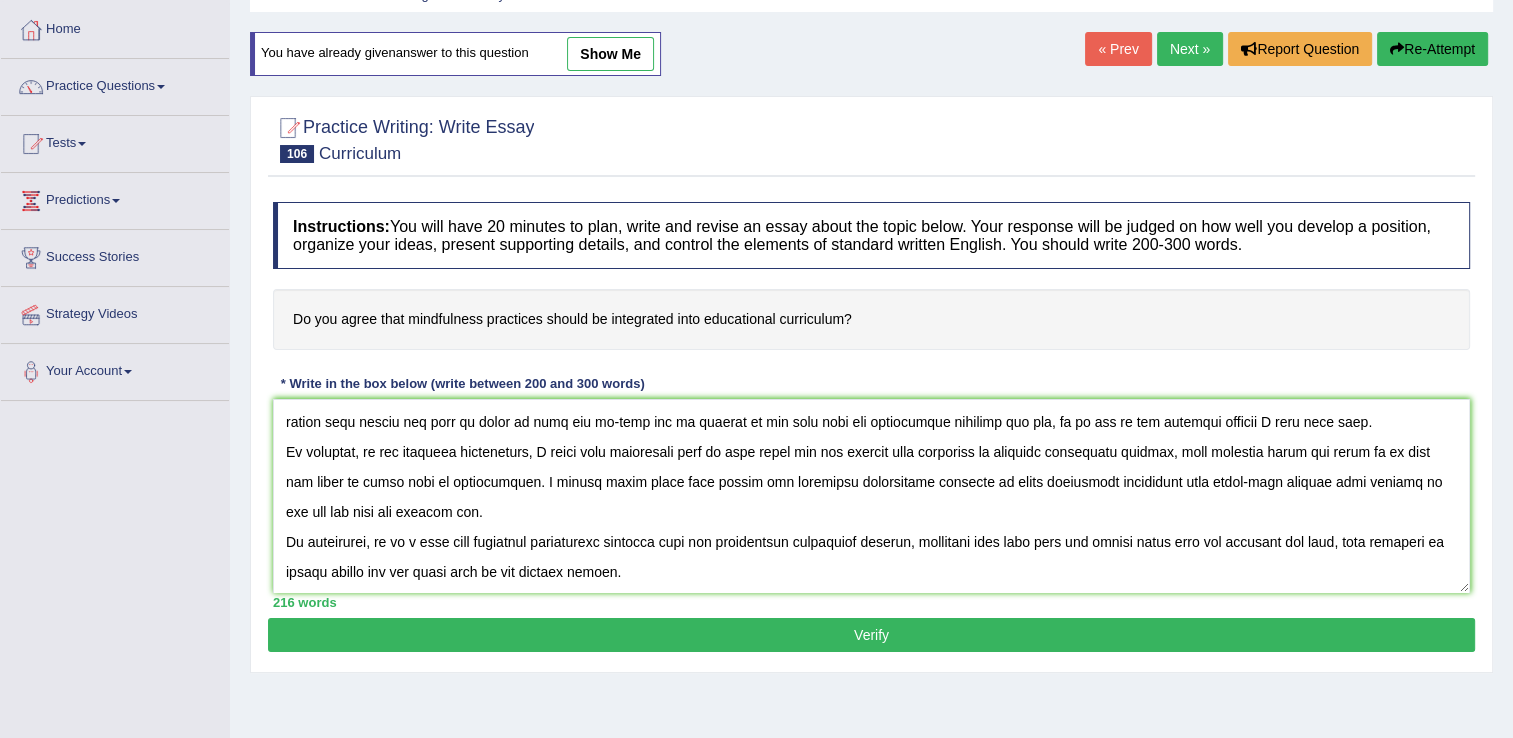 scroll, scrollTop: 100, scrollLeft: 0, axis: vertical 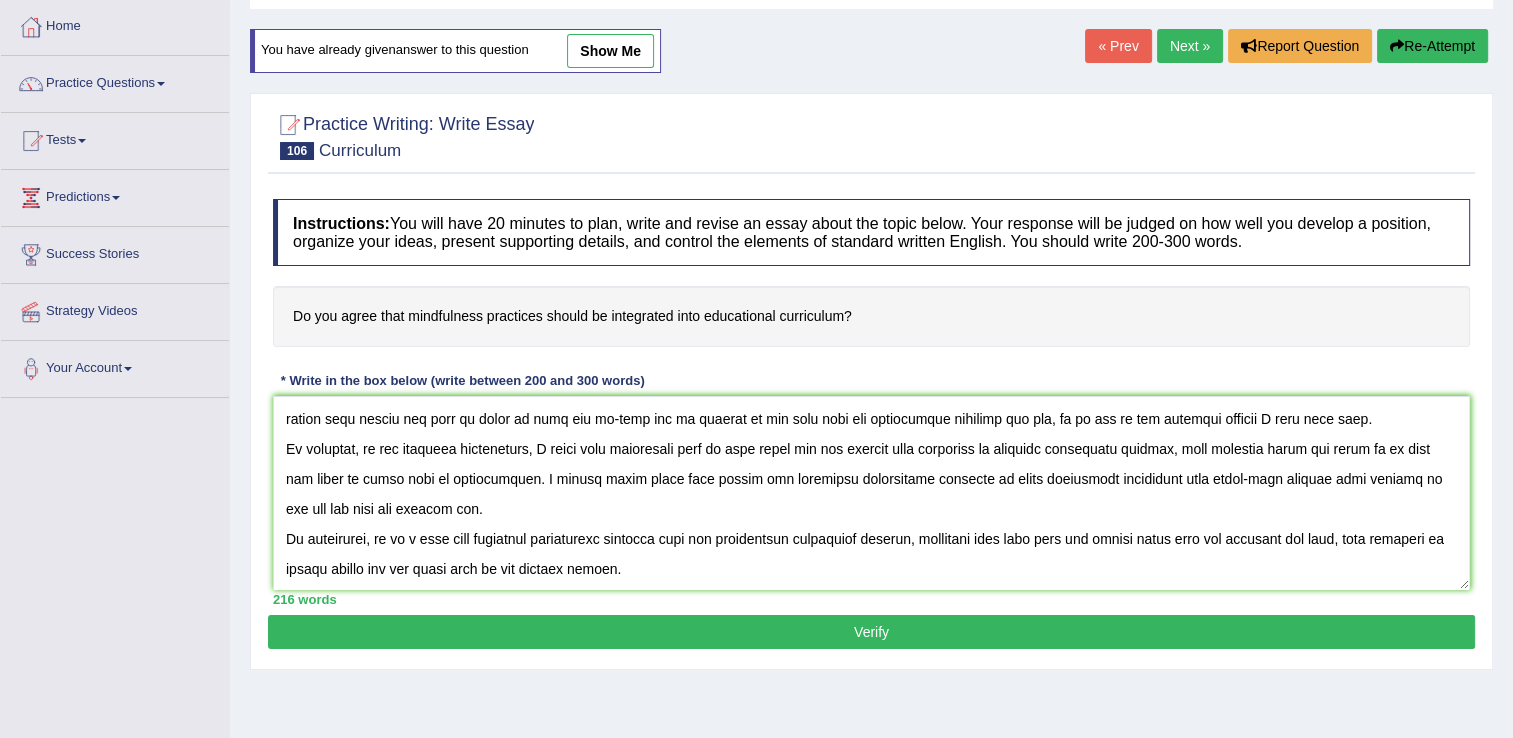 click at bounding box center (871, 493) 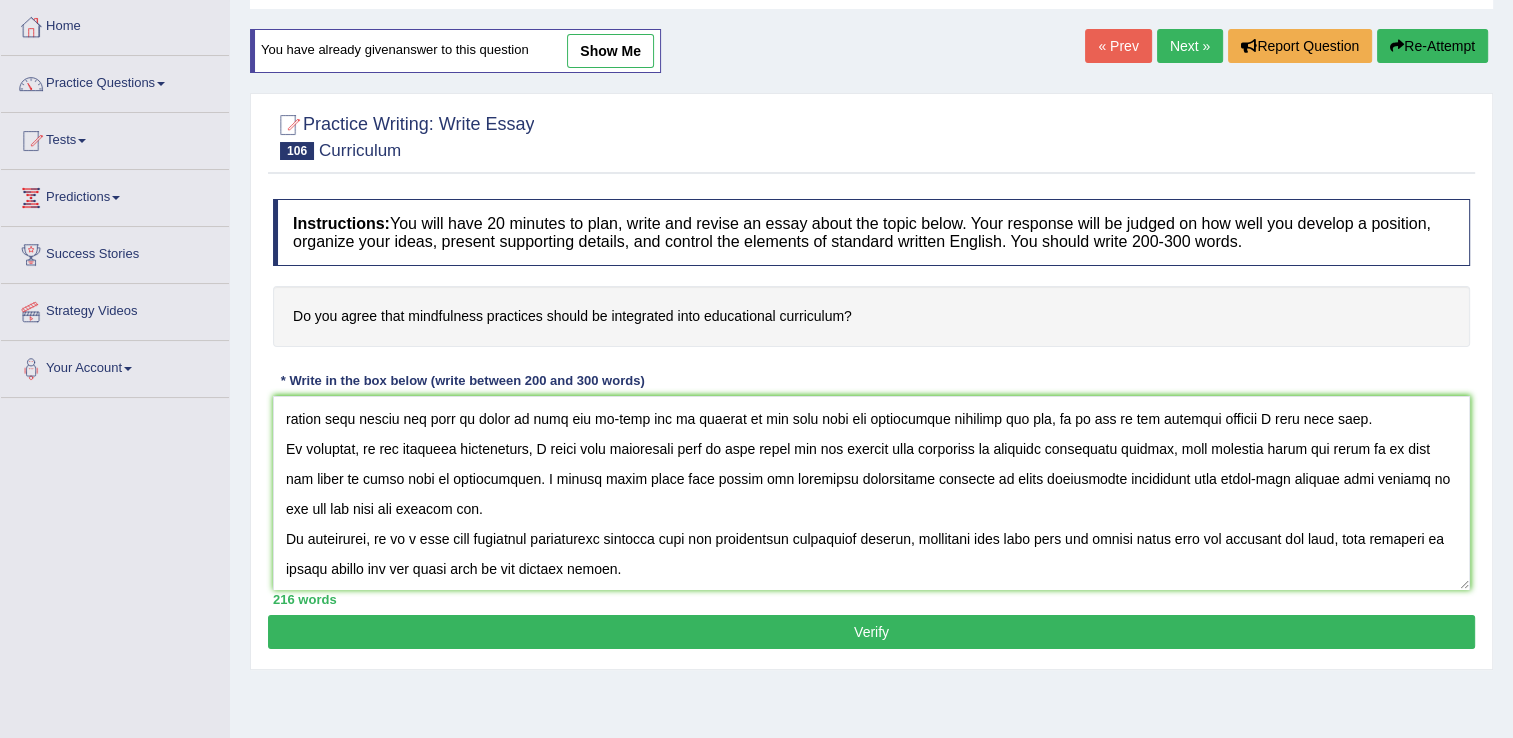 click at bounding box center (871, 493) 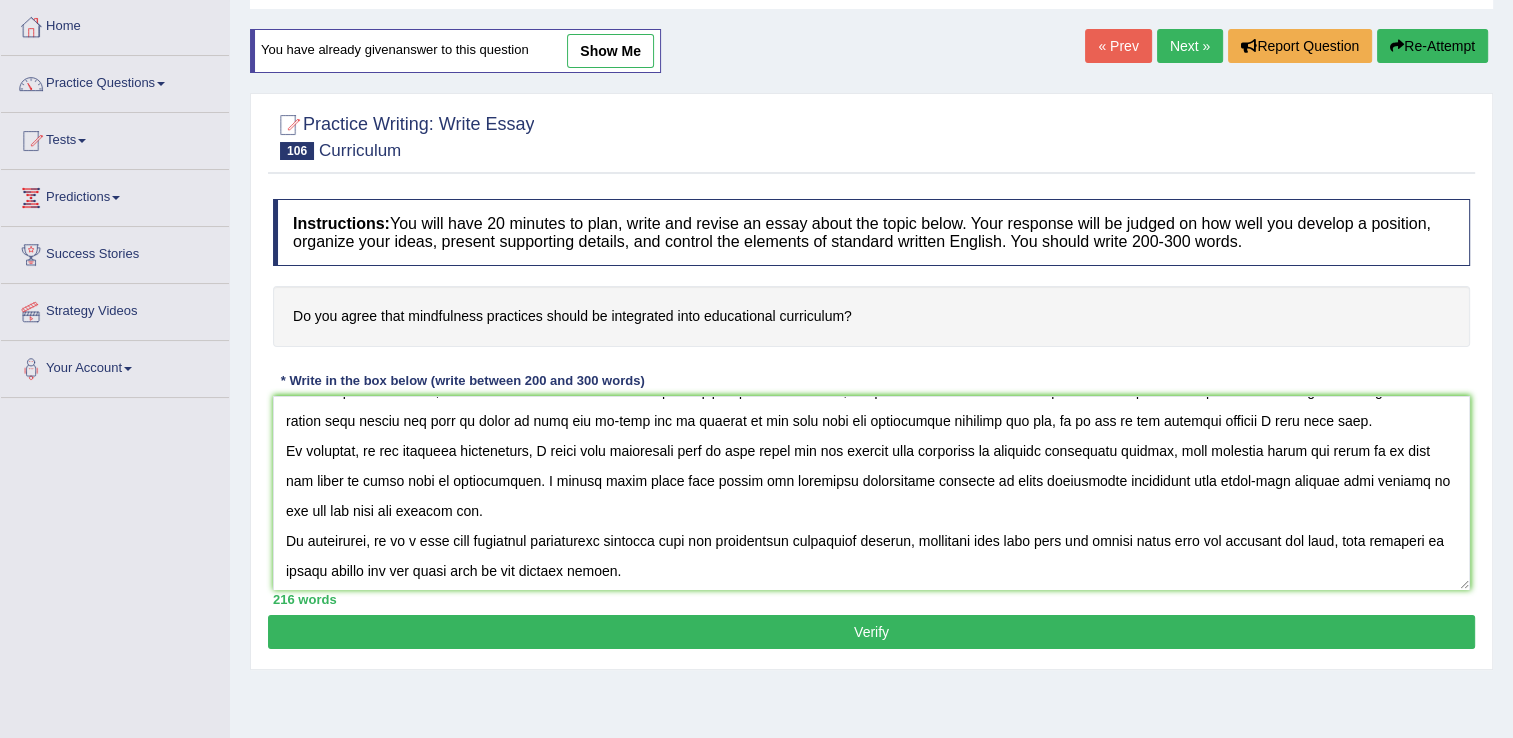 scroll, scrollTop: 89, scrollLeft: 0, axis: vertical 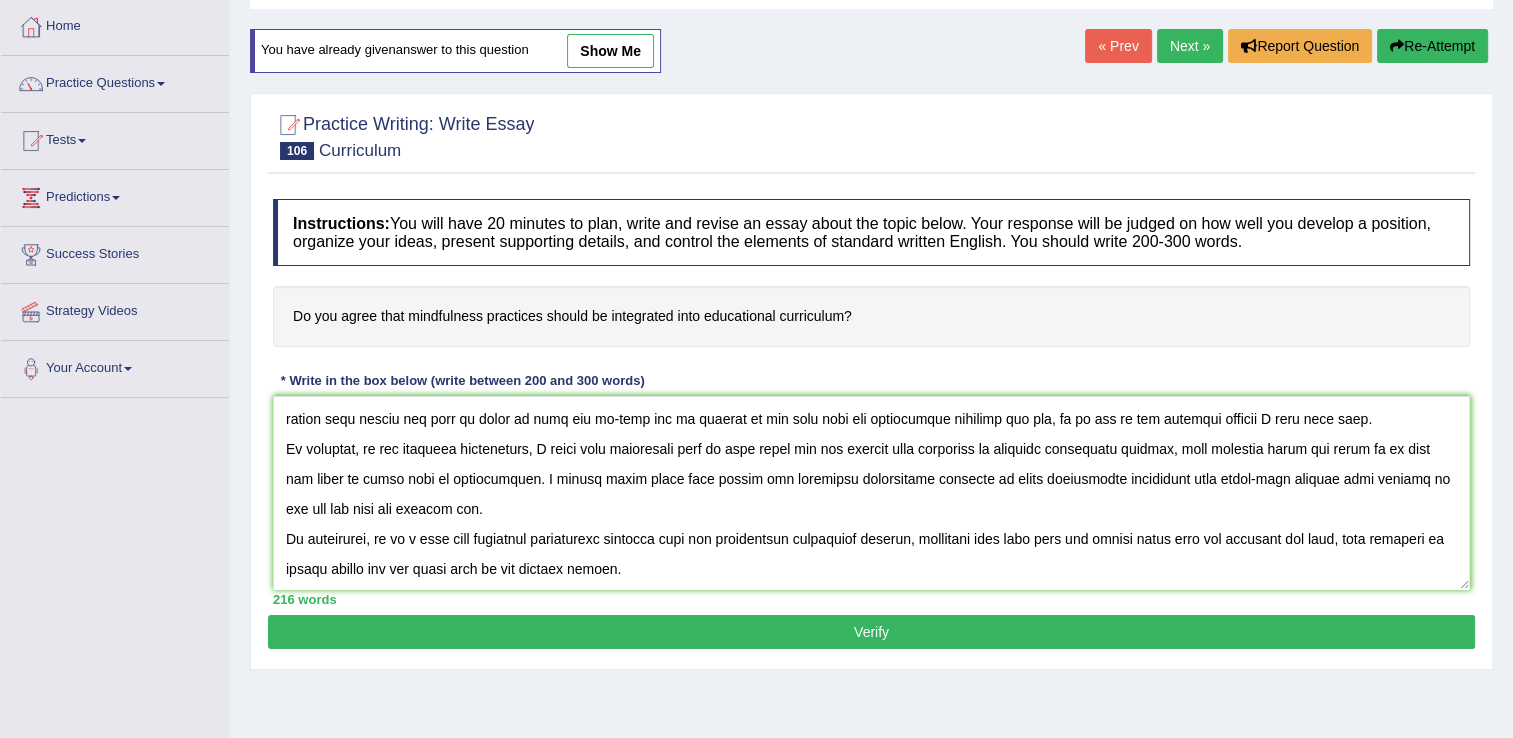 type on "It is argued that mindfulness practice should be integrated into educational curriculum. This essay agrees with this statement because mindfulness is a really good tool for the human beings and also, employers will know that the possible future employee can support high pressures.
I believe that nowadays, mindfulness it is a pretty useful for the regular people because, it gives you really good tools for the daily life like presence and peaceful. For example my cousin were really sad when he broke up with his ex-wife and he decided to get into yoga and mindfulness practice and now, he is one of the happiest persons I have ever meet.
In addition, if you practice mindfulness, I think that employeers will be sure about you can support high pressures in critical situations because, this activity gives you tools to be calm and relax in every kind of circumstance. A recent study found that people who integrate mindfulness practice in their educational curriculum have sixty-nine percent more chances to get the jo..." 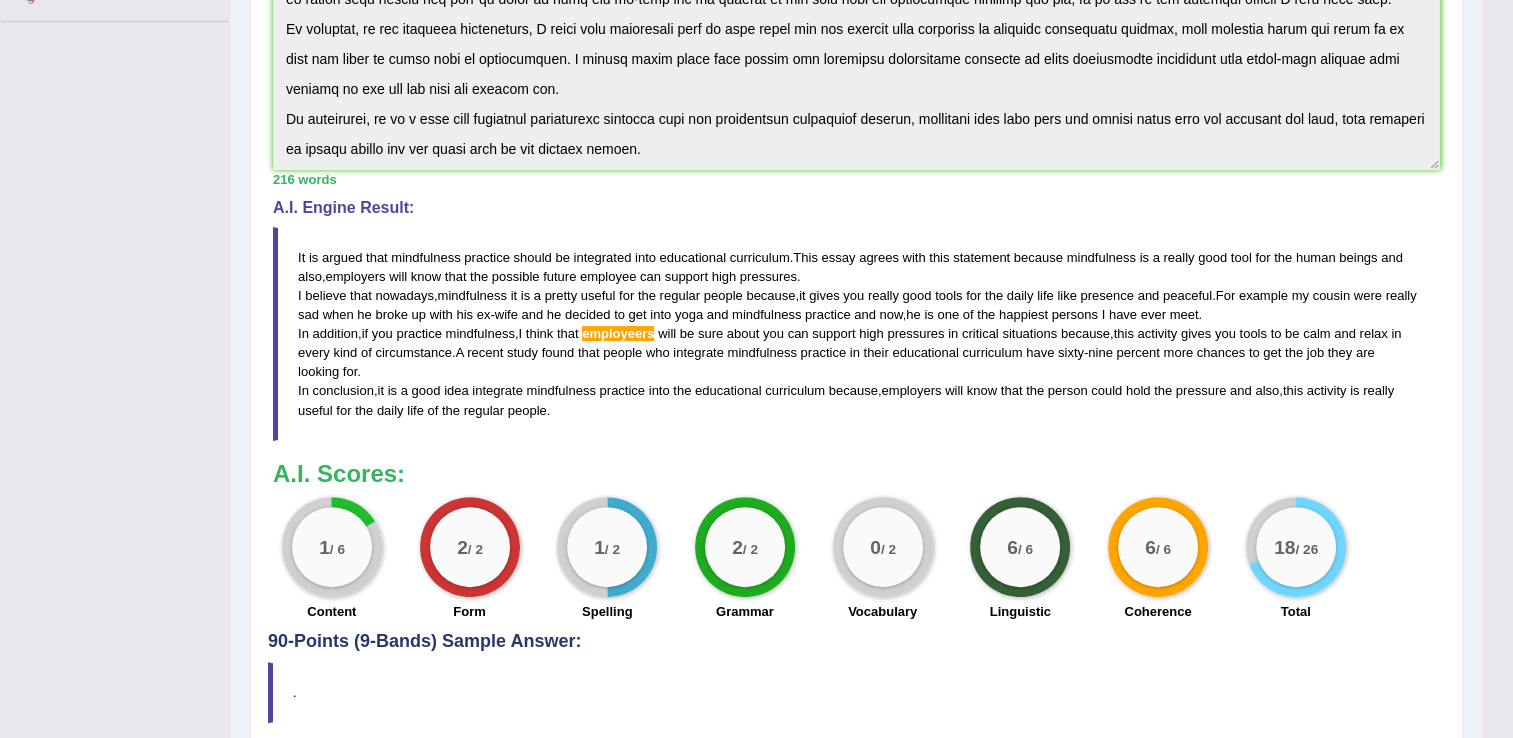 scroll, scrollTop: 500, scrollLeft: 0, axis: vertical 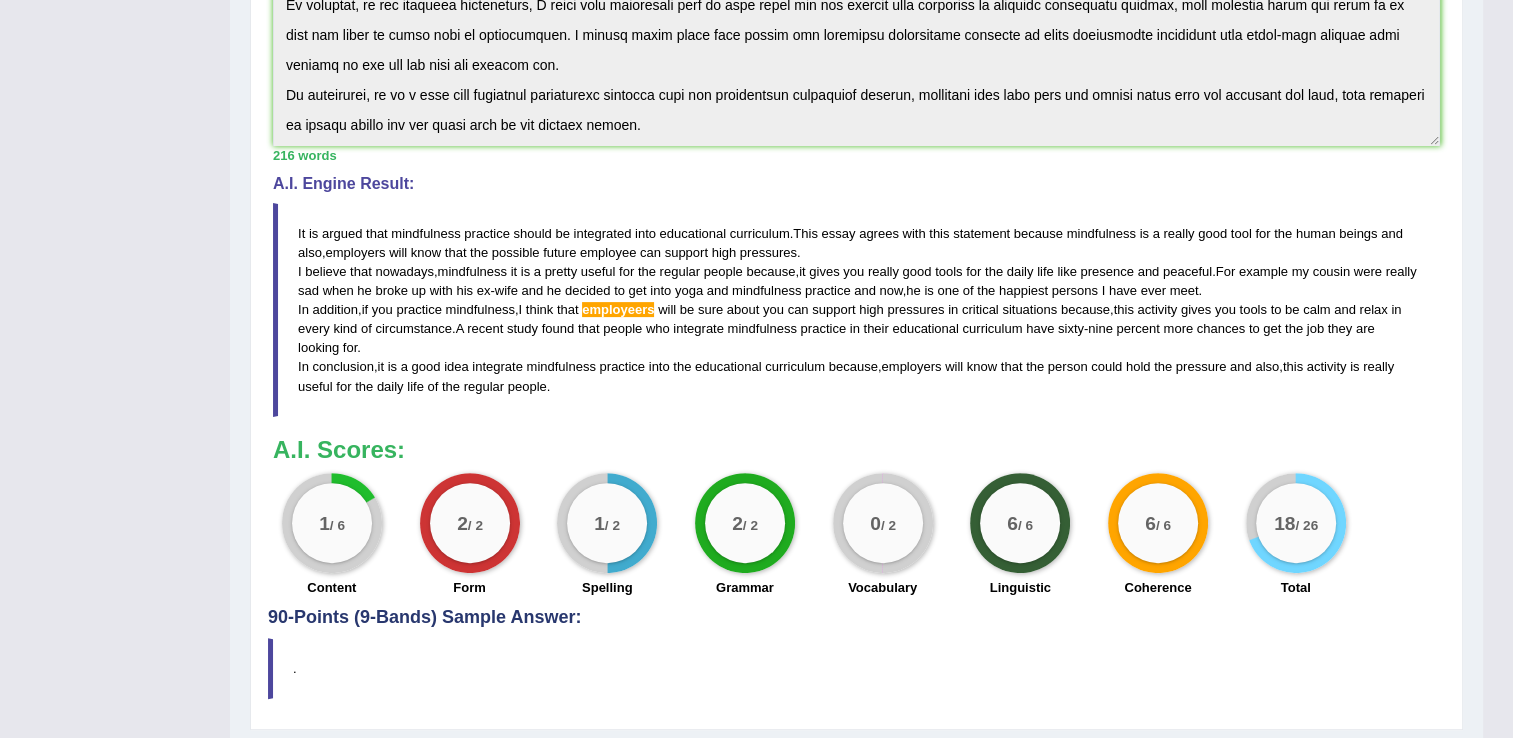 drag, startPoint x: 572, startPoint y: 388, endPoint x: 142, endPoint y: 170, distance: 482.10373 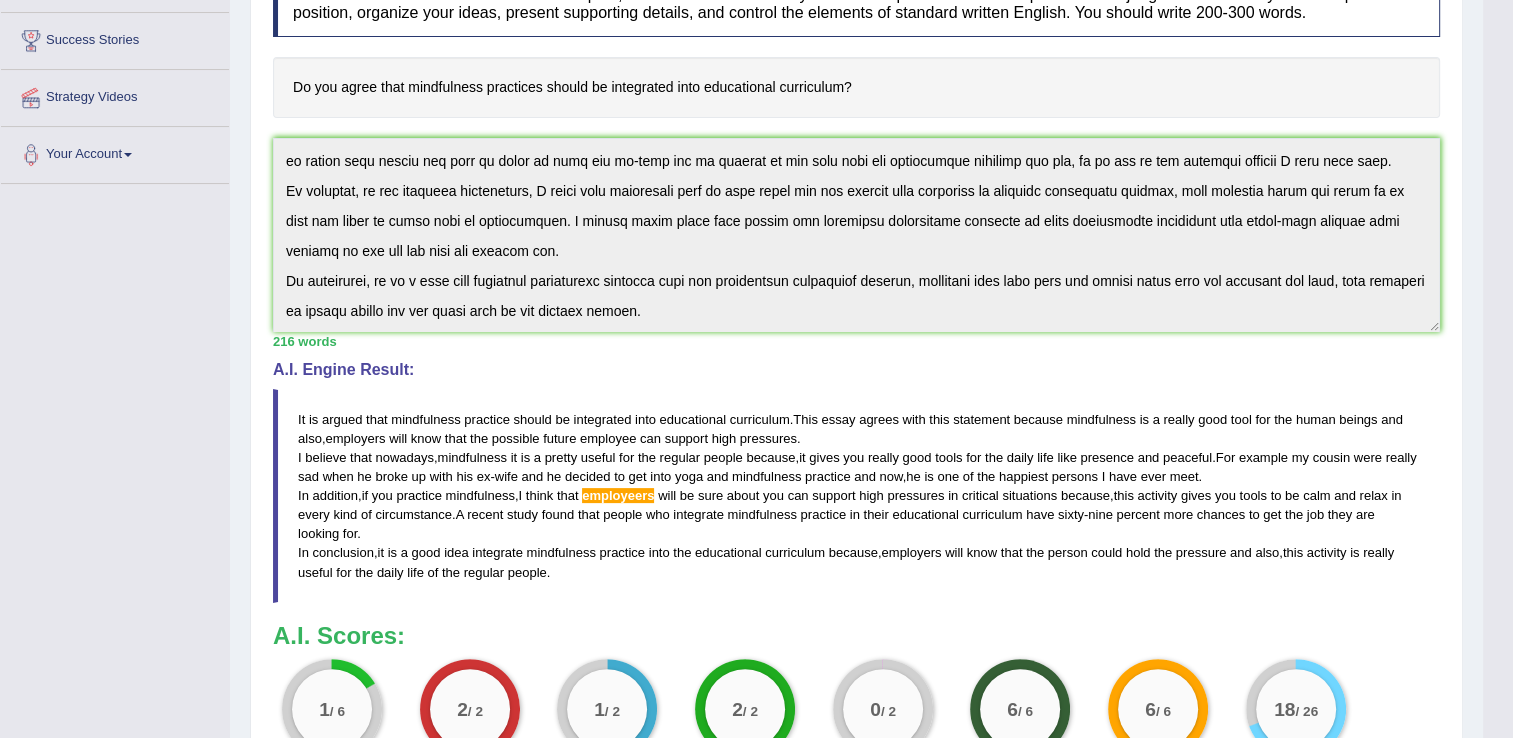 scroll, scrollTop: 300, scrollLeft: 0, axis: vertical 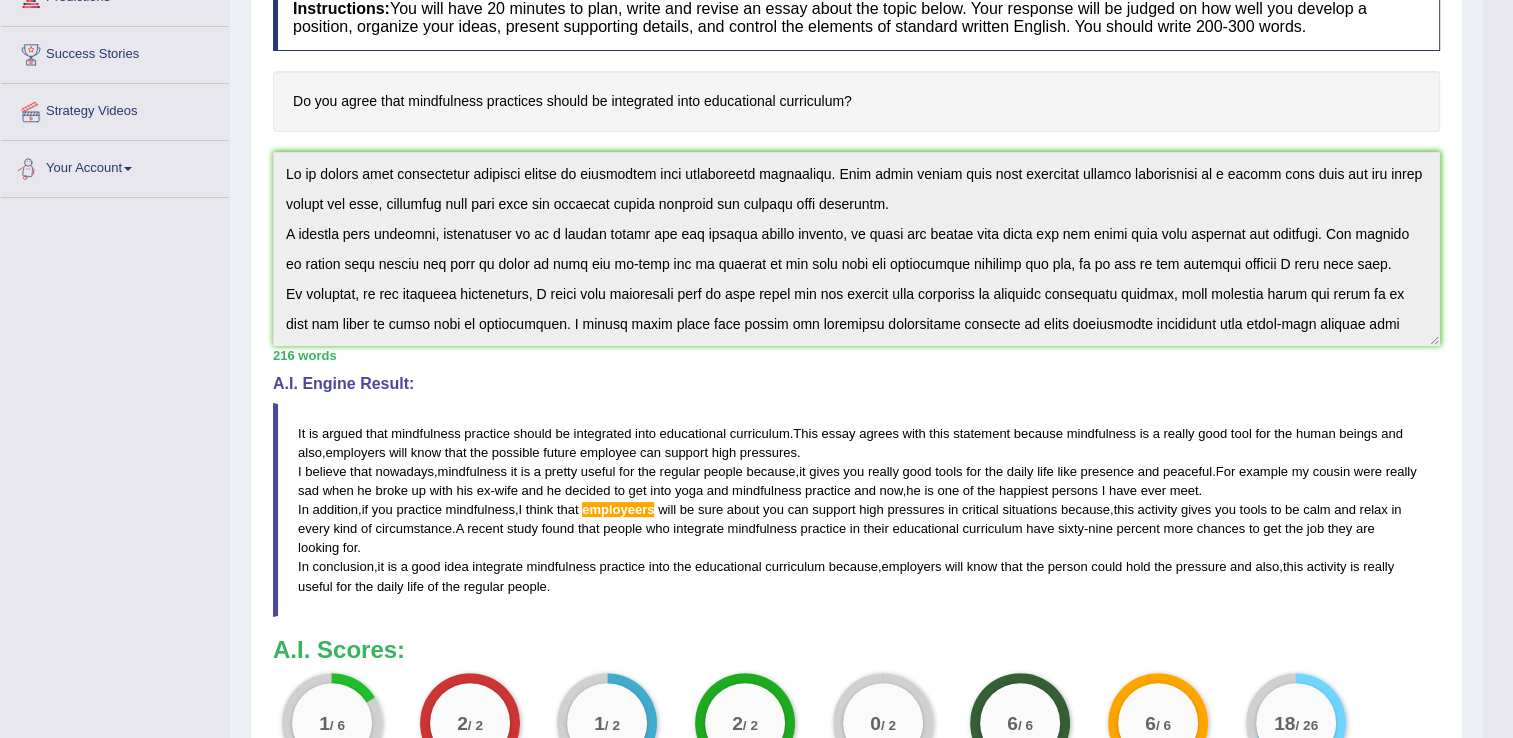 click on "Toggle navigation
Home
Practice Questions   Speaking Practice Read Aloud
Repeat Sentence
Describe Image
Re-tell Lecture
Answer Short Question
Summarize Group Discussion
Respond To A Situation
Writing Practice  Summarize Written Text
Write Essay
Reading Practice  Reading & Writing: Fill In The Blanks
Choose Multiple Answers
Re-order Paragraphs
Fill In The Blanks
Choose Single Answer
Listening Practice  Summarize Spoken Text
Highlight Incorrect Words
Highlight Correct Summary
Select Missing Word
Choose Single Answer
Choose Multiple Answers
Fill In The Blanks
Write From Dictation
Pronunciation
Tests  Take Practice Sectional Test
Take Mock Test" at bounding box center [741, 342] 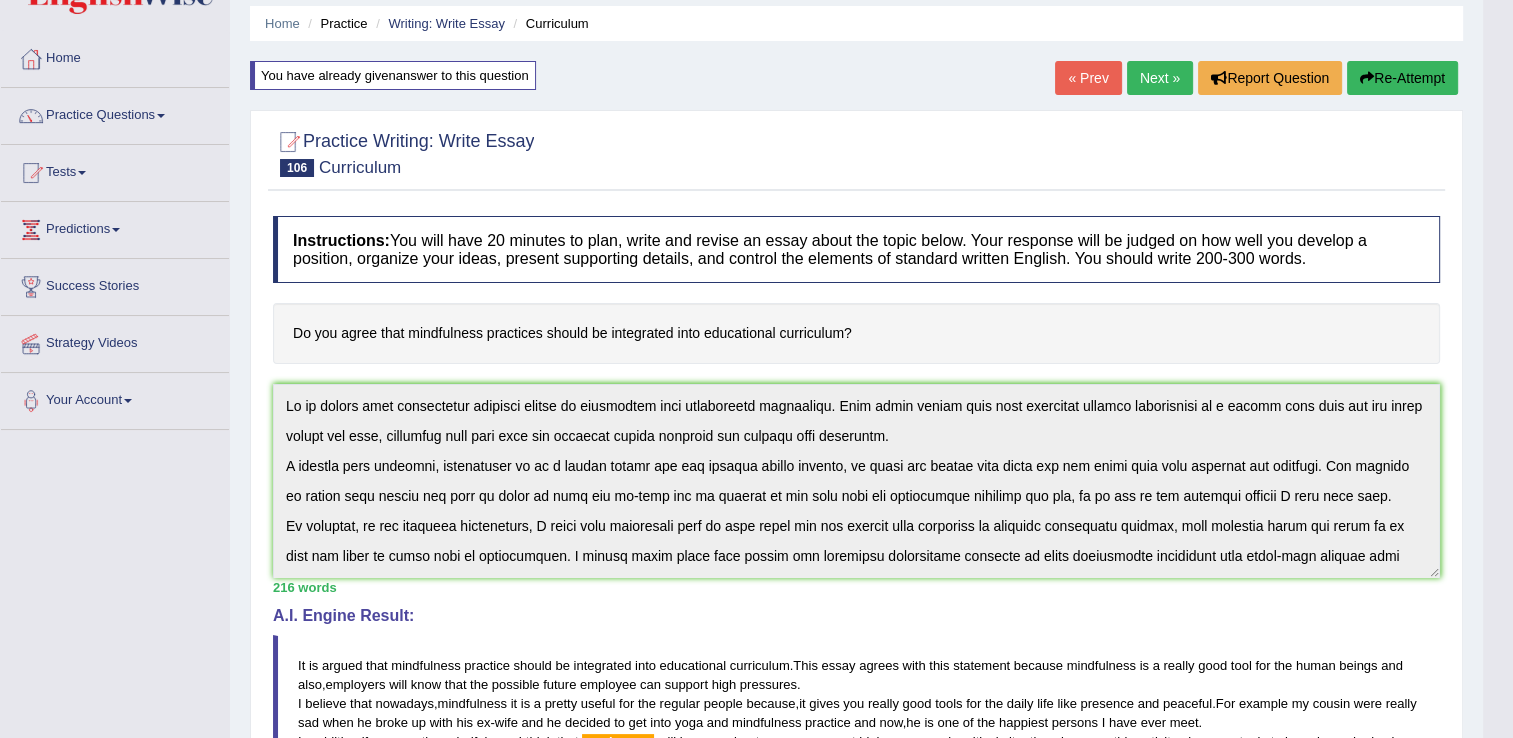 scroll, scrollTop: 0, scrollLeft: 0, axis: both 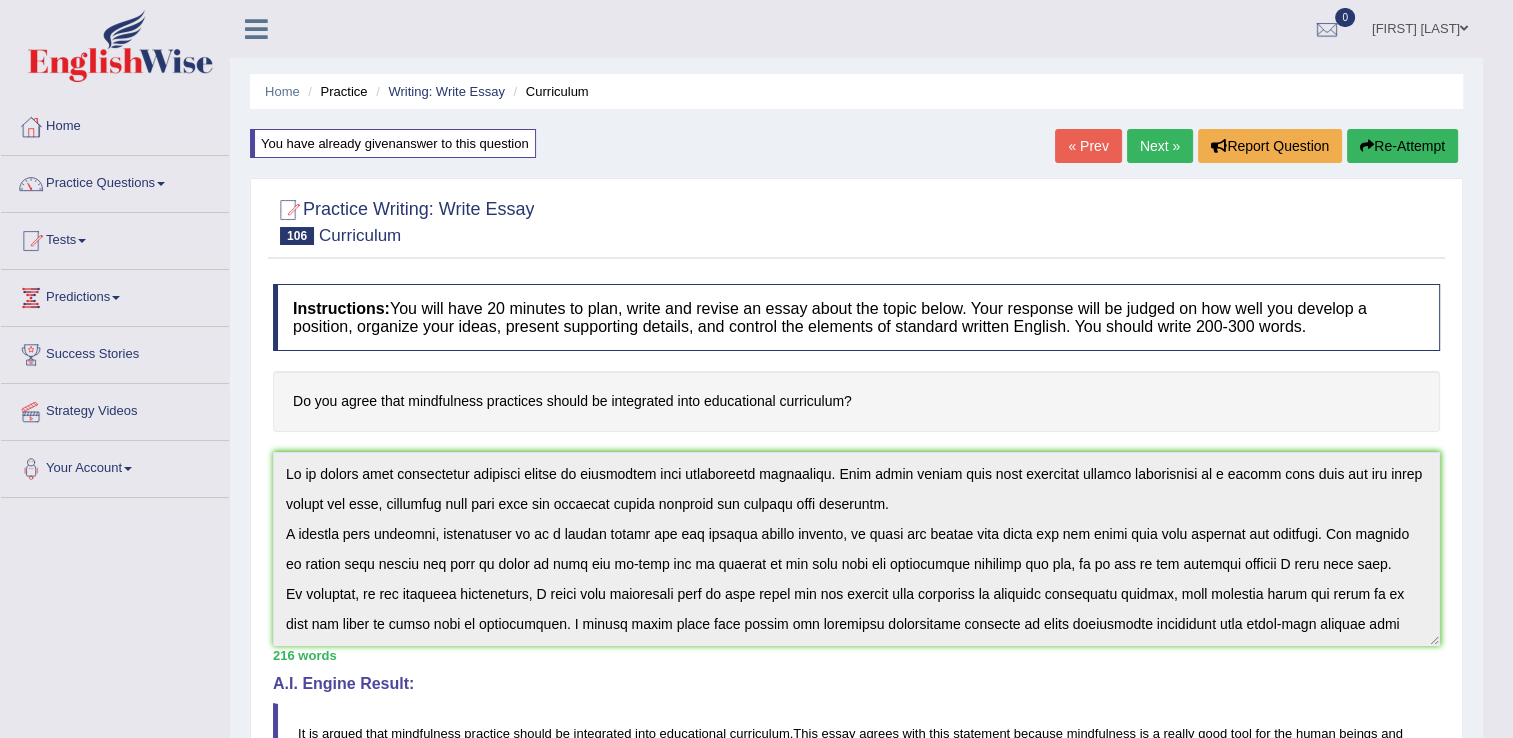click on "Re-Attempt" at bounding box center [1402, 146] 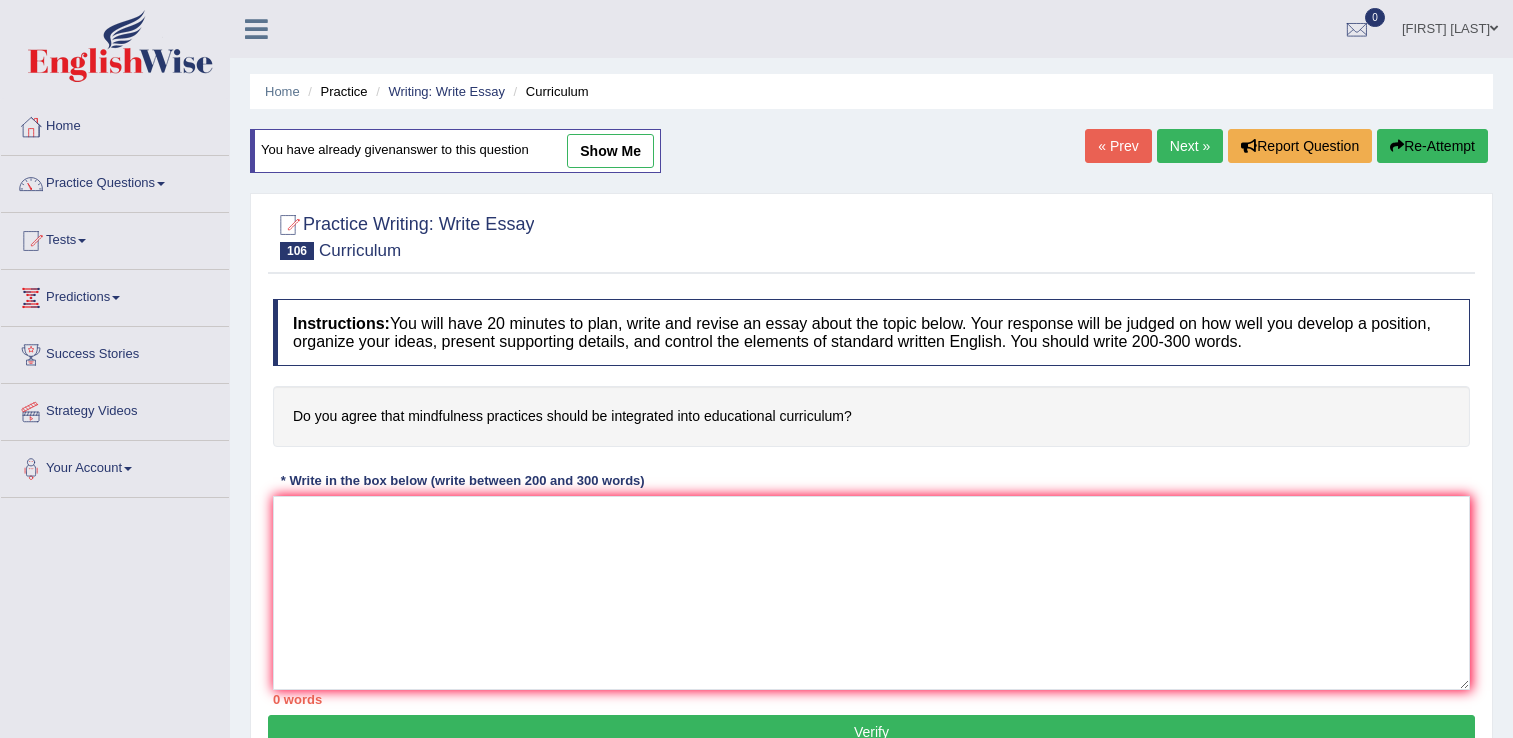 scroll, scrollTop: 0, scrollLeft: 0, axis: both 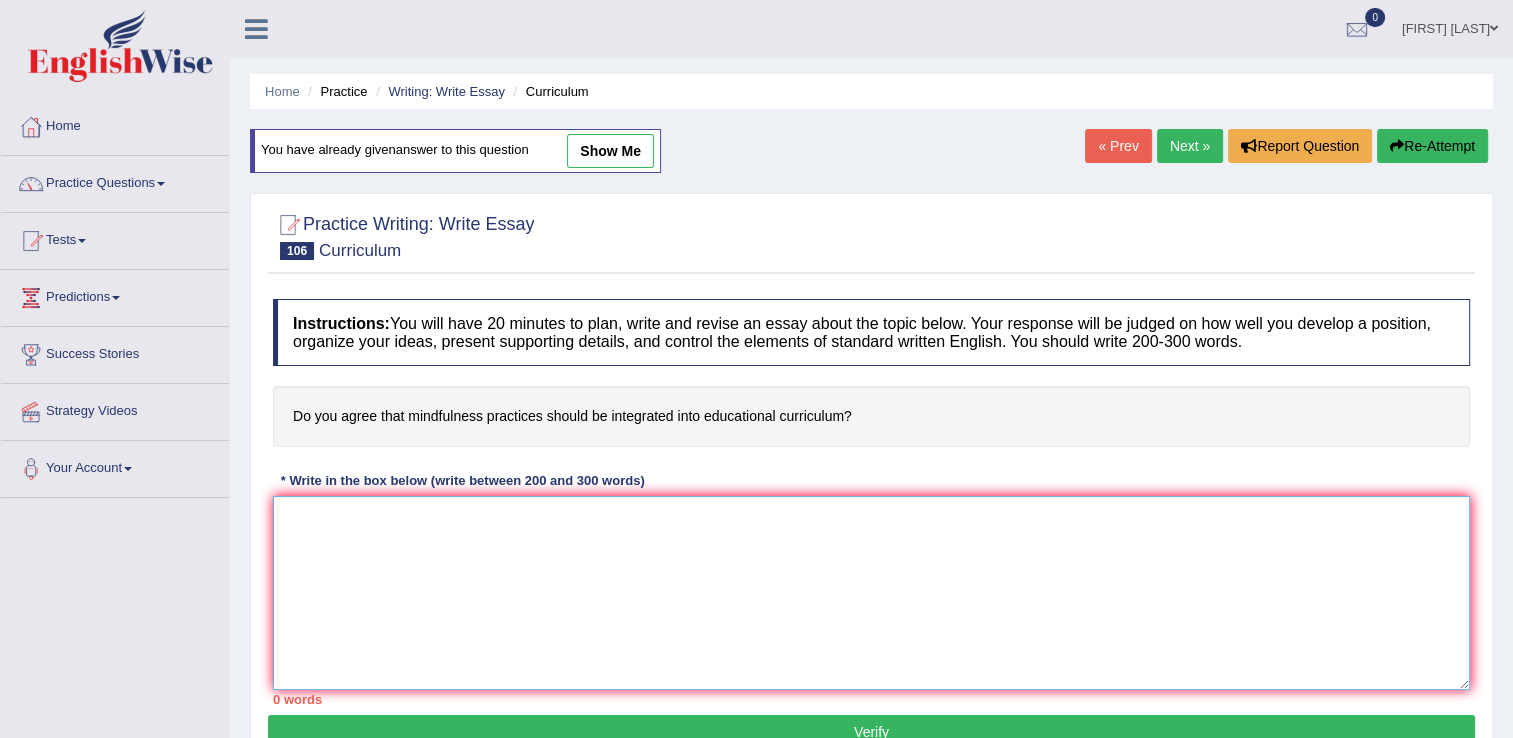 drag, startPoint x: 0, startPoint y: 0, endPoint x: 504, endPoint y: 543, distance: 740.85425 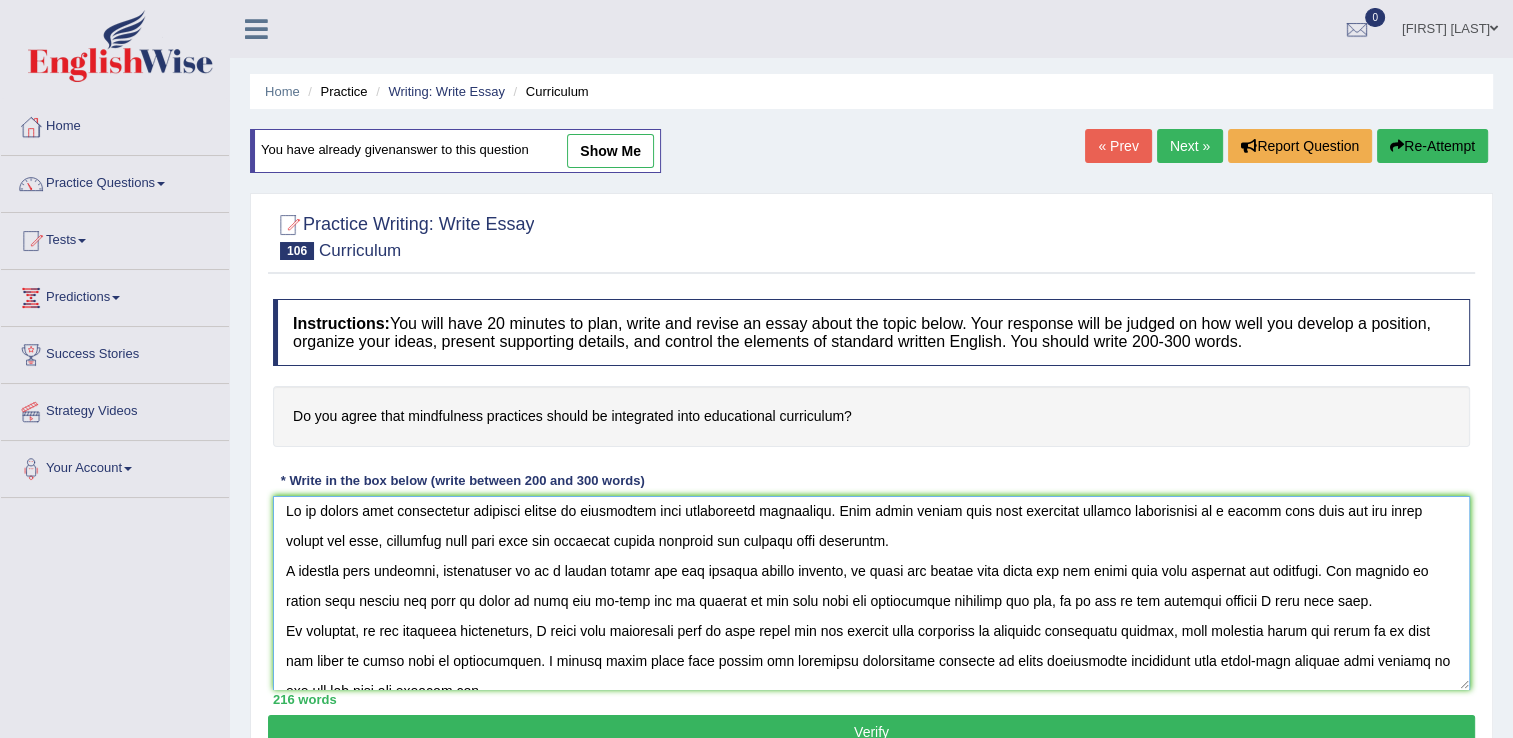 scroll, scrollTop: 0, scrollLeft: 0, axis: both 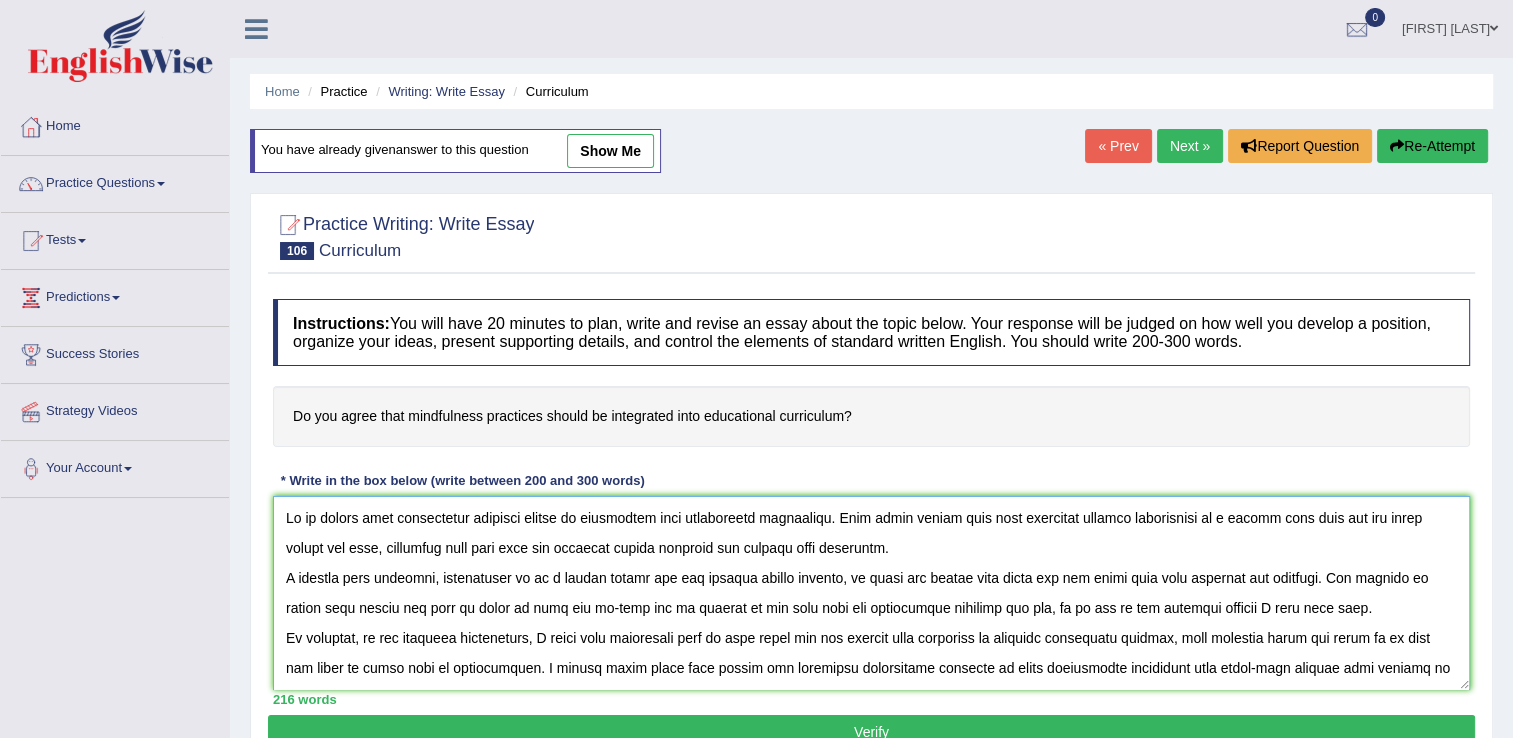 click at bounding box center [871, 593] 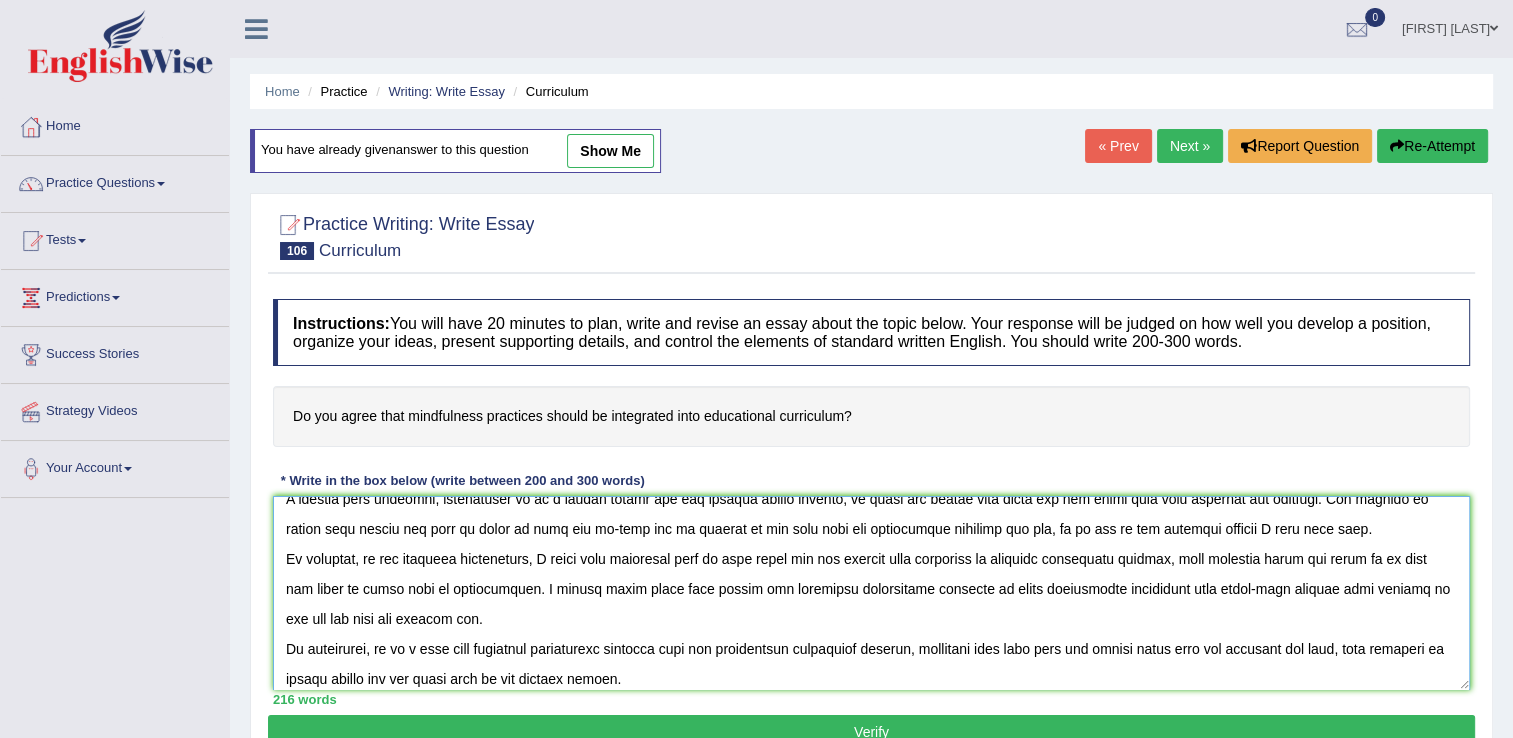 scroll, scrollTop: 89, scrollLeft: 0, axis: vertical 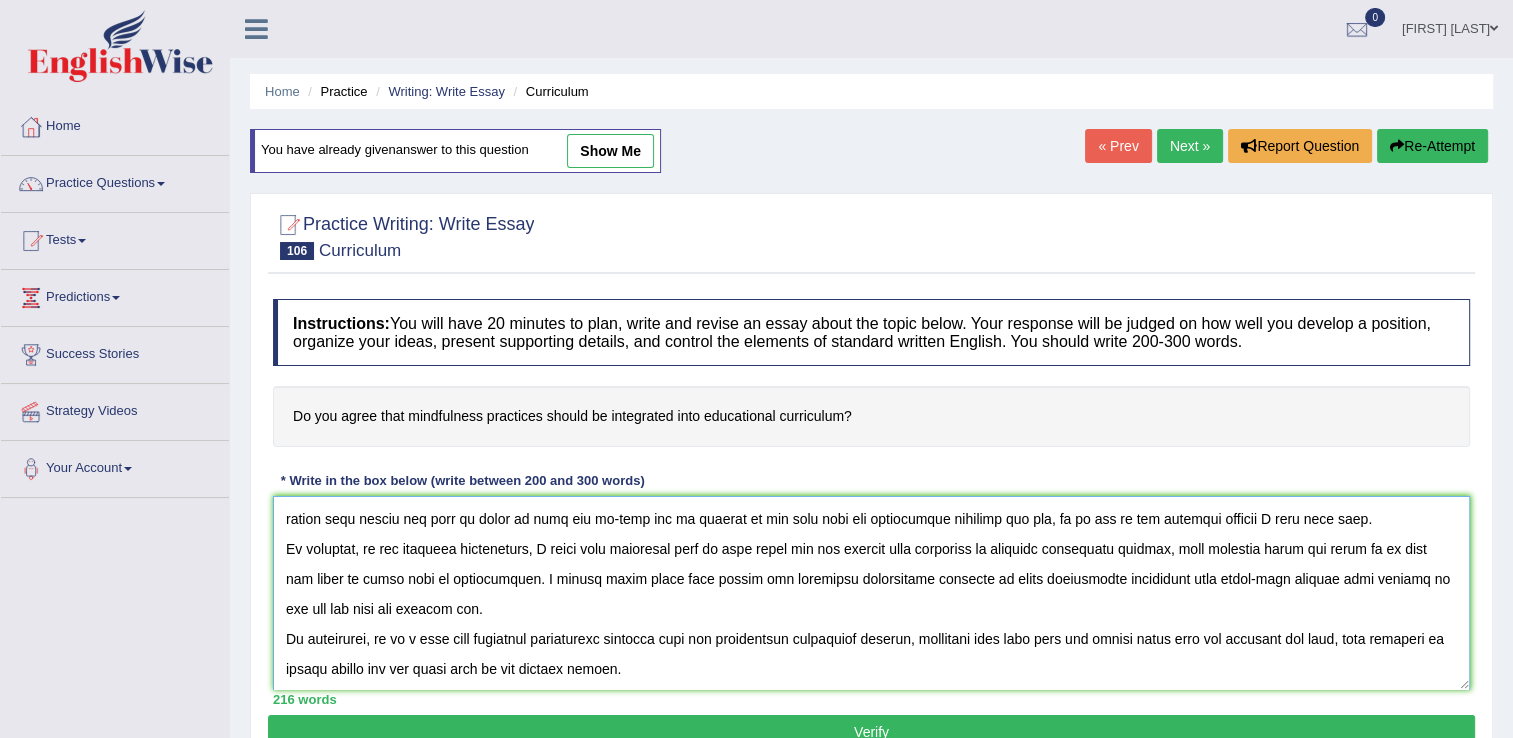 type on "It is argued that mindfulness practice should be integrated into educational curriculum. This essay agrees with this statement because mindfulness is a really good tool for the human beings and also, employers will know that the possible future employee can support high pressures.
I believe that nowadays, mindfulness it is a pretty useful for the regular people because, it gives you really good tools for the daily life like presence and peaceful. For example my cousin were really sad when he broke up with his ex-wife and he decided to get into yoga and mindfulness practice and now, he is one of the happiest persons I have ever meet.
In addition, if you practice mindfulness, I think that employers will be sure about you can support high pressures in critical situations because, this activity gives you tools to be calm and relax in every kind of circumstance. A recent study found that people who integrate mindfulness practice in their educational curriculum have sixty-nine percent more chances to get the job..." 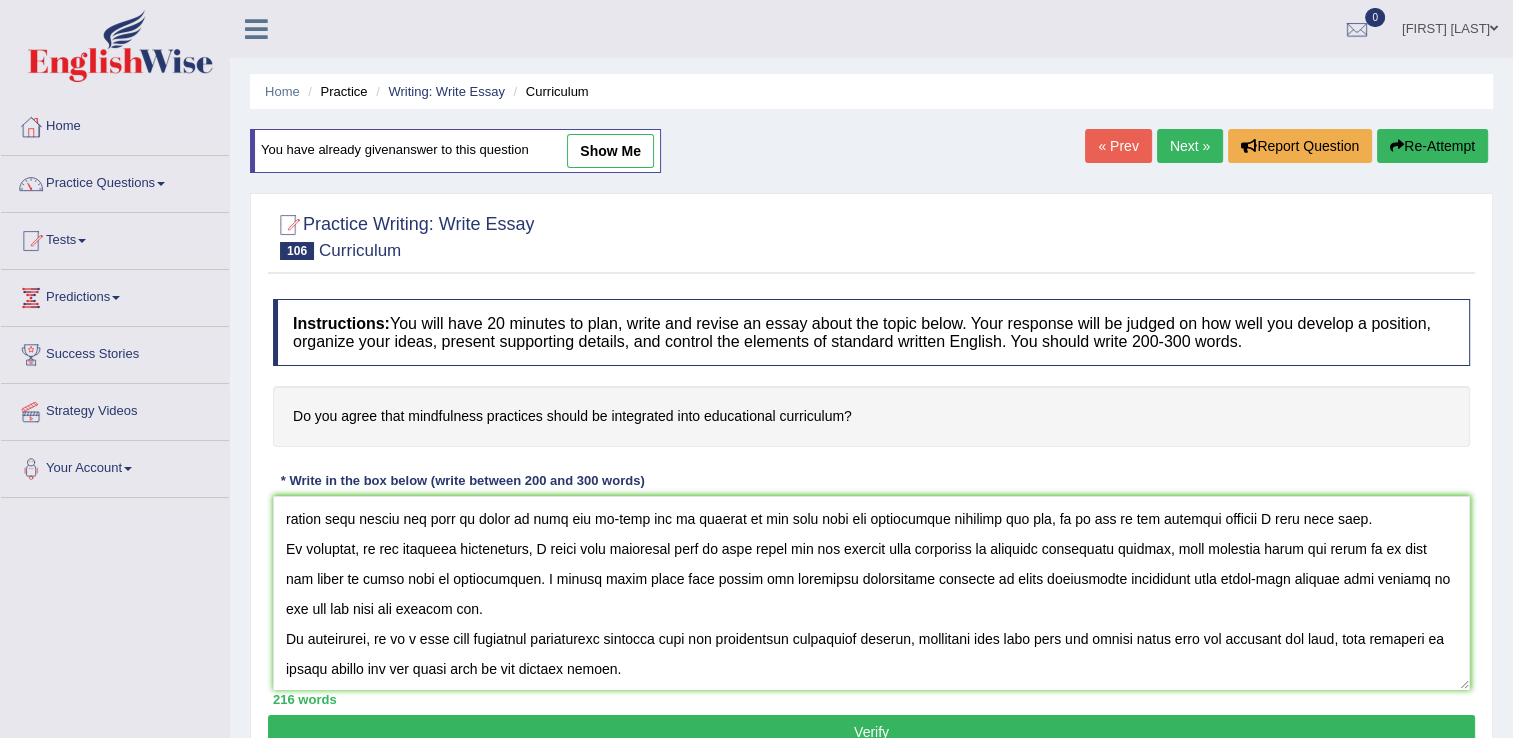 click on "Verify" at bounding box center (871, 732) 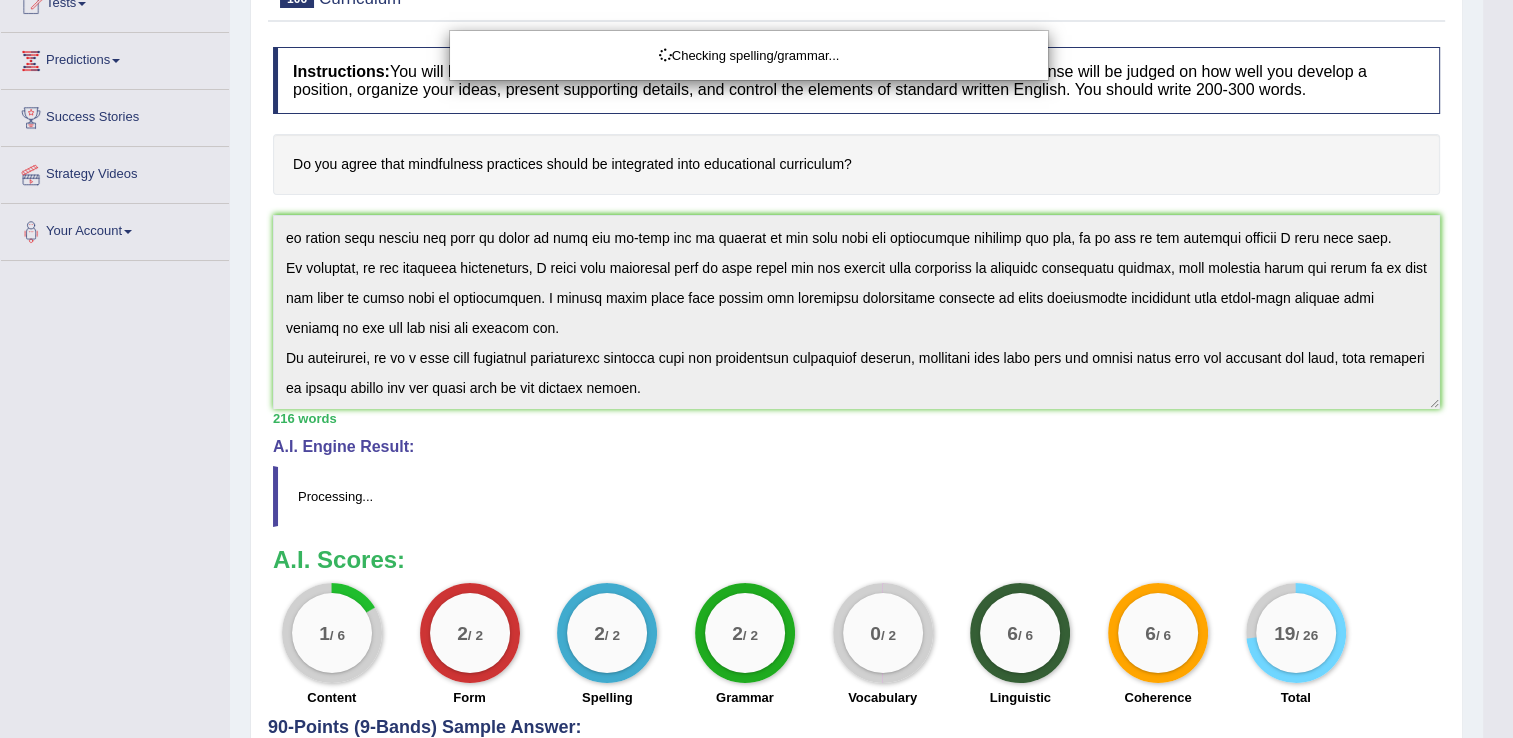 scroll, scrollTop: 400, scrollLeft: 0, axis: vertical 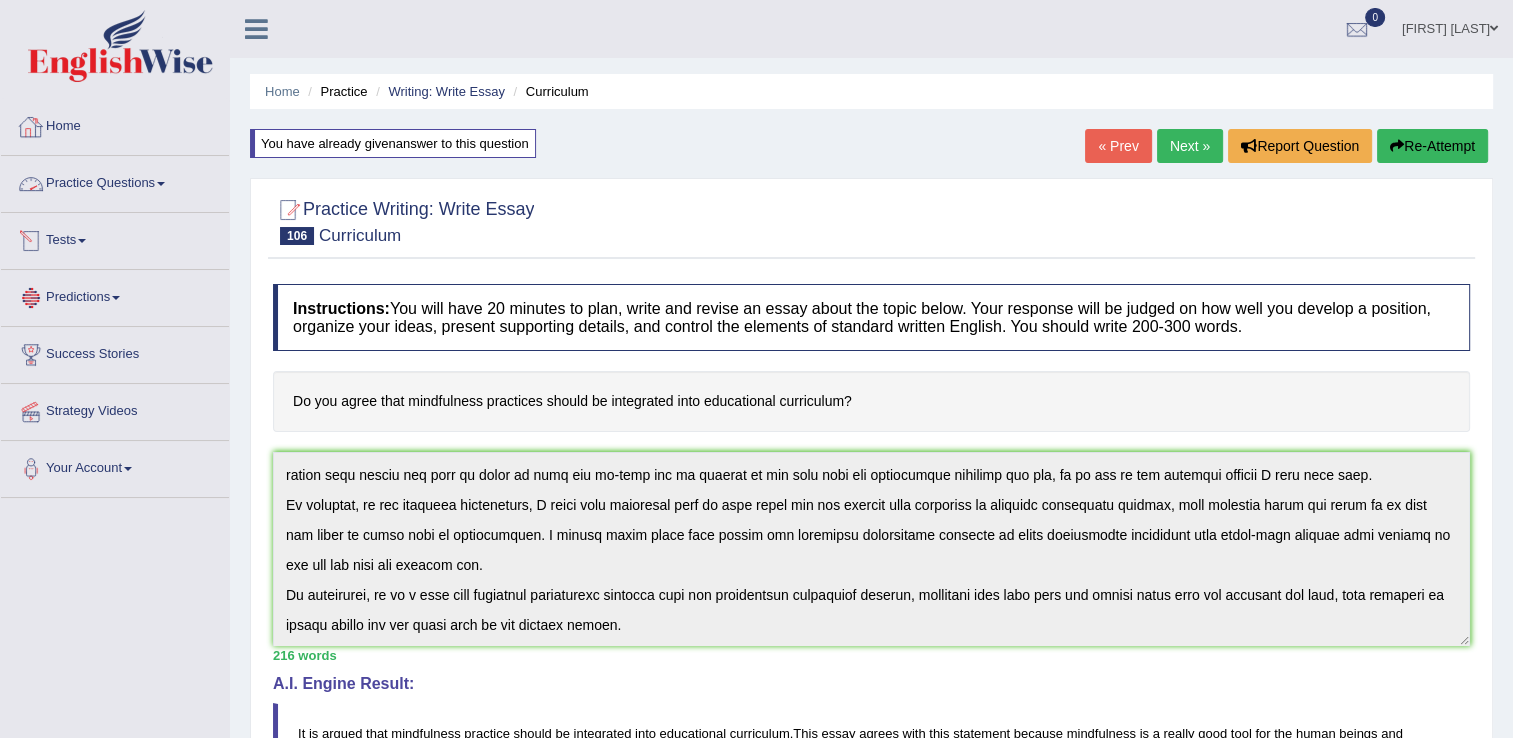 click on "Tests" at bounding box center [115, 238] 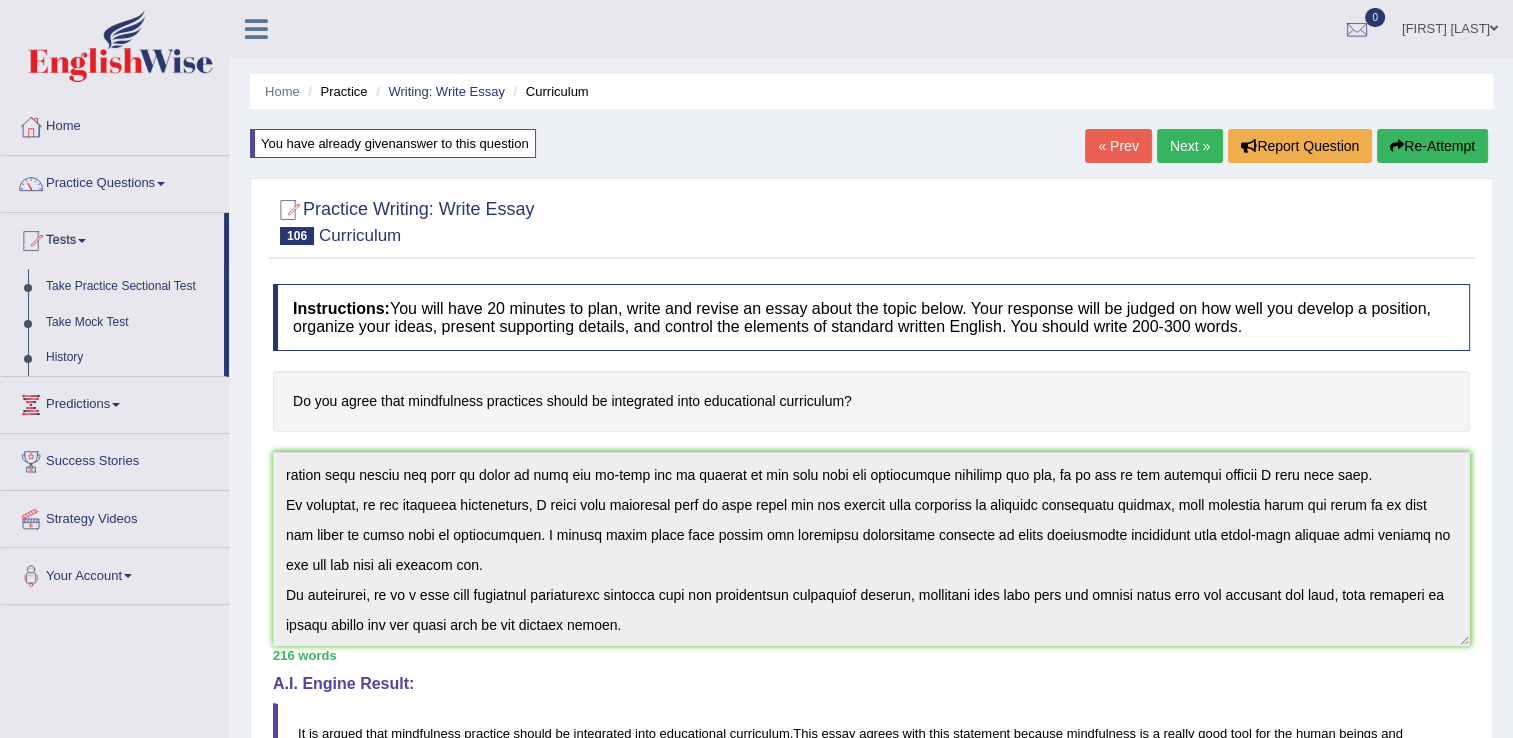 click on "Predictions" at bounding box center (115, 402) 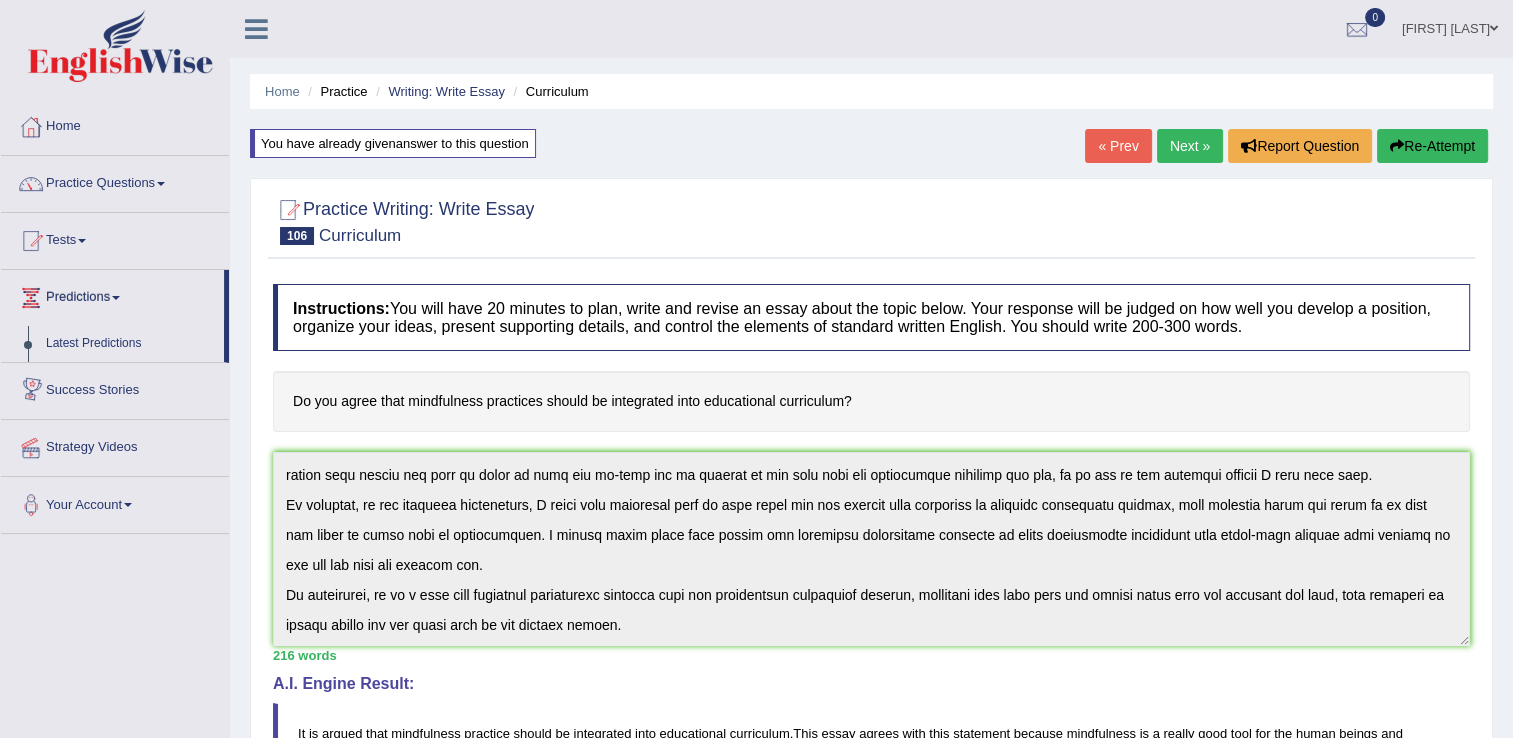 click on "Success Stories" at bounding box center (115, 388) 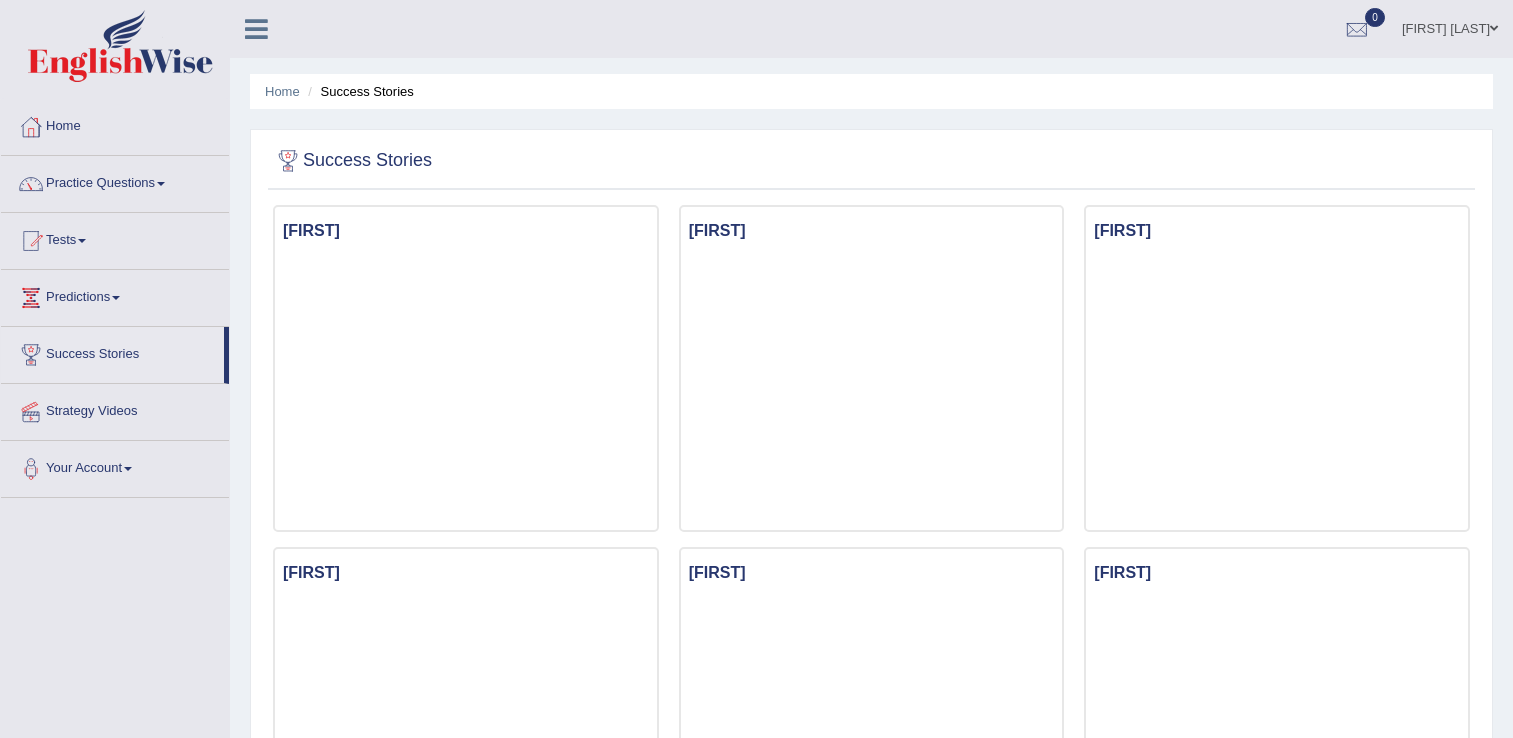 scroll, scrollTop: 0, scrollLeft: 0, axis: both 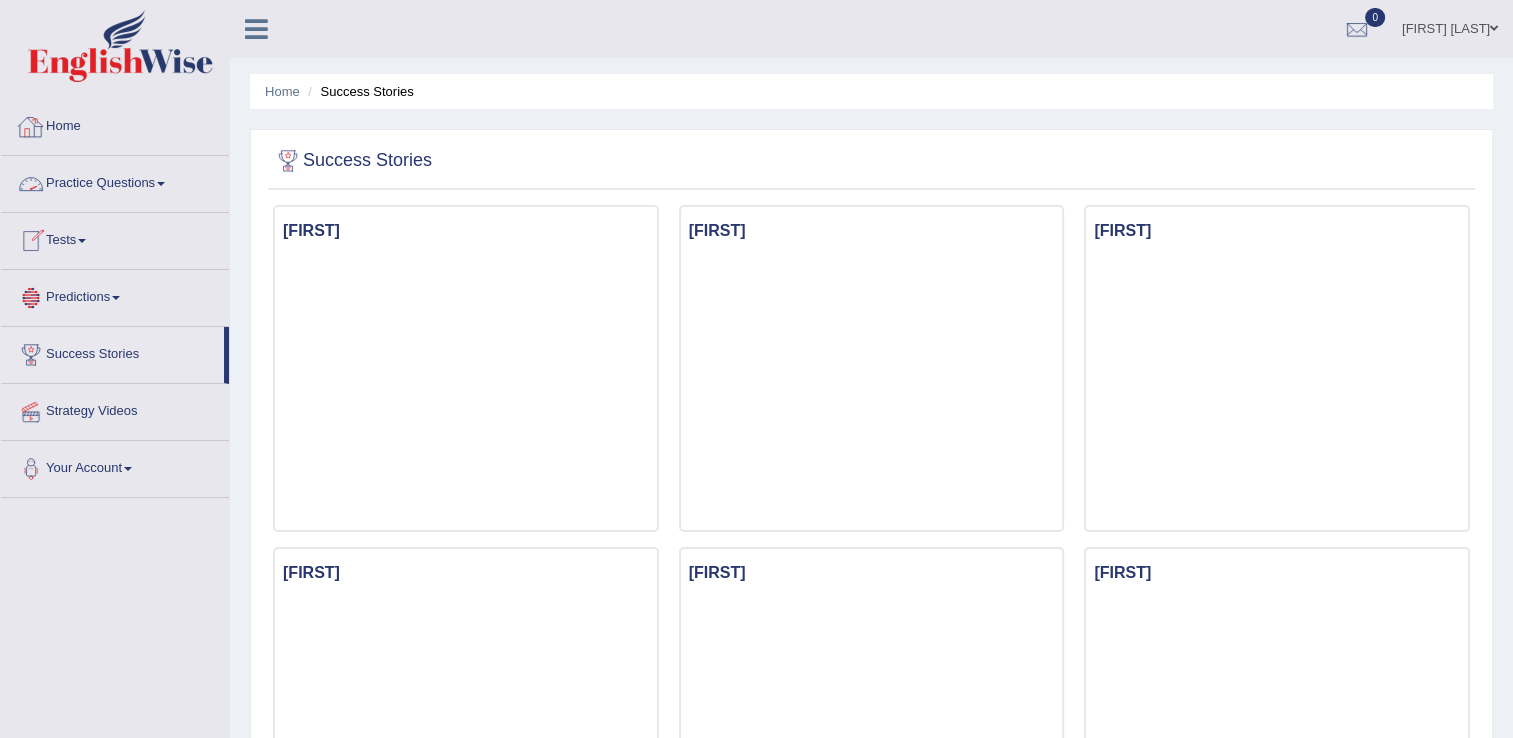 click on "Practice Questions" at bounding box center (115, 181) 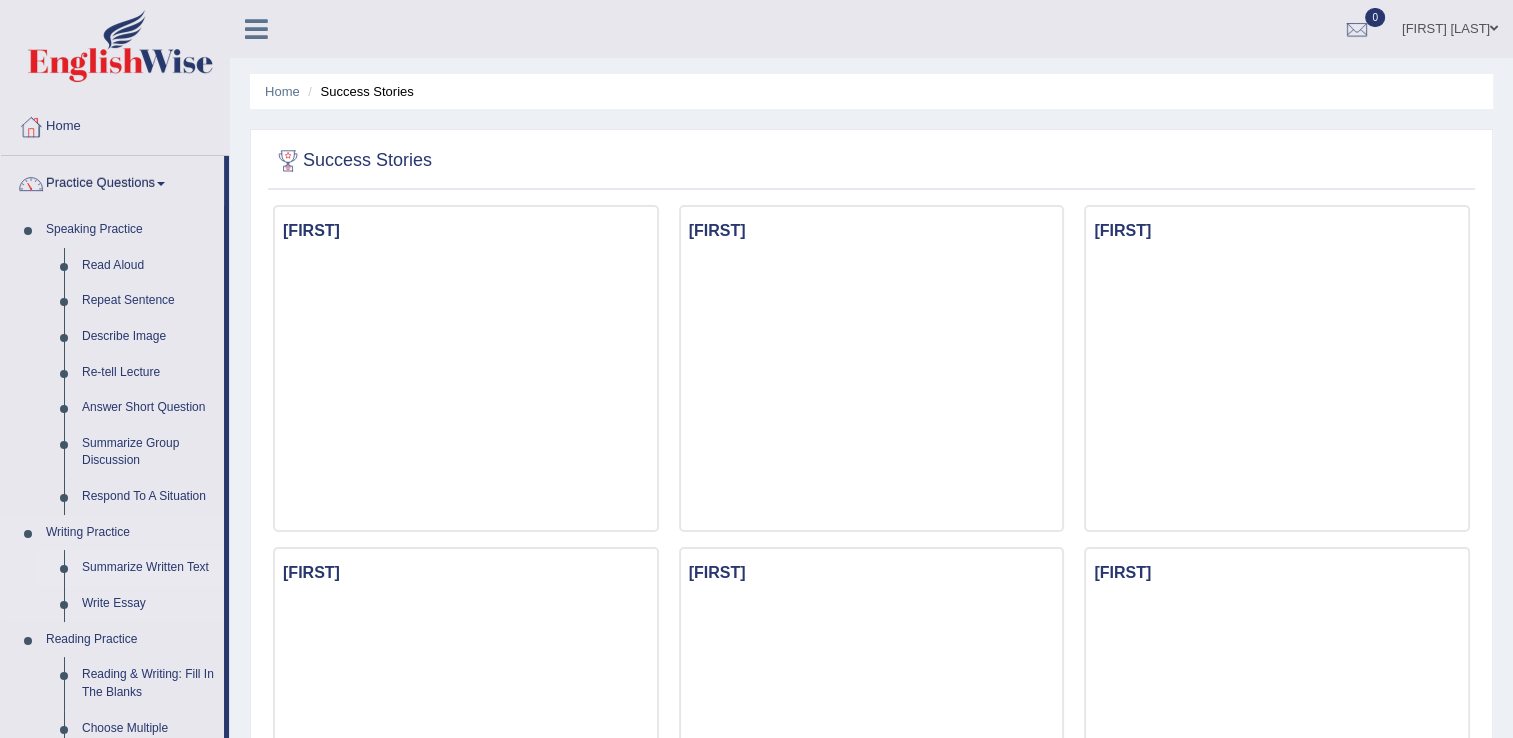 click on "Summarize Written Text" at bounding box center (148, 568) 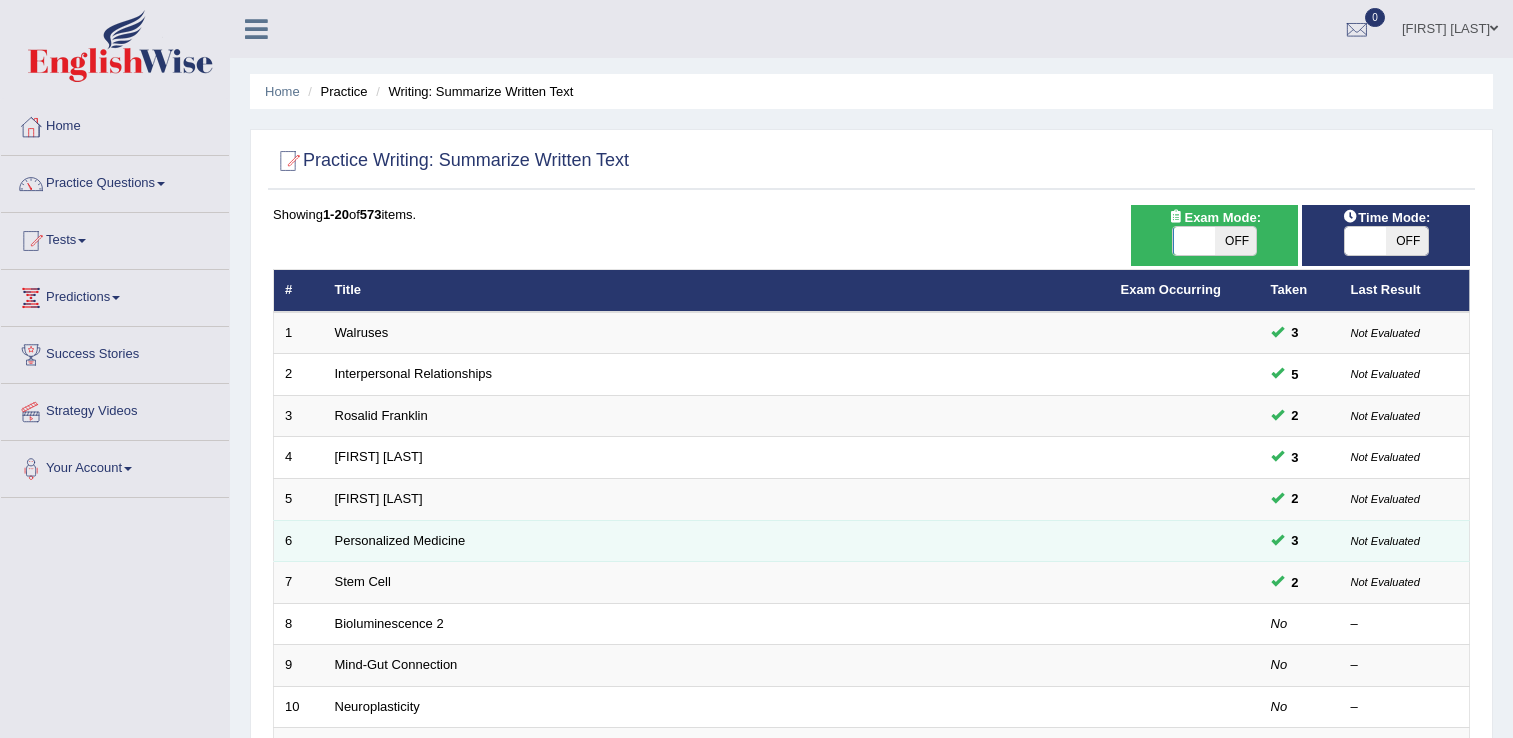 scroll, scrollTop: 0, scrollLeft: 0, axis: both 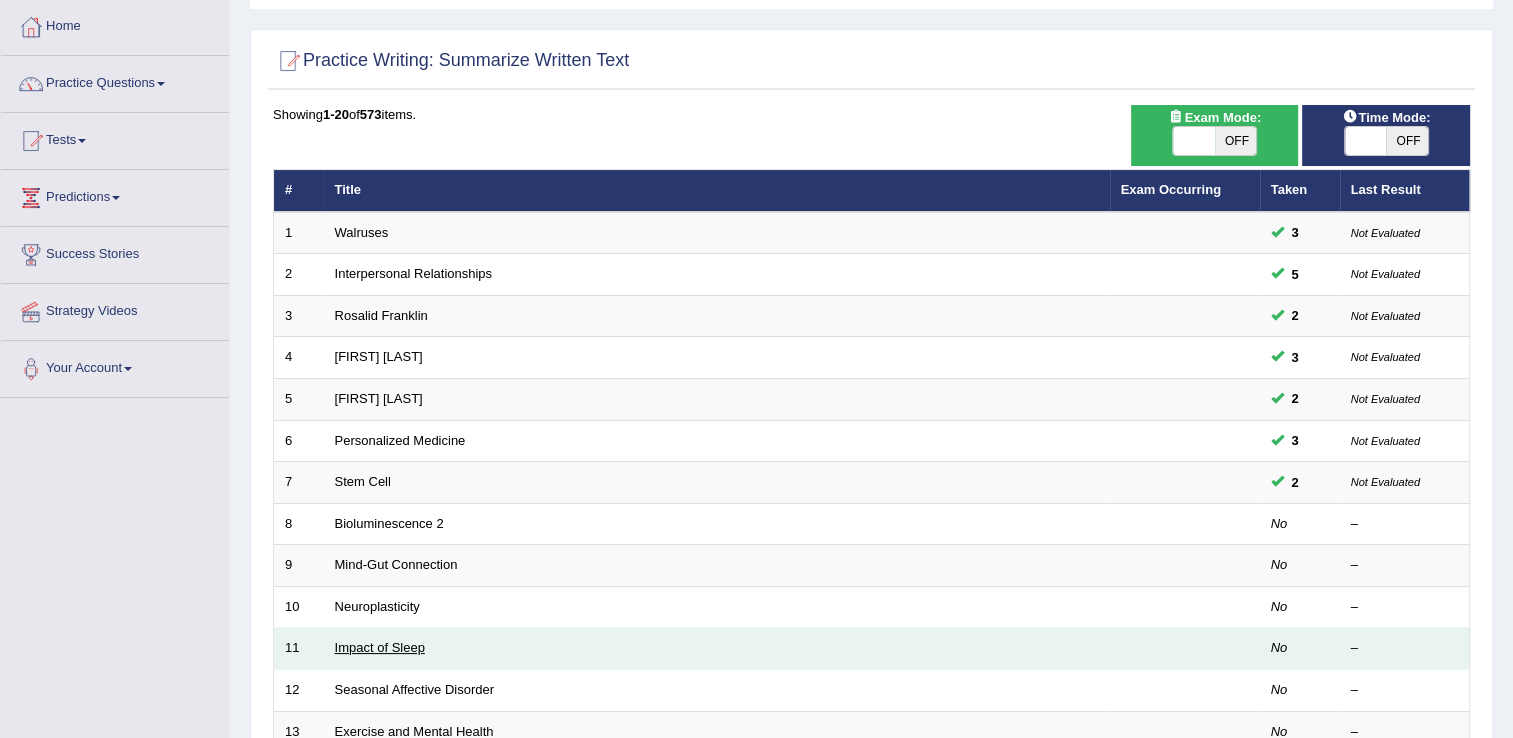 click on "Impact of Sleep" at bounding box center (380, 647) 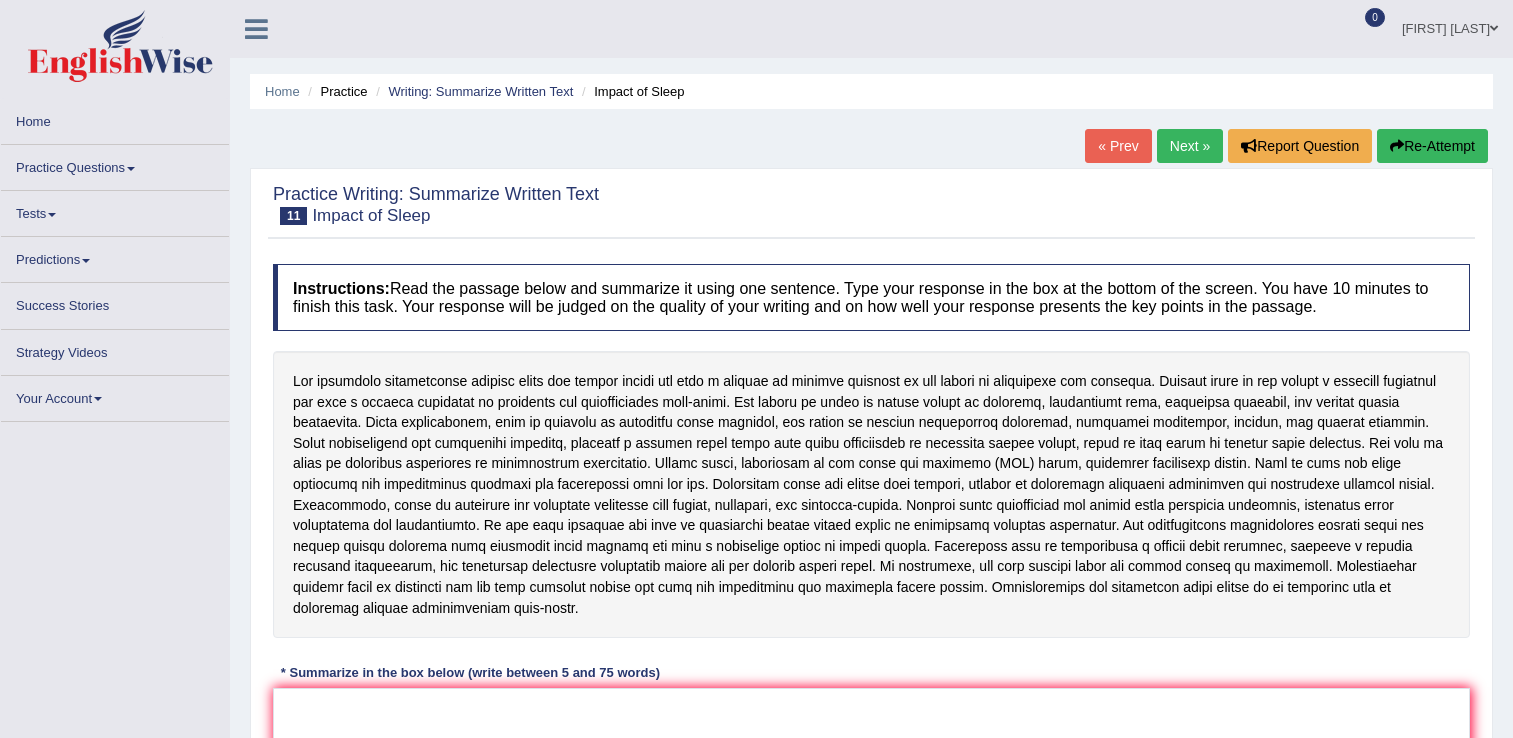 scroll, scrollTop: 0, scrollLeft: 0, axis: both 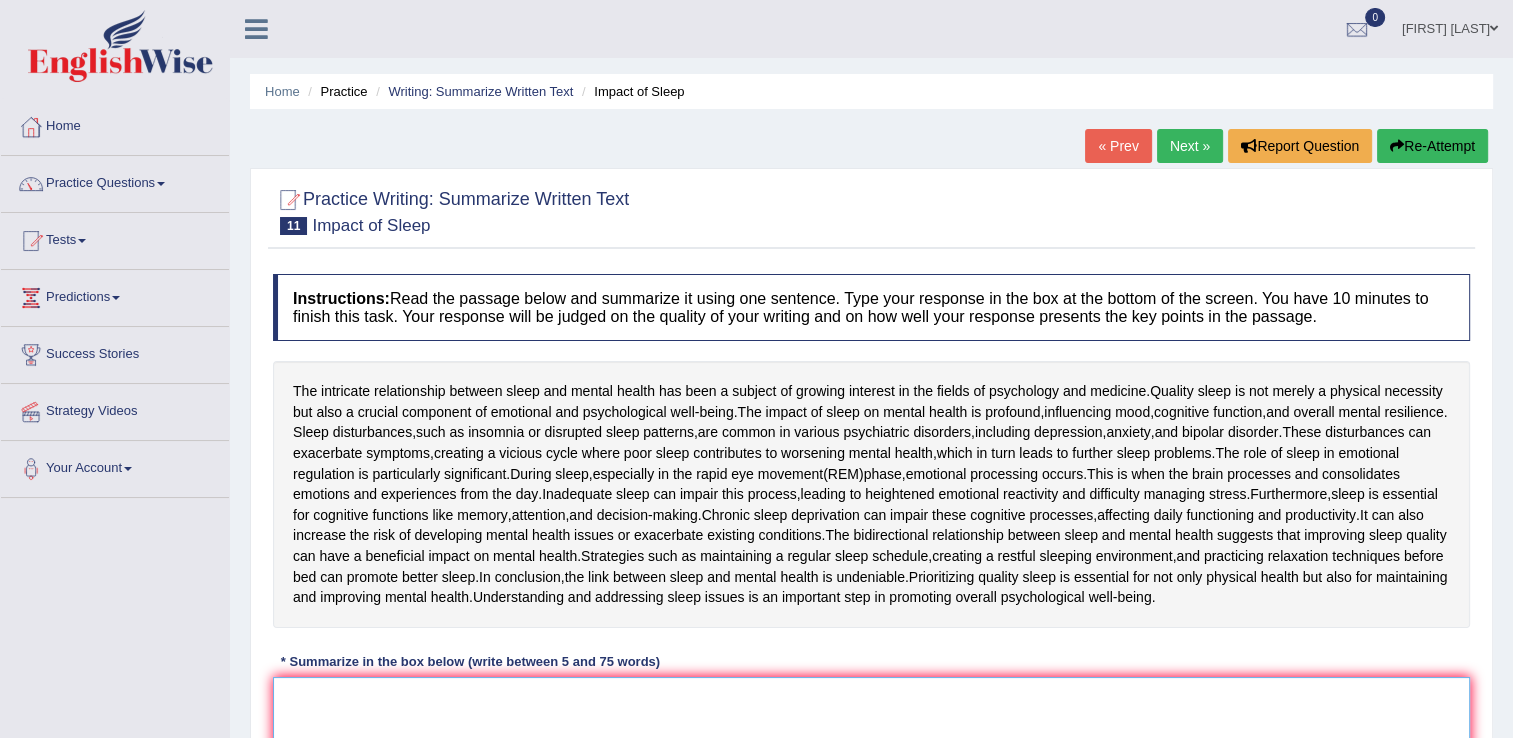 click at bounding box center [871, 774] 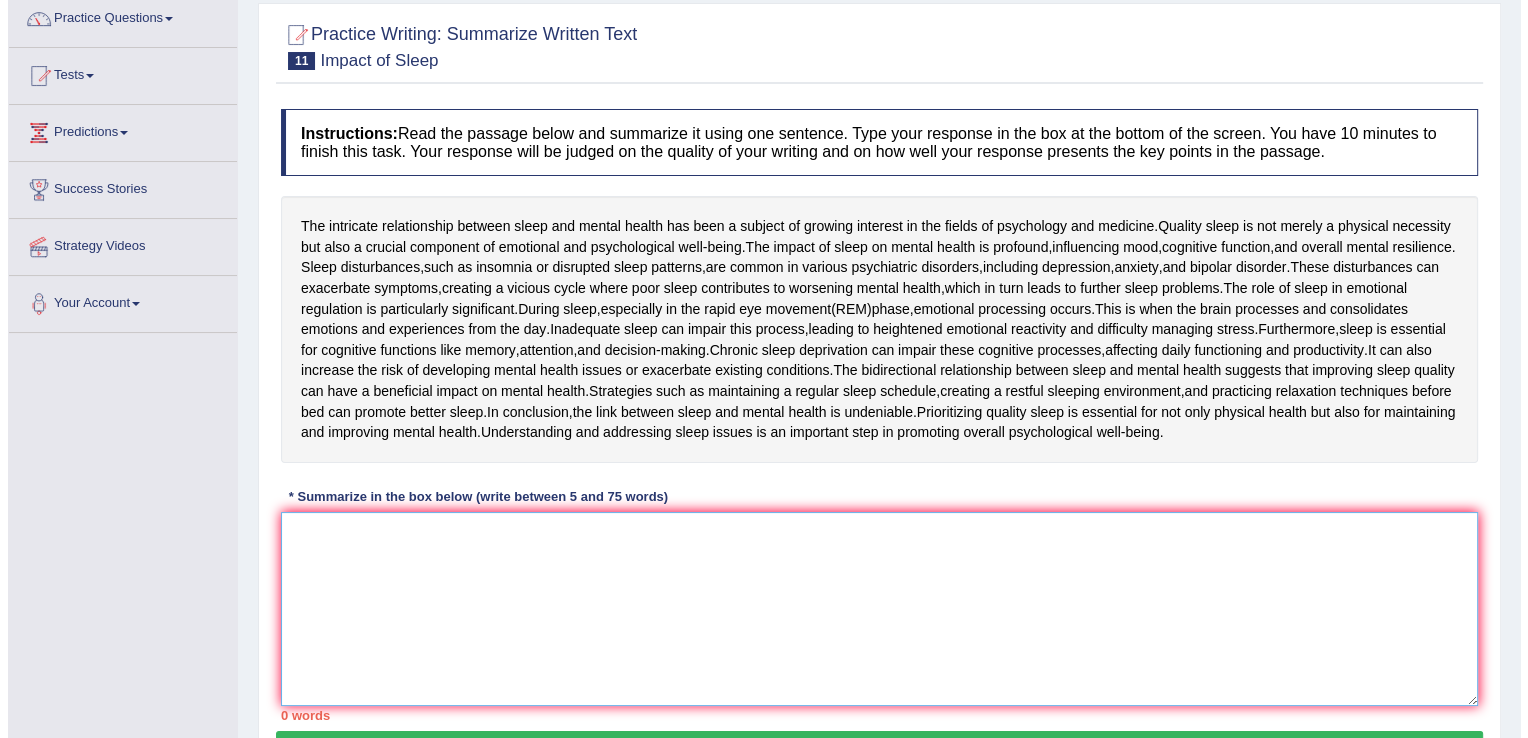 scroll, scrollTop: 200, scrollLeft: 0, axis: vertical 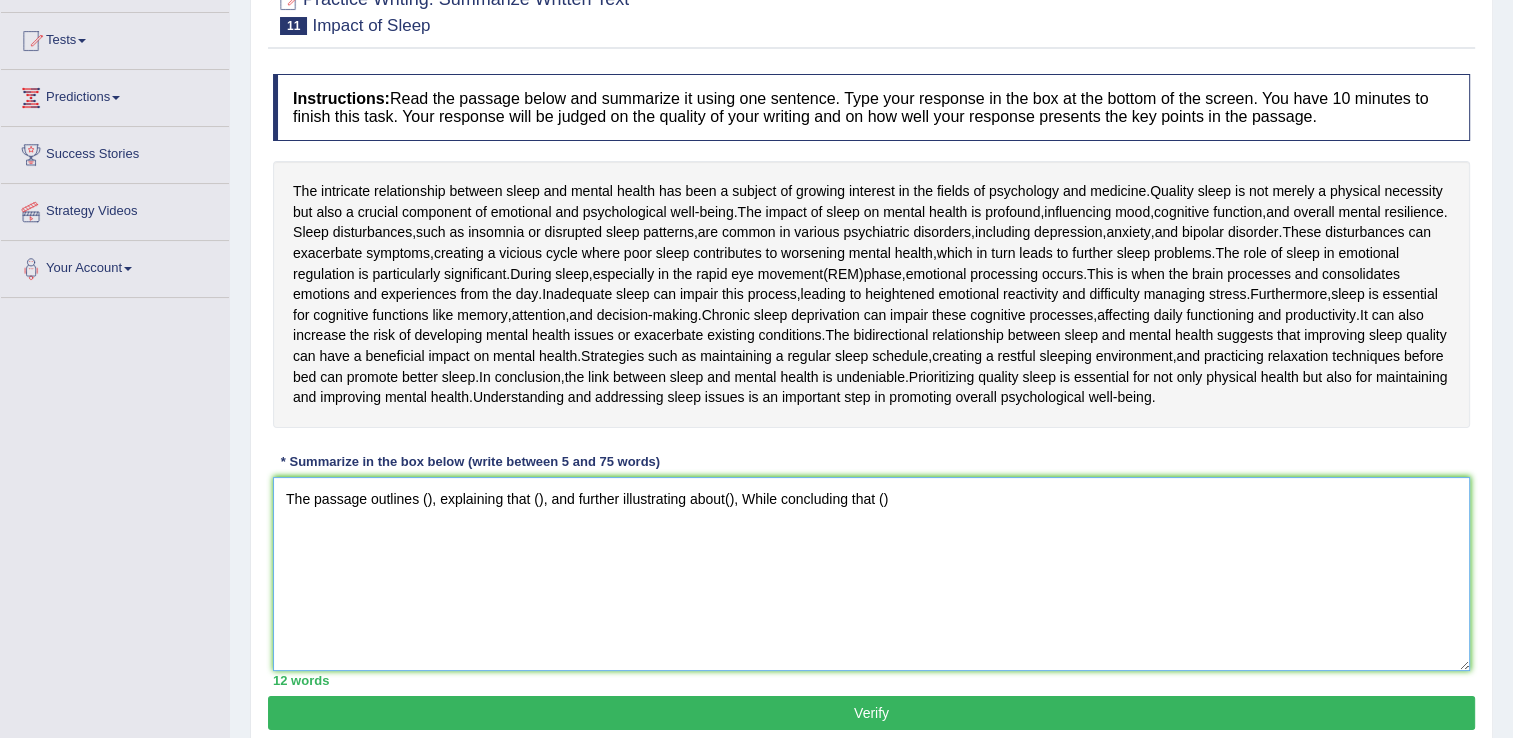 click on "The passage outlines (), explaining that (), and further illustrating about(), While concluding that ()" at bounding box center [871, 574] 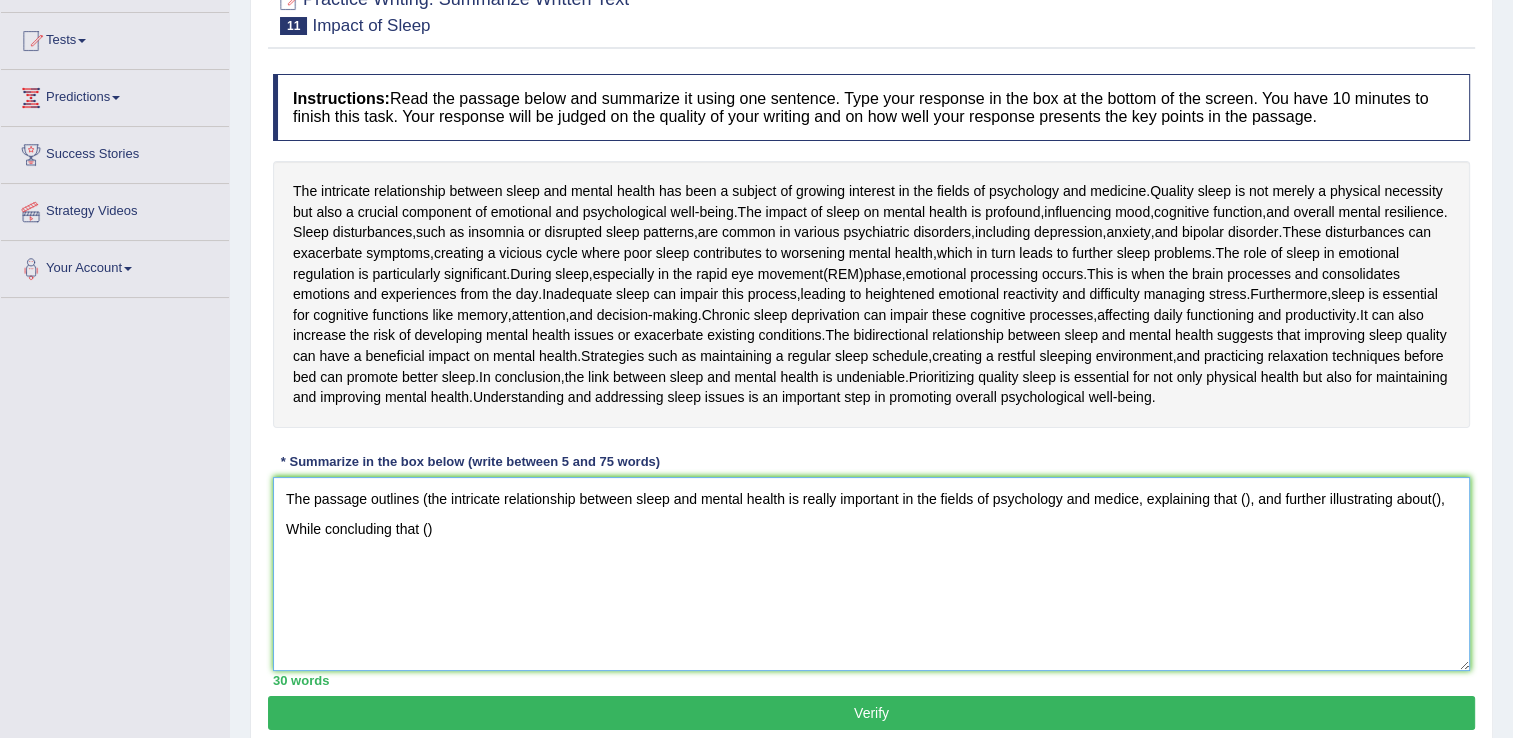click on "The passage outlines (the intricate relationship between sleep and mental health is really important in the fields of psychology and medice, explaining that (), and further illustrating about(), While concluding that ()" at bounding box center [871, 574] 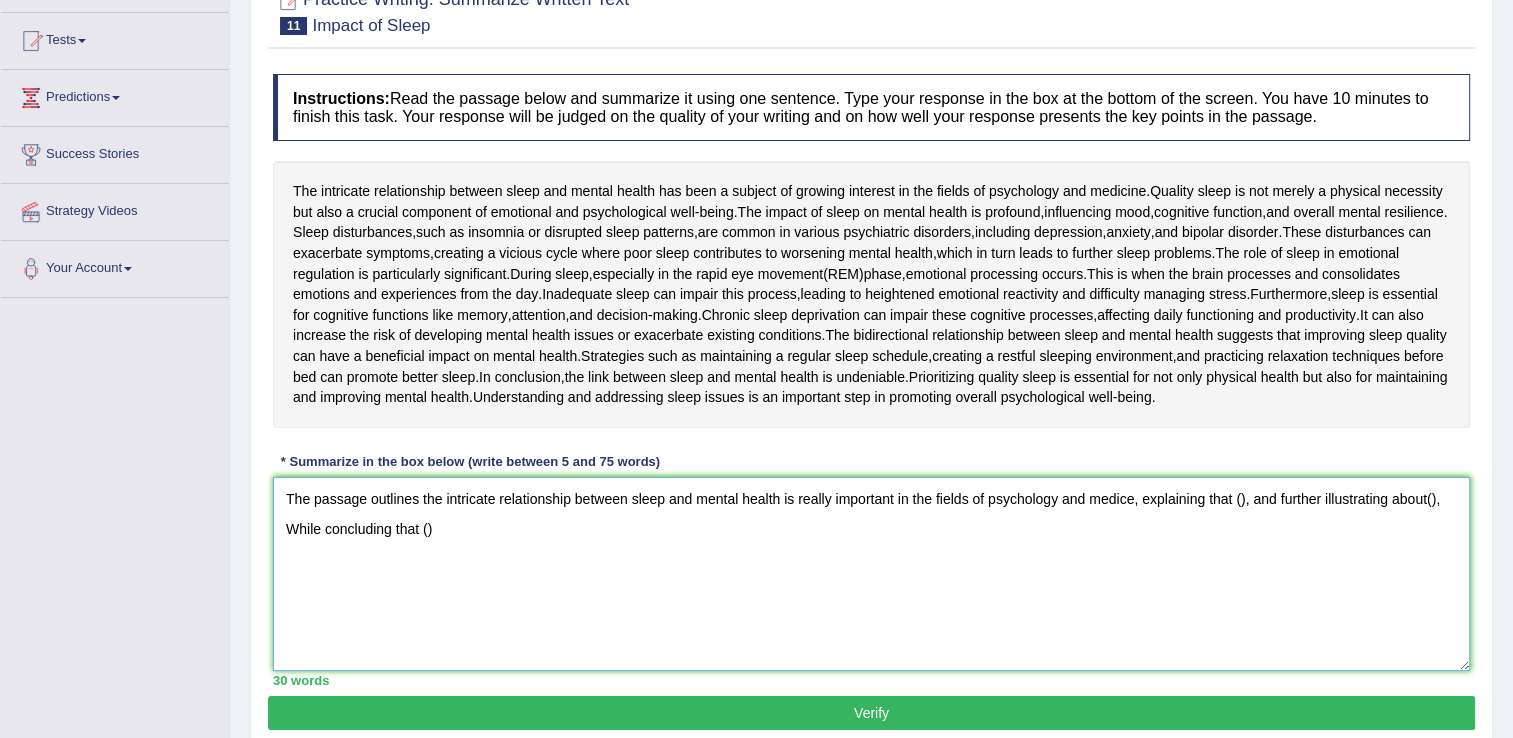 click on "The passage outlines the intricate relationship between sleep and mental health is really important in the fields of psychology and medice, explaining that (), and further illustrating about(), While concluding that ()" at bounding box center [871, 574] 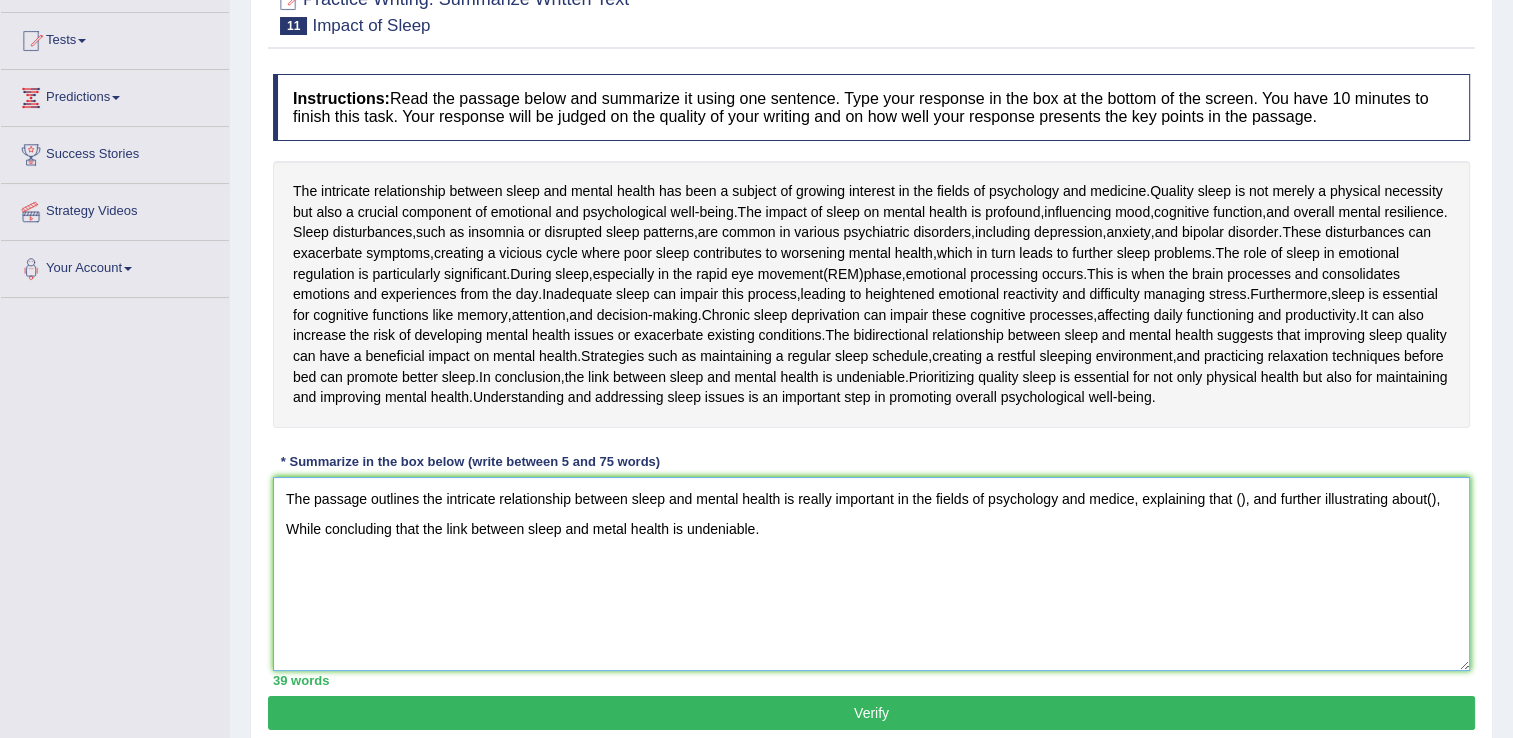 click on "The passage outlines the intricate relationship between sleep and mental health is really important in the fields of psychology and medice, explaining that (), and further illustrating about(), While concluding that the link between sleep and metal health is undeniable." at bounding box center (871, 574) 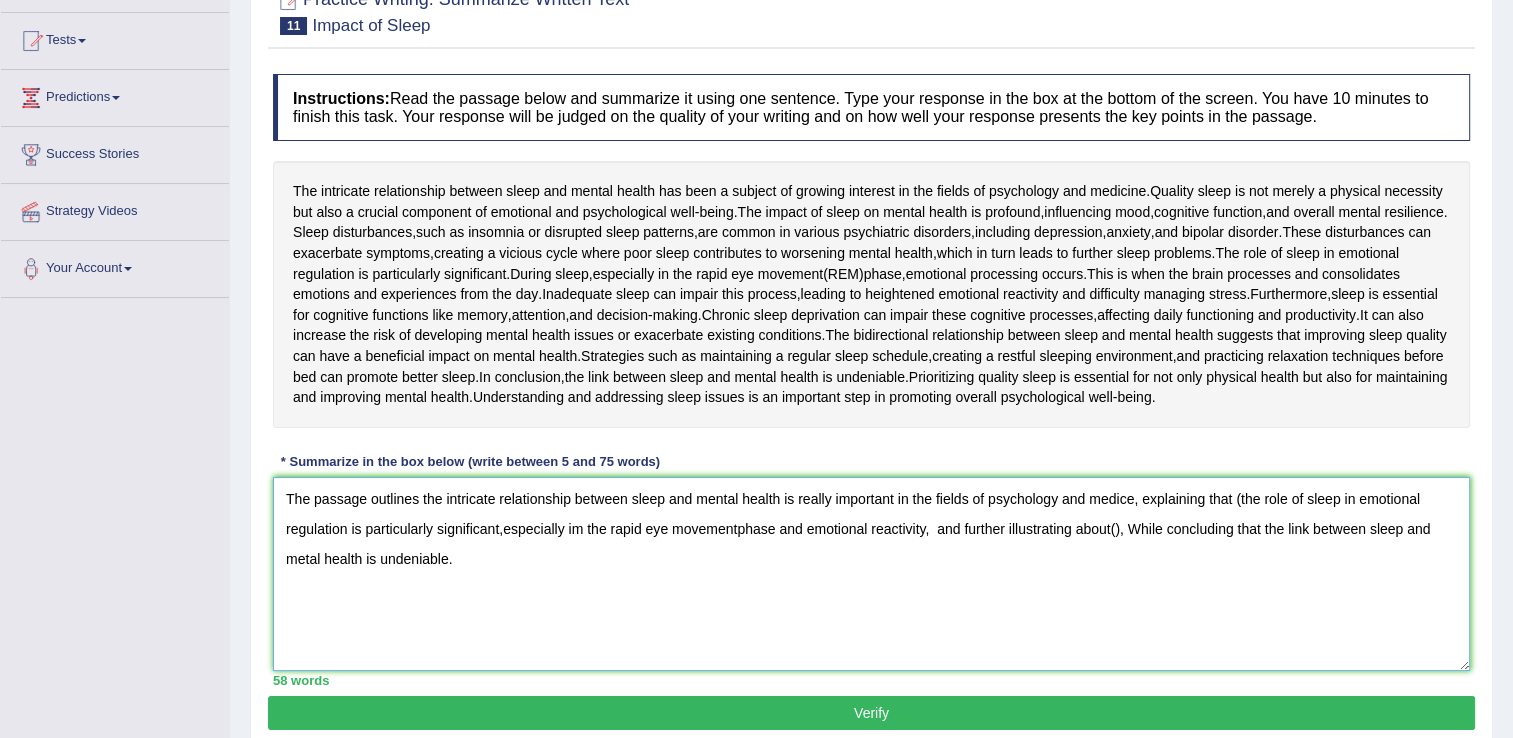 click on "The passage outlines the intricate relationship between sleep and mental health is really important in the fields of psychology and medice, explaining that (the role of sleep in emotional regulation is particularly significant,especially im the rapid eye movementphase and emotional reactivity,  and further illustrating about(), While concluding that the link between sleep and metal health is undeniable." at bounding box center (871, 574) 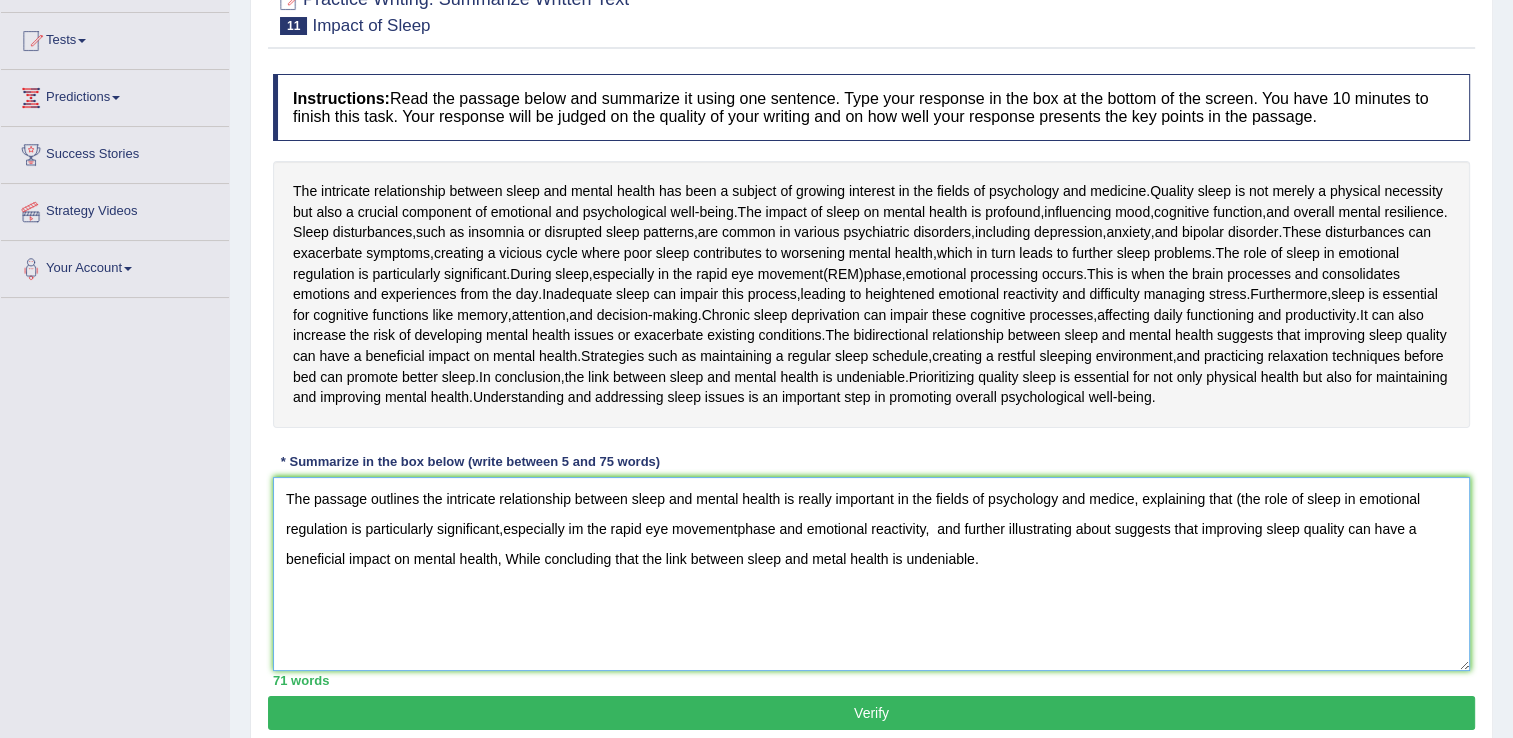 type on "The passage outlines the intricate relationship between sleep and mental health is really important in the fields of psychology and medice, explaining that (the role of sleep in emotional regulation is particularly significant,especially im the rapid eye movementphase and emotional reactivity,  and further illustrating about suggests that improving sleep quality can have a beneficial impact on mental health, While concluding that the link between sleep and metal health is undeniable." 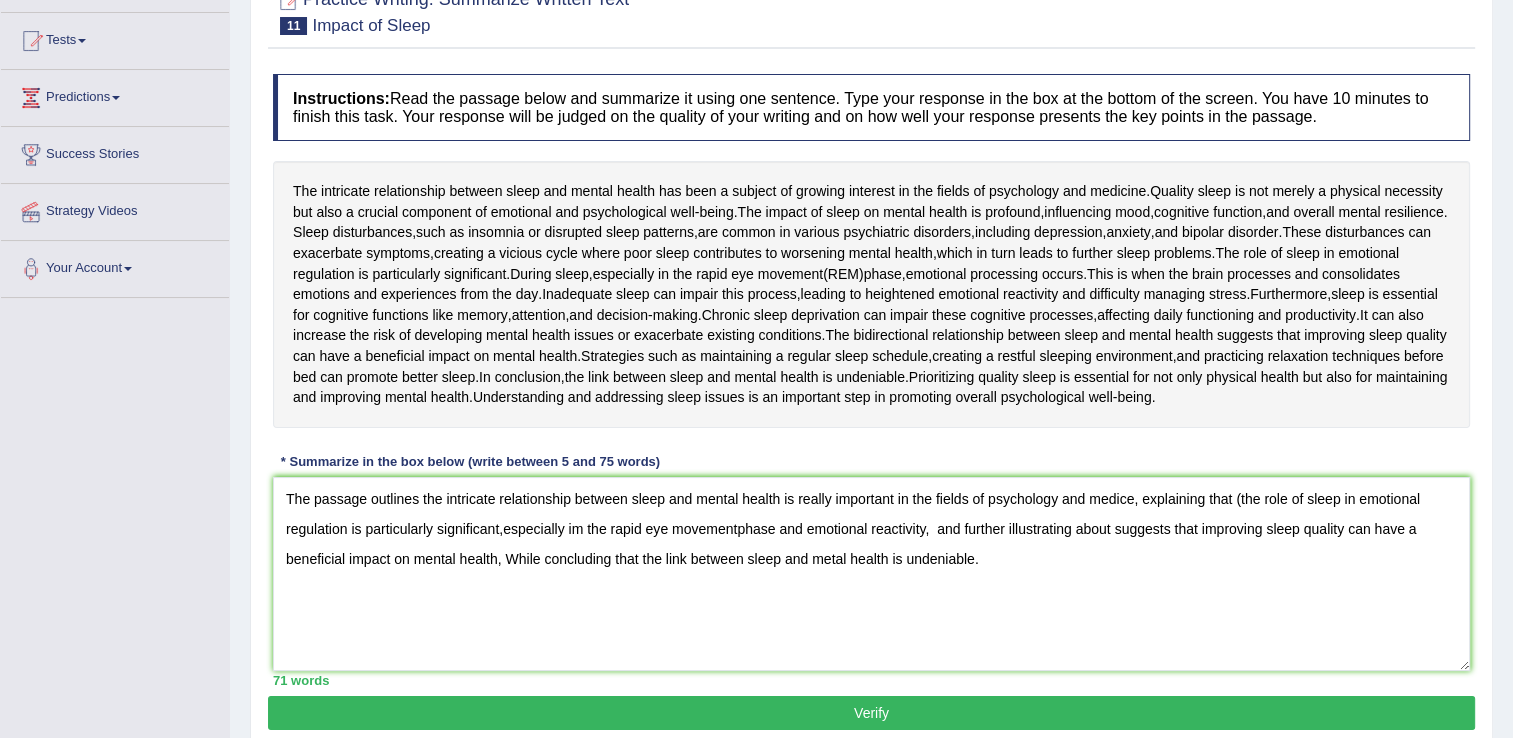click on "Verify" at bounding box center (871, 713) 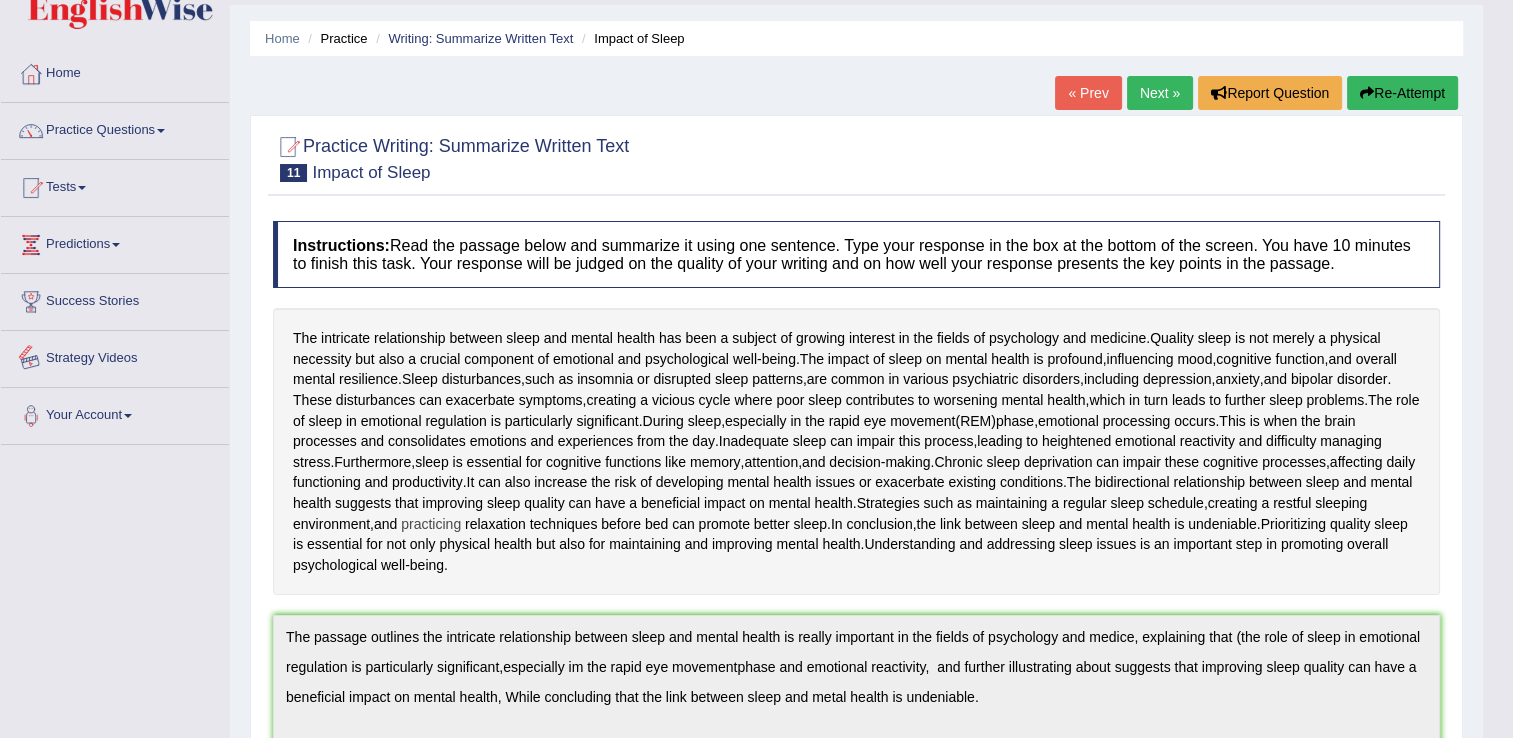 scroll, scrollTop: 0, scrollLeft: 0, axis: both 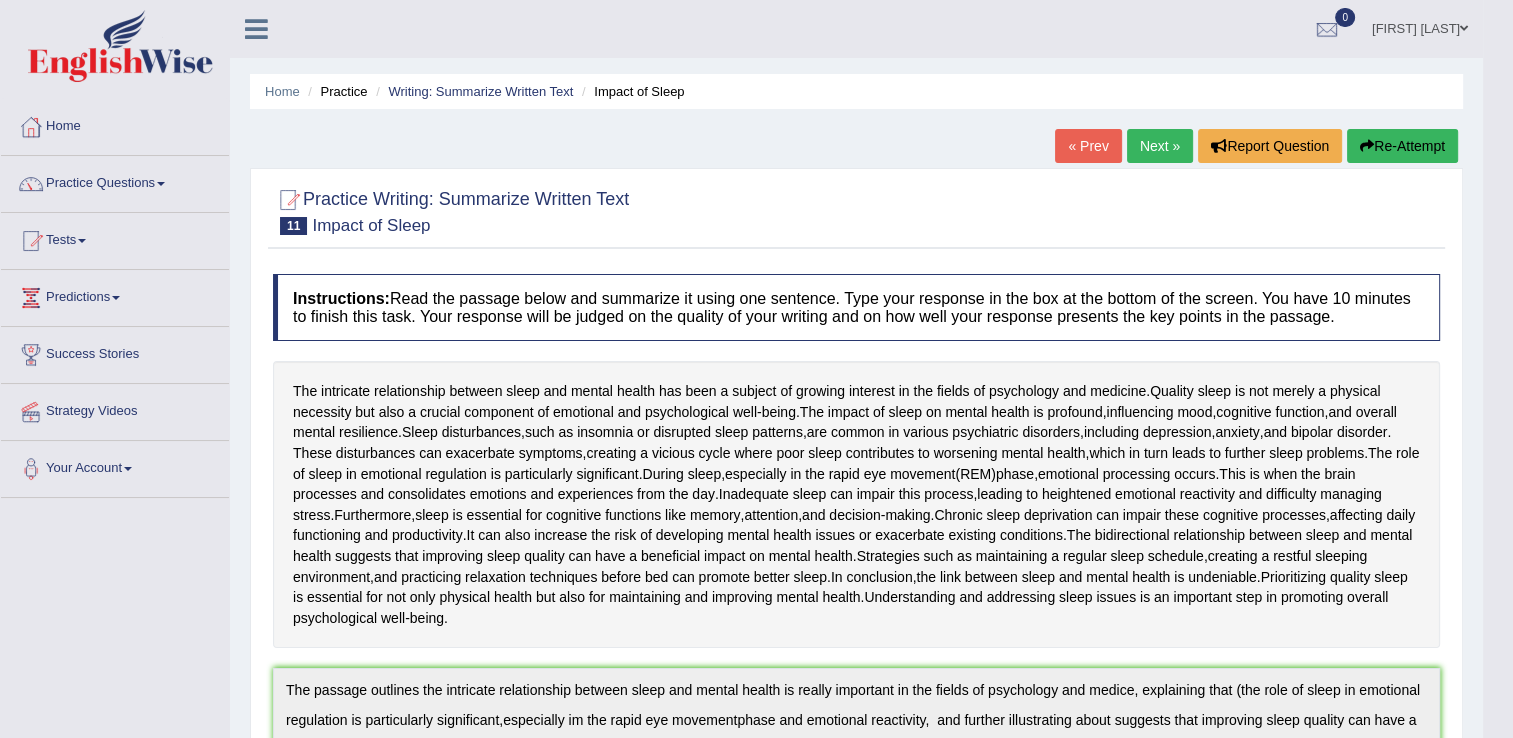 click on "Practice Questions" at bounding box center (115, 181) 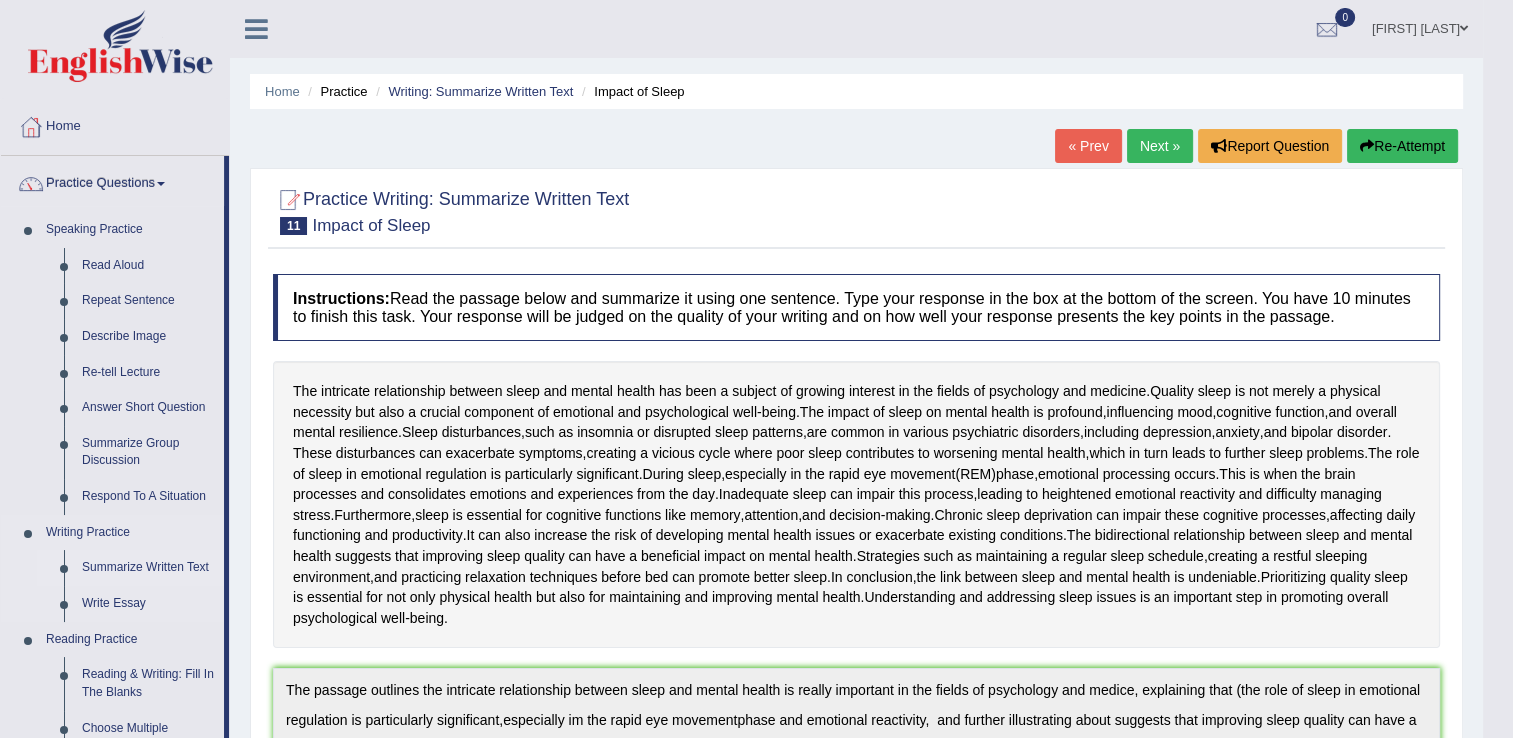 click on "Summarize Written Text" at bounding box center (148, 568) 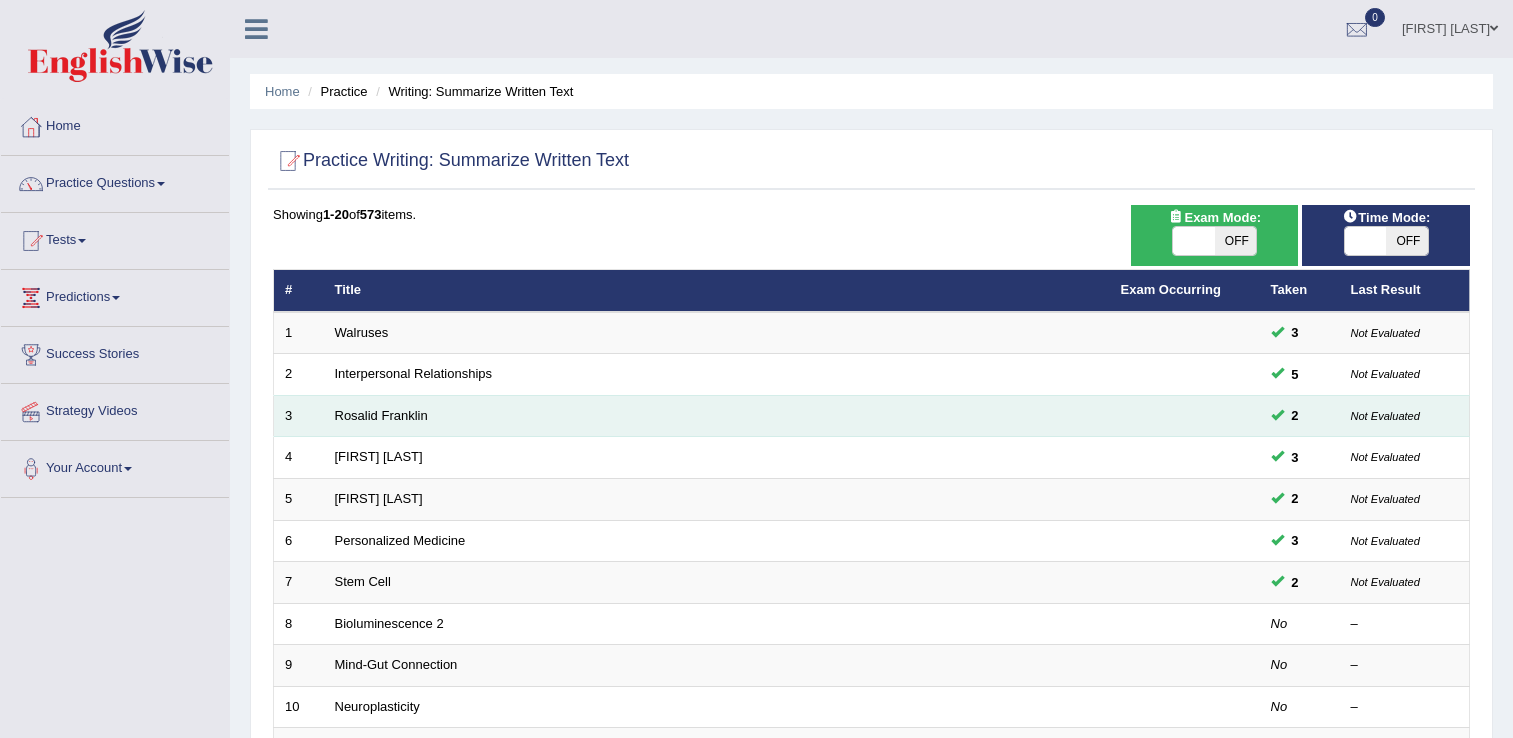 scroll, scrollTop: 0, scrollLeft: 0, axis: both 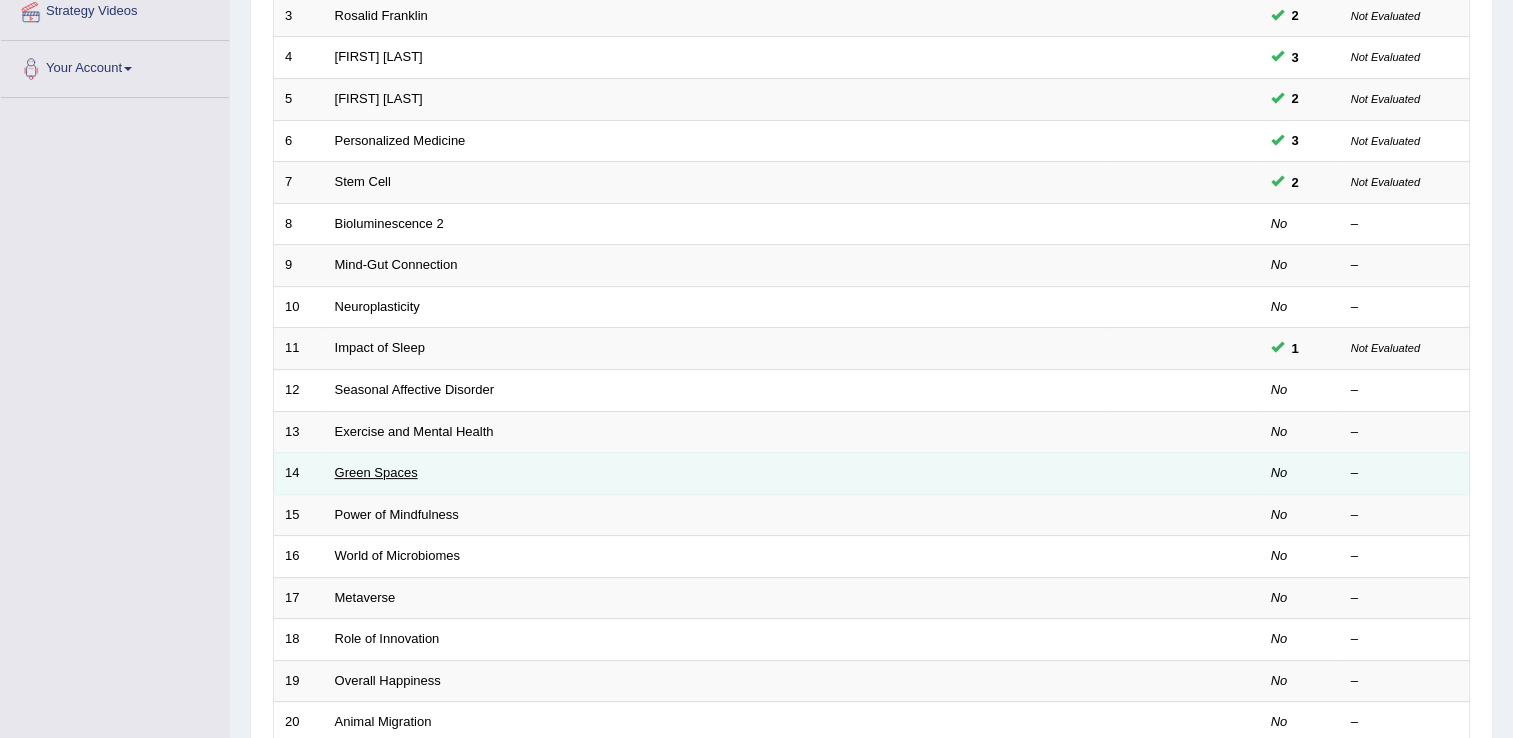 click on "Green Spaces" at bounding box center (376, 472) 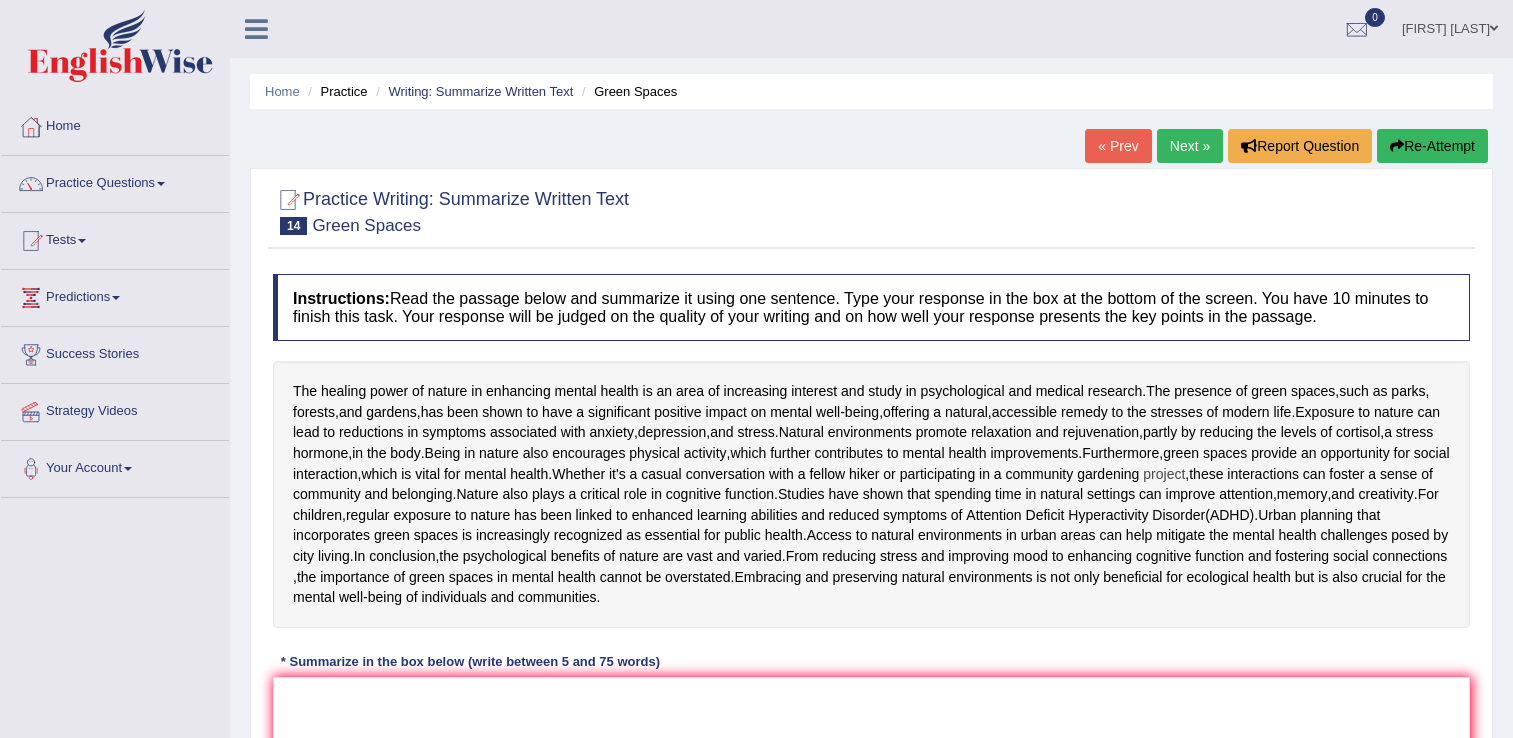 scroll, scrollTop: 0, scrollLeft: 0, axis: both 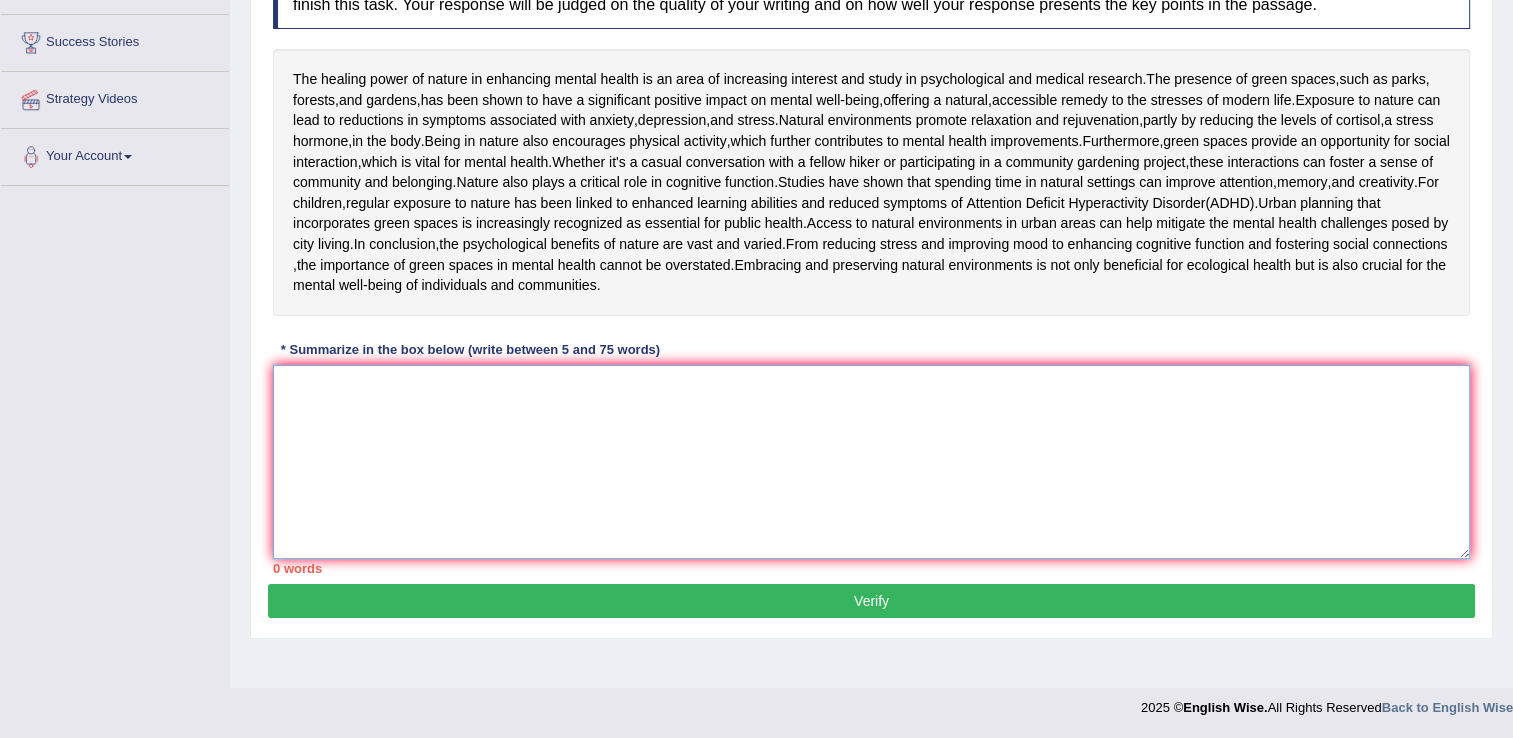 click at bounding box center (871, 462) 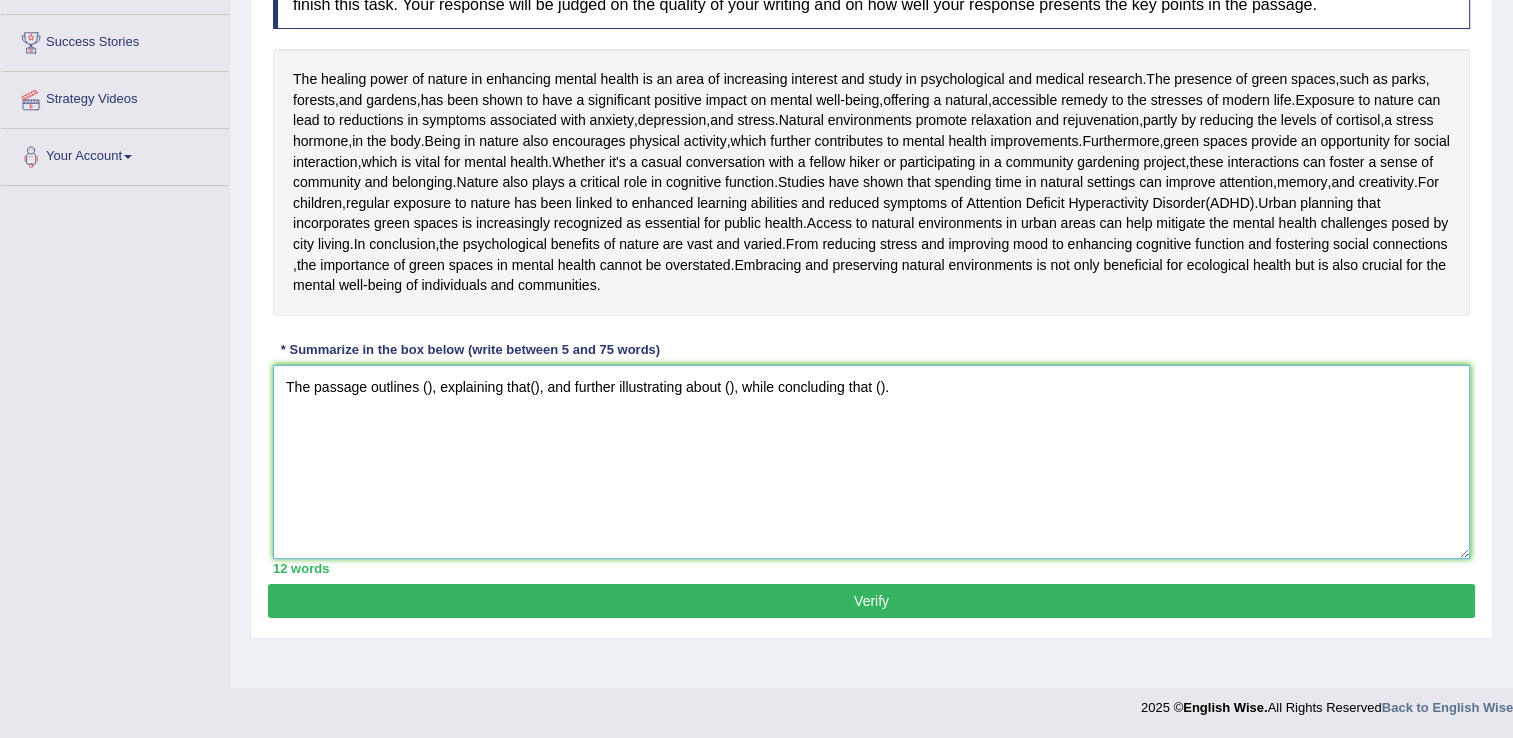 click on "The passage outlines (), explaining that(), and further illustrating about (), while concluding that ()." at bounding box center [871, 462] 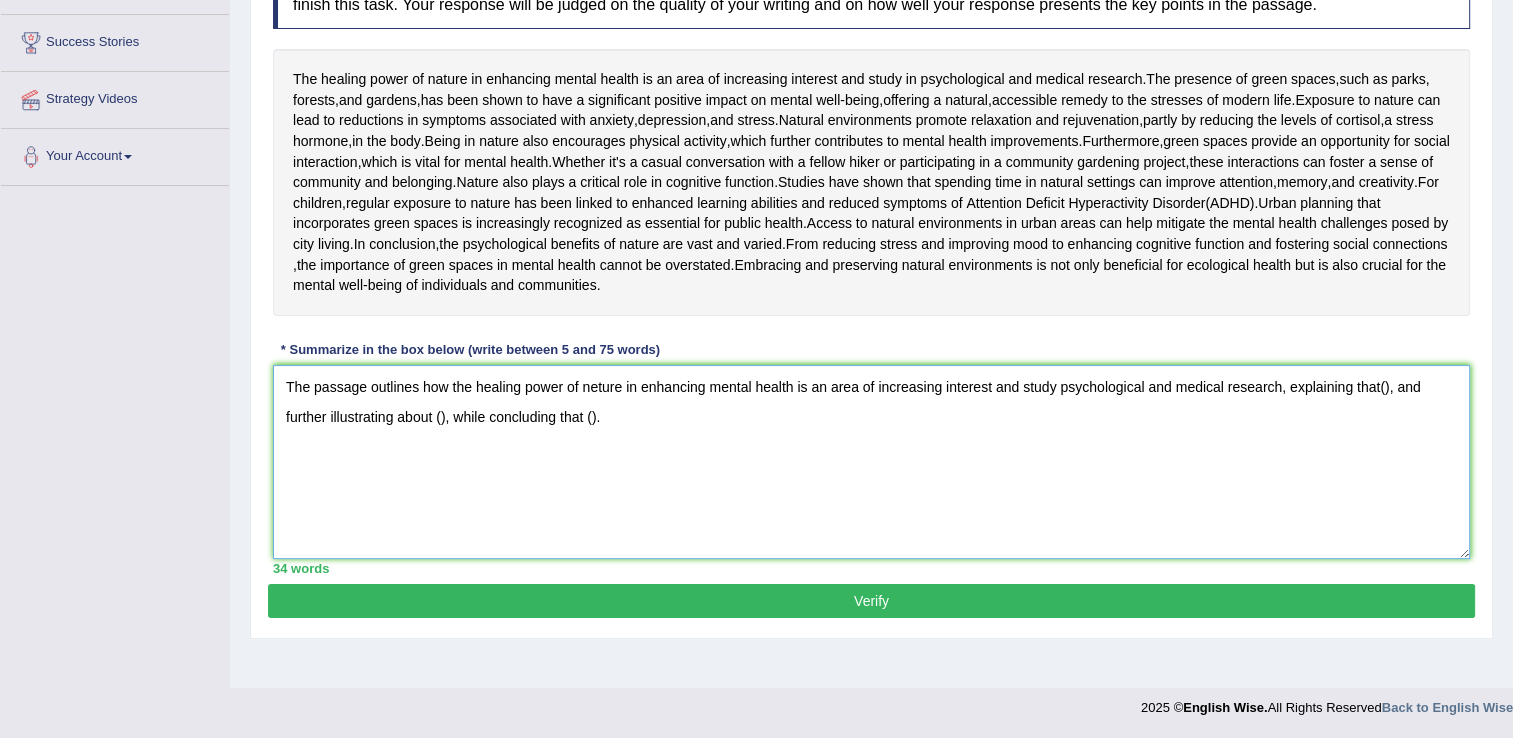click on "The passage outlines how the healing power of neture in enhancing mental health is an area of increasing interest and study psychological and medical research, explaining that(), and further illustrating about (), while concluding that ()." at bounding box center [871, 462] 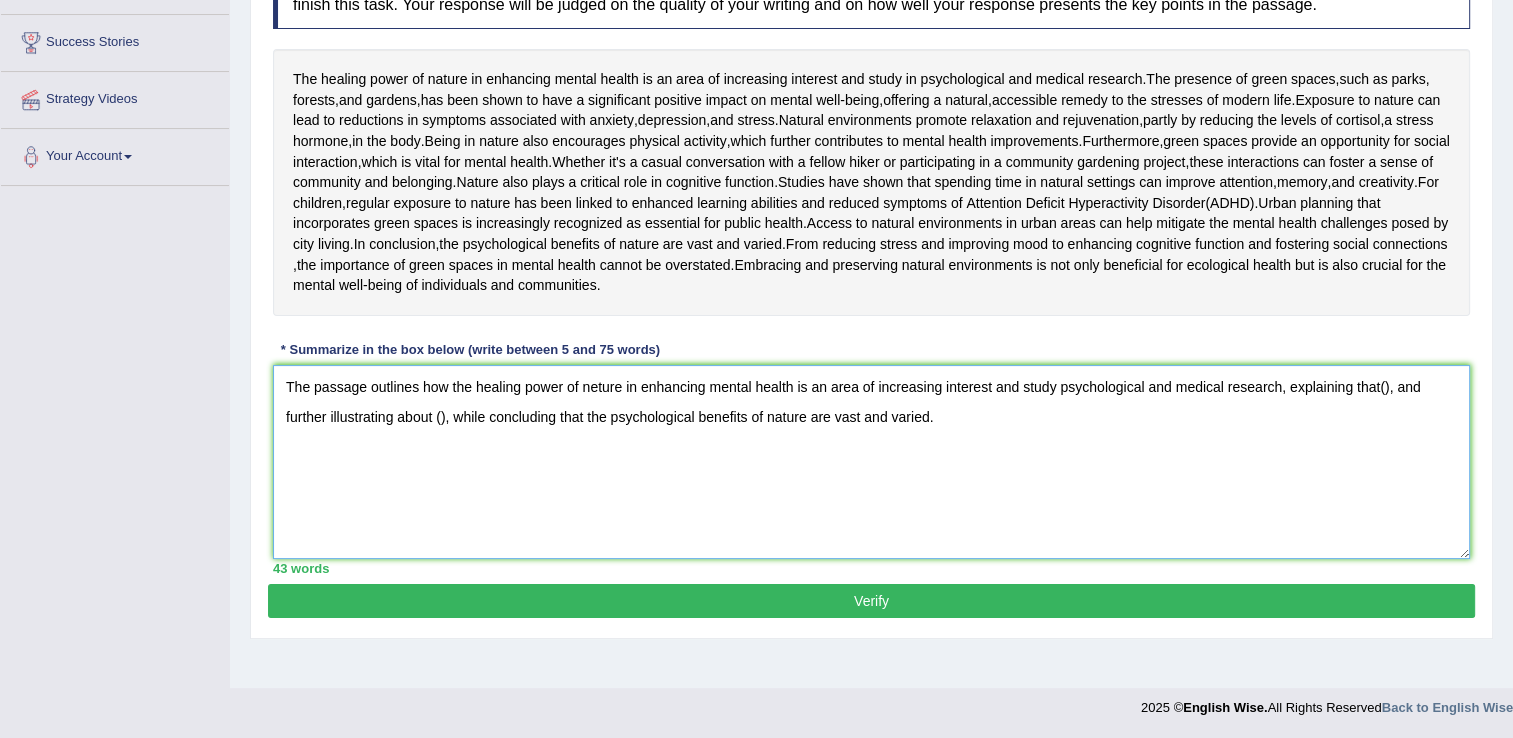 click on "The passage outlines how the healing power of neture in enhancing mental health is an area of increasing interest and study psychological and medical research, explaining that(), and further illustrating about (), while concluding that the psychological benefits of nature are vast and varied." at bounding box center (871, 462) 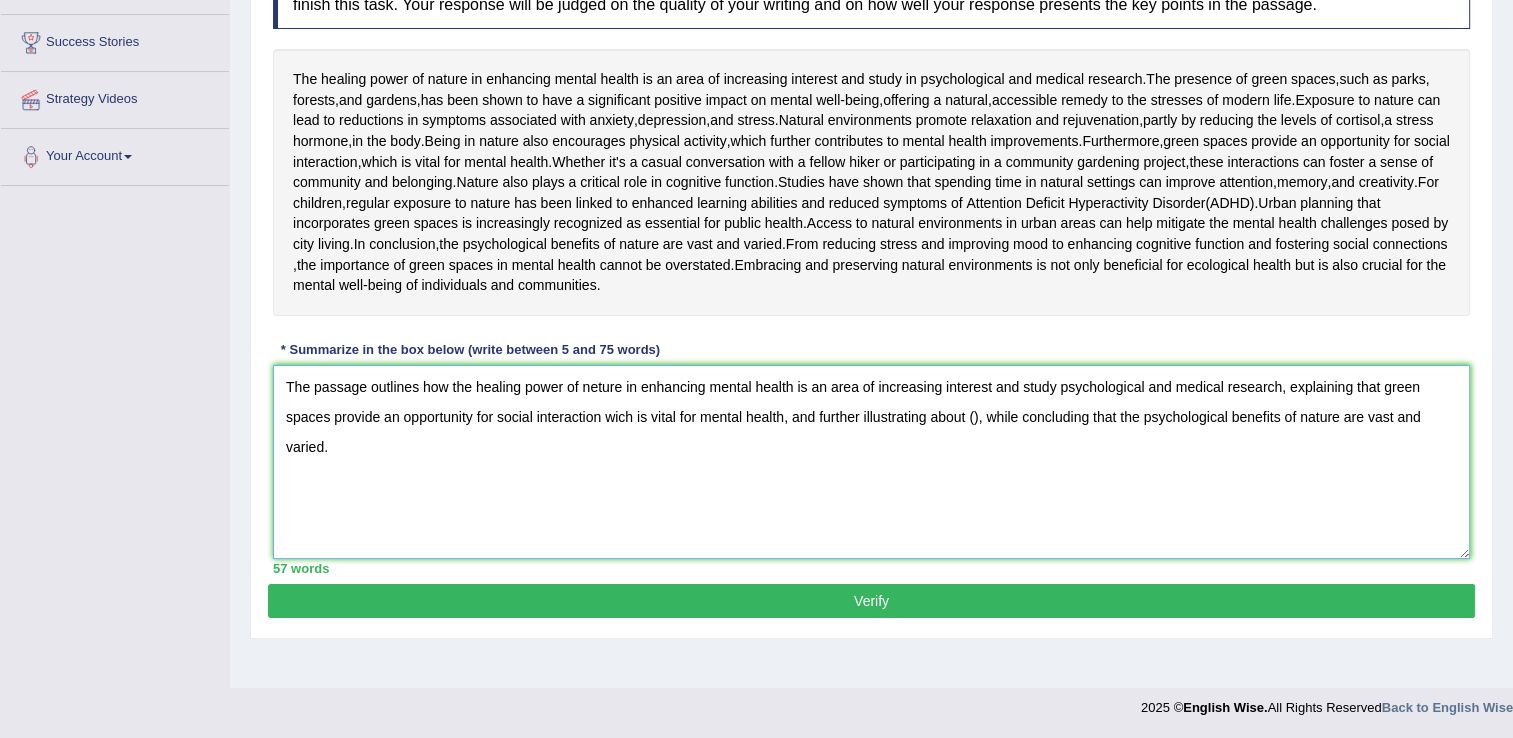 drag, startPoint x: 985, startPoint y: 555, endPoint x: 1072, endPoint y: 550, distance: 87.14356 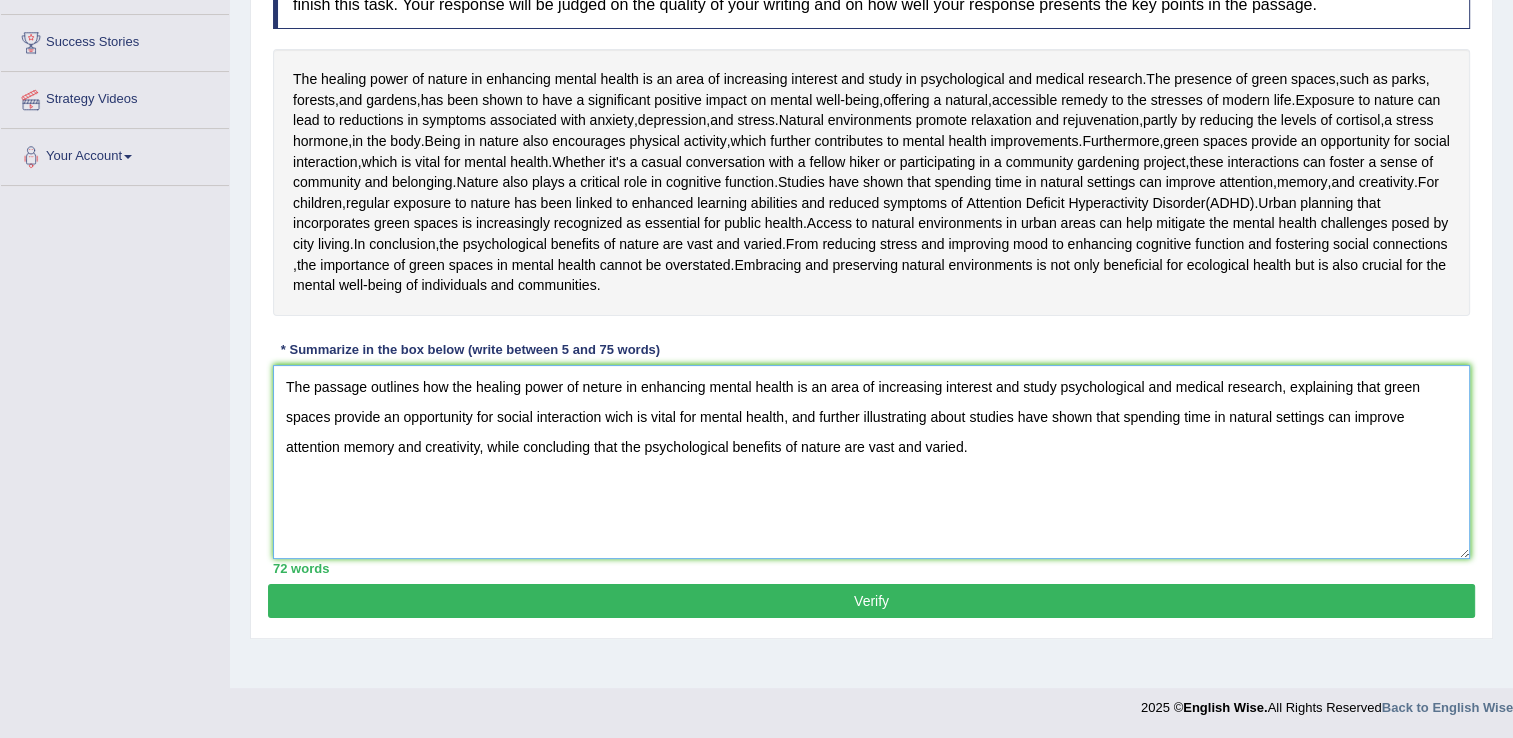 click on "The passage outlines how the healing power of neture in enhancing mental health is an area of increasing interest and study psychological and medical research, explaining that green spaces provide an opportunity for social interaction wich is vital for mental health, and further illustrating about studies have shown that spending time in natural settings can improve attention memory and creativity, while concluding that the psychological benefits of nature are vast and varied." at bounding box center [871, 462] 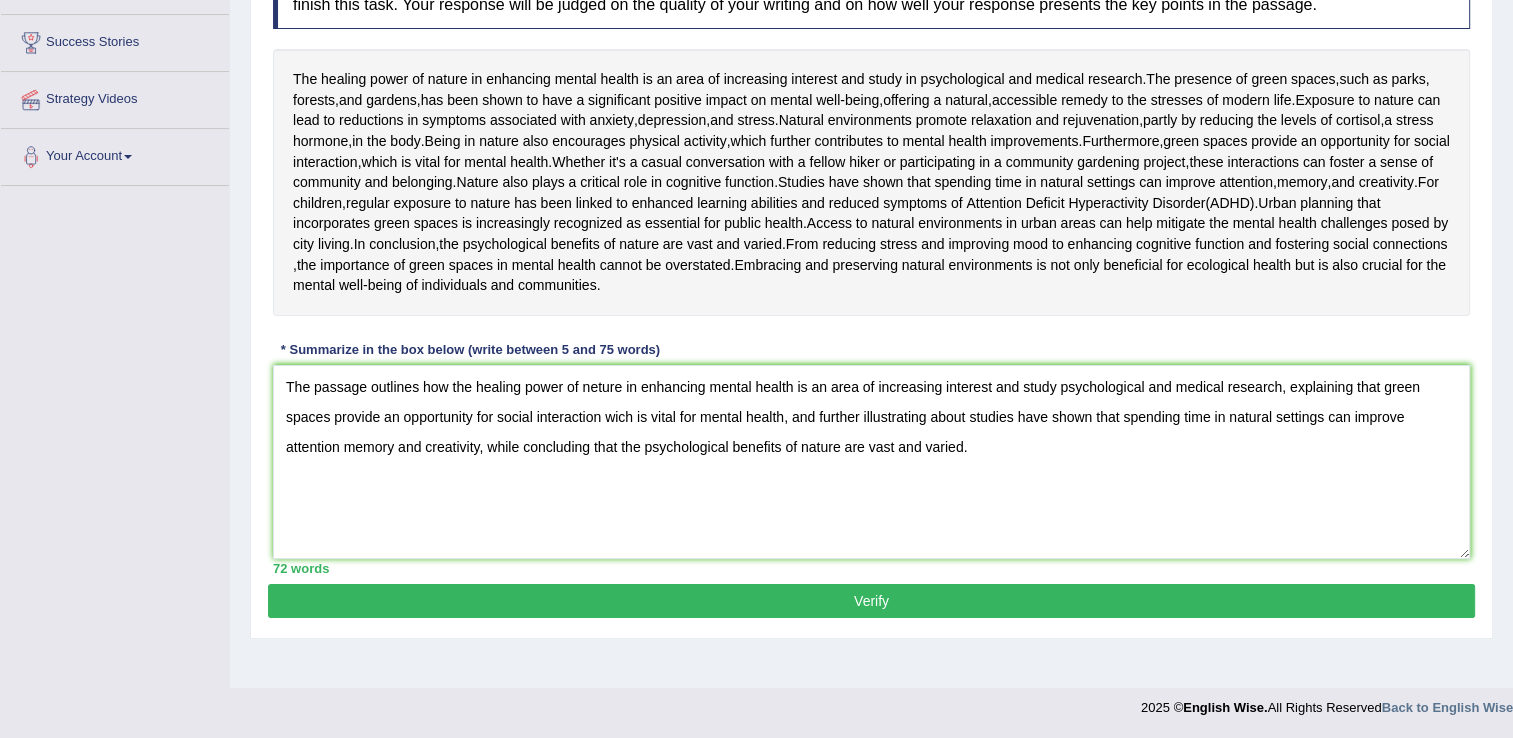 click on "Verify" at bounding box center (871, 601) 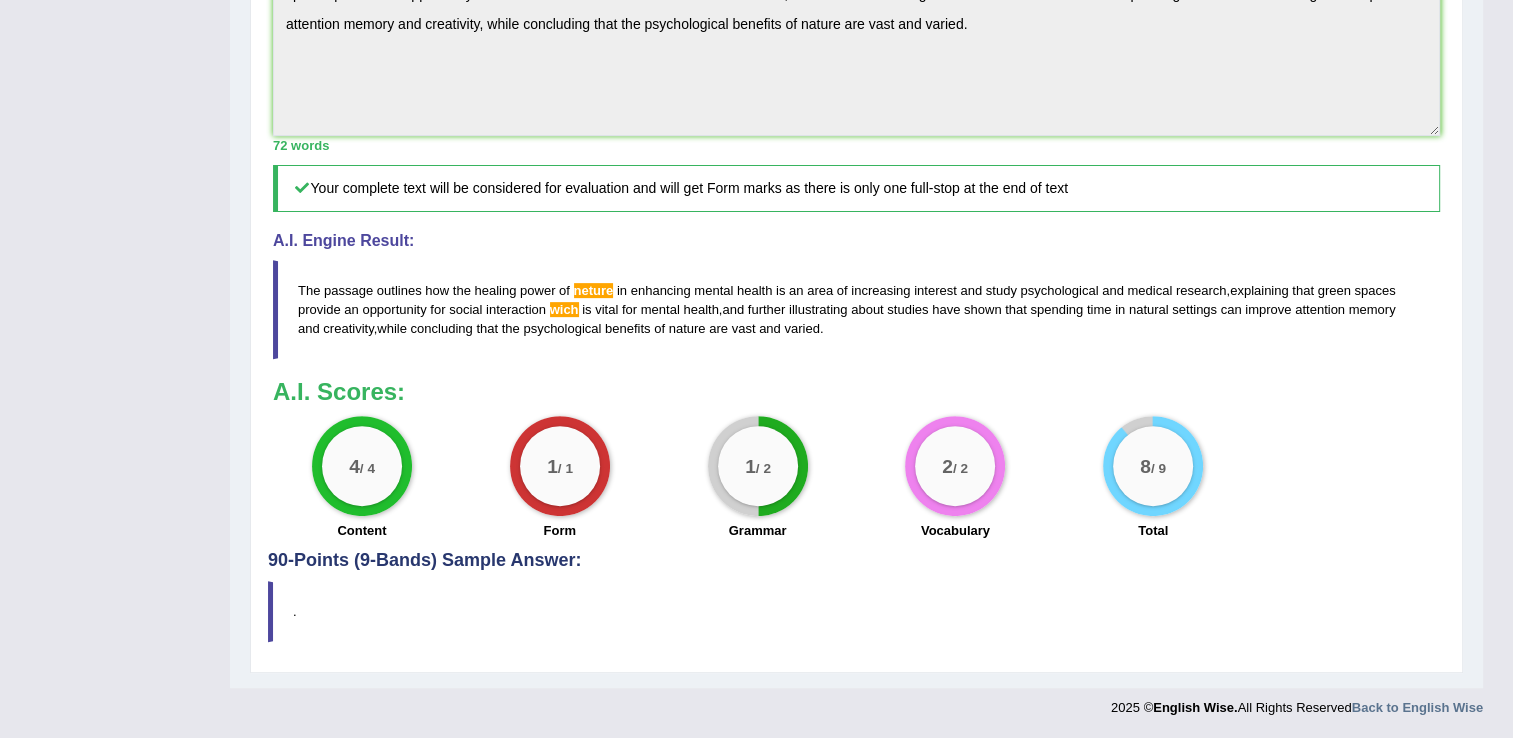 scroll, scrollTop: 847, scrollLeft: 0, axis: vertical 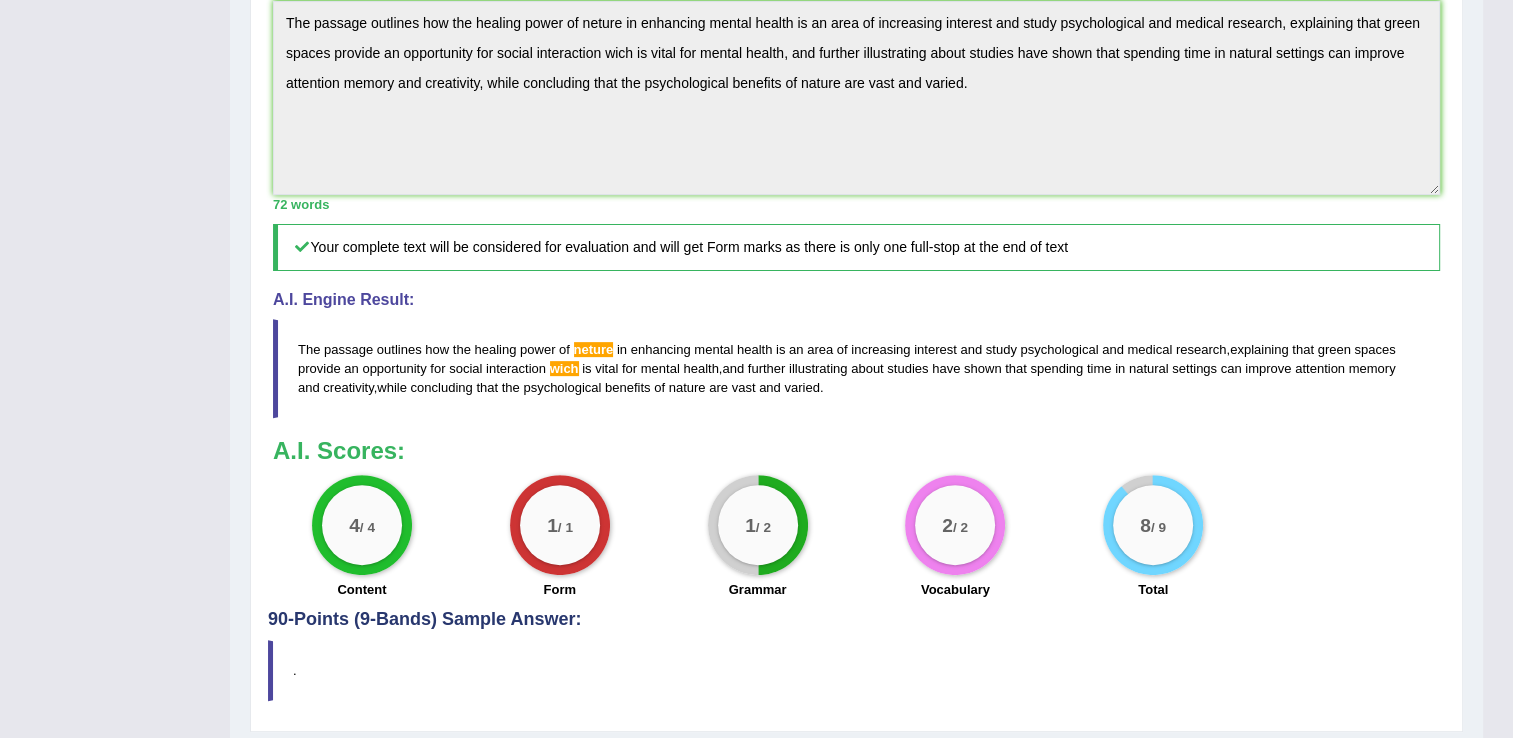 click on "Toggle navigation
Home
Practice Questions   Speaking Practice Read Aloud
Repeat Sentence
Describe Image
Re-tell Lecture
Answer Short Question
Summarize Group Discussion
Respond To A Situation
Writing Practice  Summarize Written Text
Write Essay
Reading Practice  Reading & Writing: Fill In The Blanks
Choose Multiple Answers
Re-order Paragraphs
Fill In The Blanks
Choose Single Answer
Listening Practice  Summarize Spoken Text
Highlight Incorrect Words
Highlight Correct Summary
Select Missing Word
Choose Single Answer
Choose Multiple Answers
Fill In The Blanks
Write From Dictation
Pronunciation
Tests  Take Practice Sectional Test
Take Mock Test" at bounding box center (741, 70) 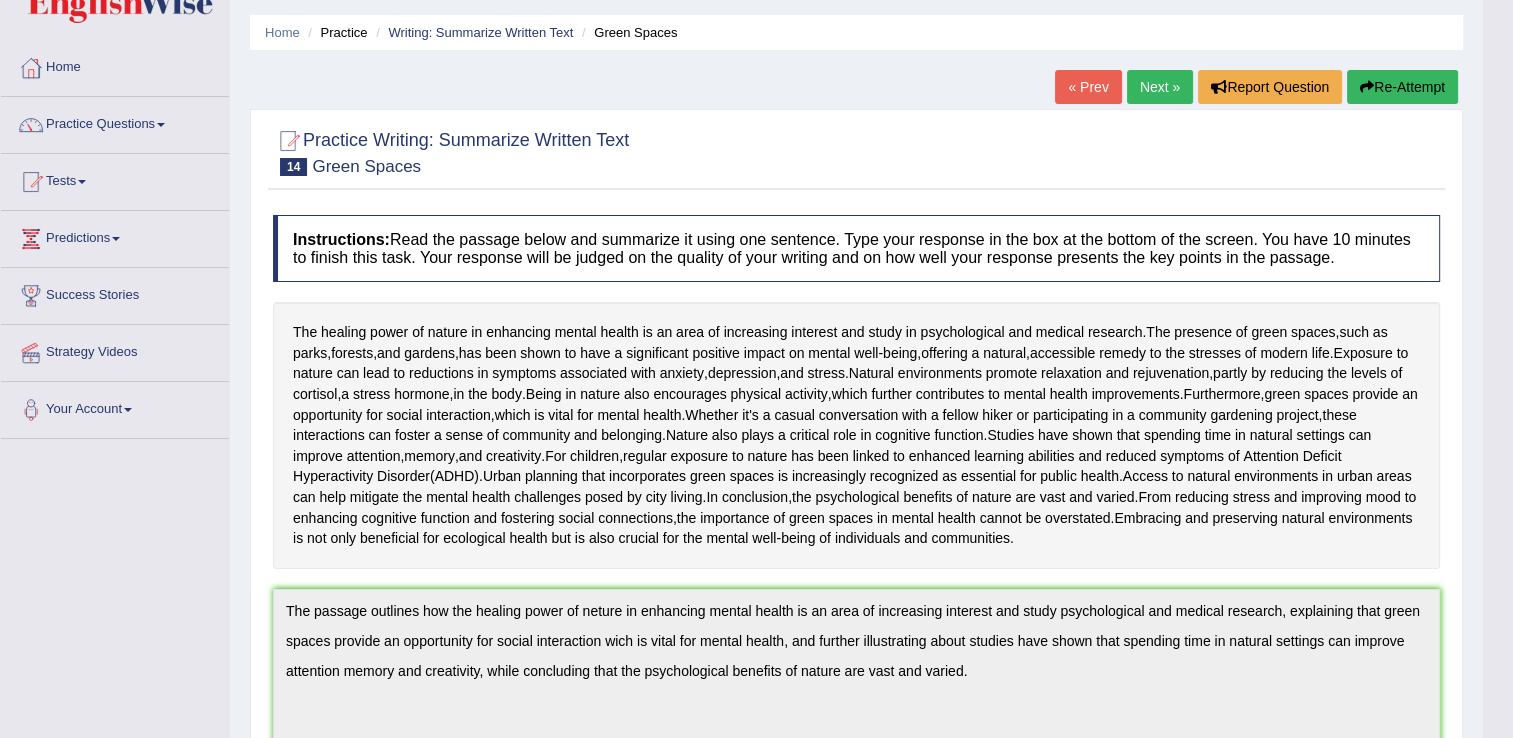 scroll, scrollTop: 47, scrollLeft: 0, axis: vertical 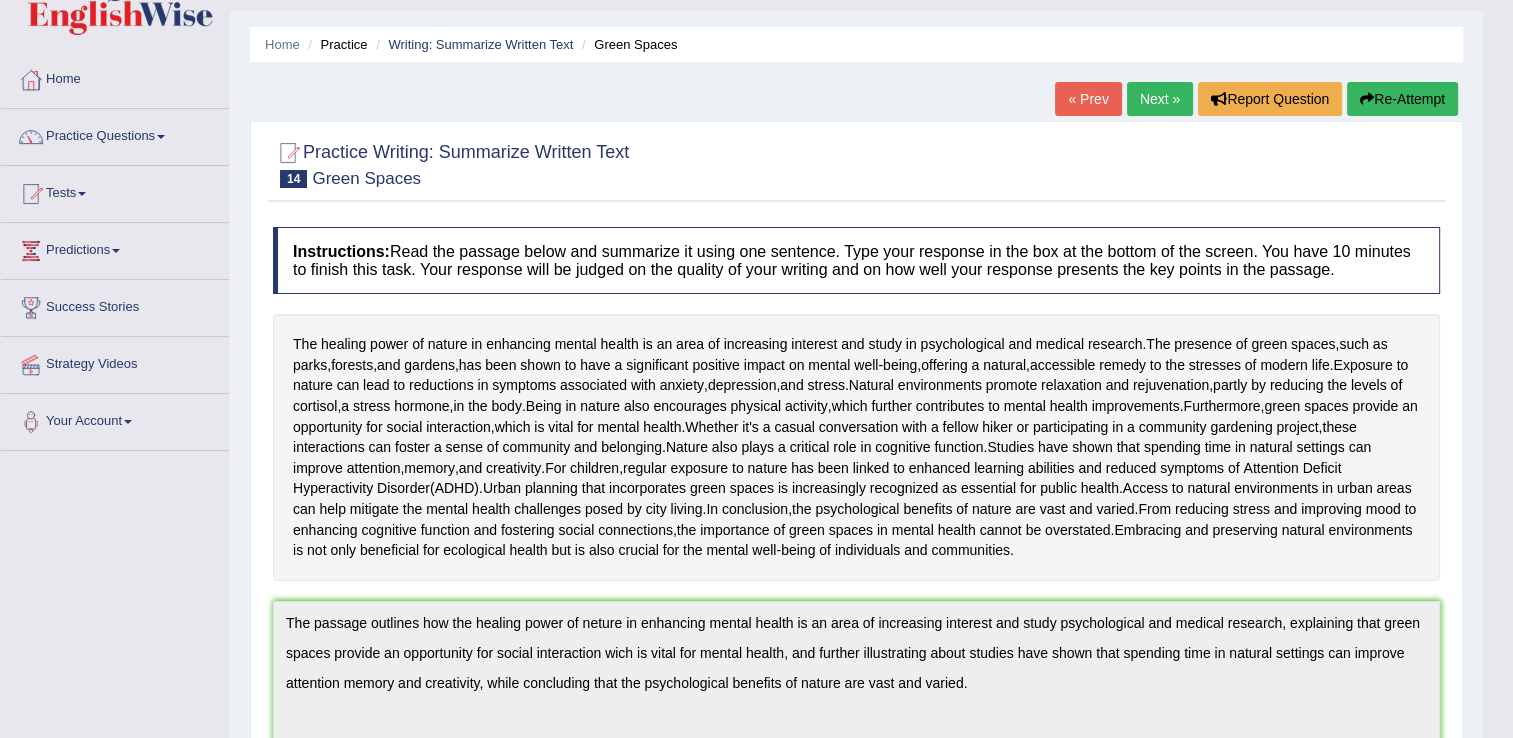 click on "Re-Attempt" at bounding box center [1402, 99] 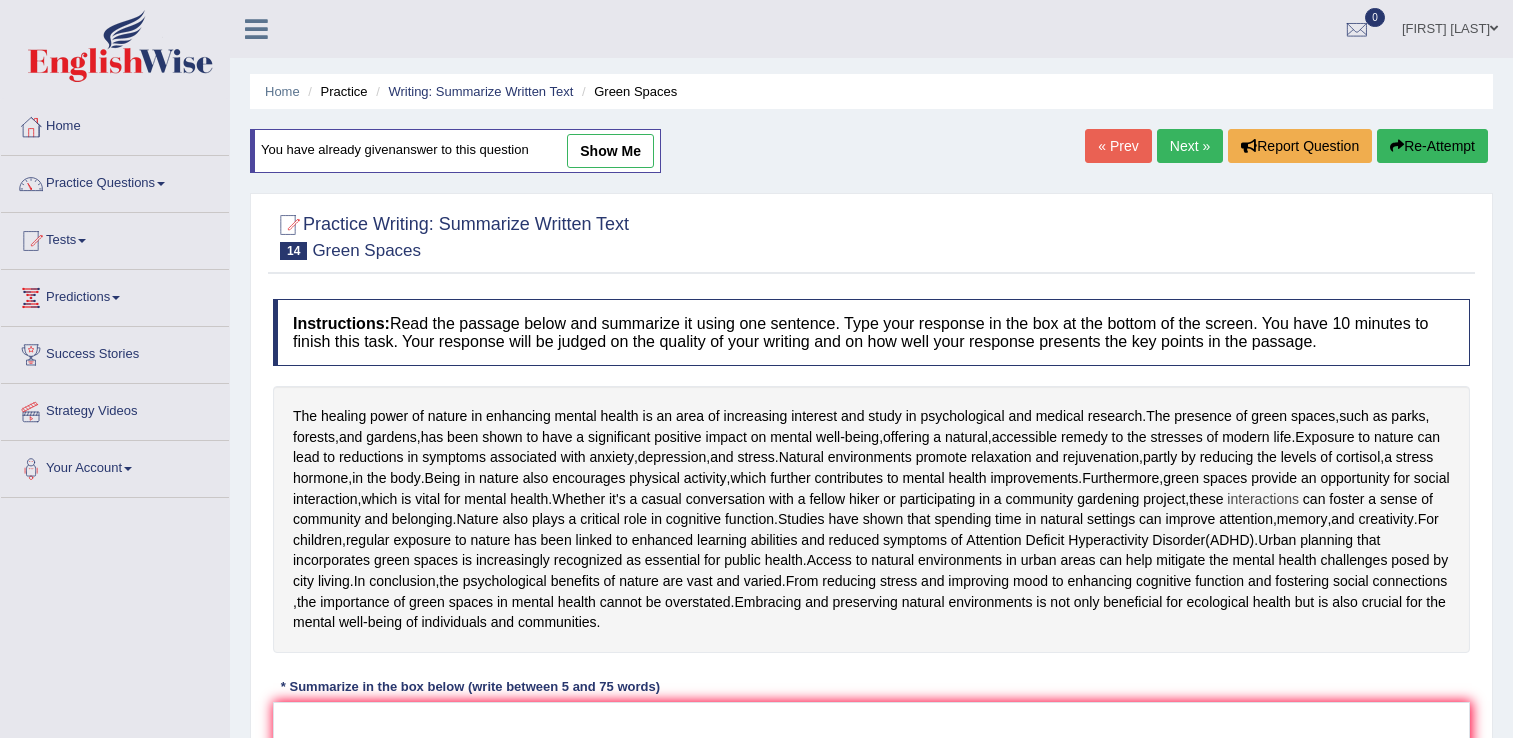 scroll, scrollTop: 294, scrollLeft: 0, axis: vertical 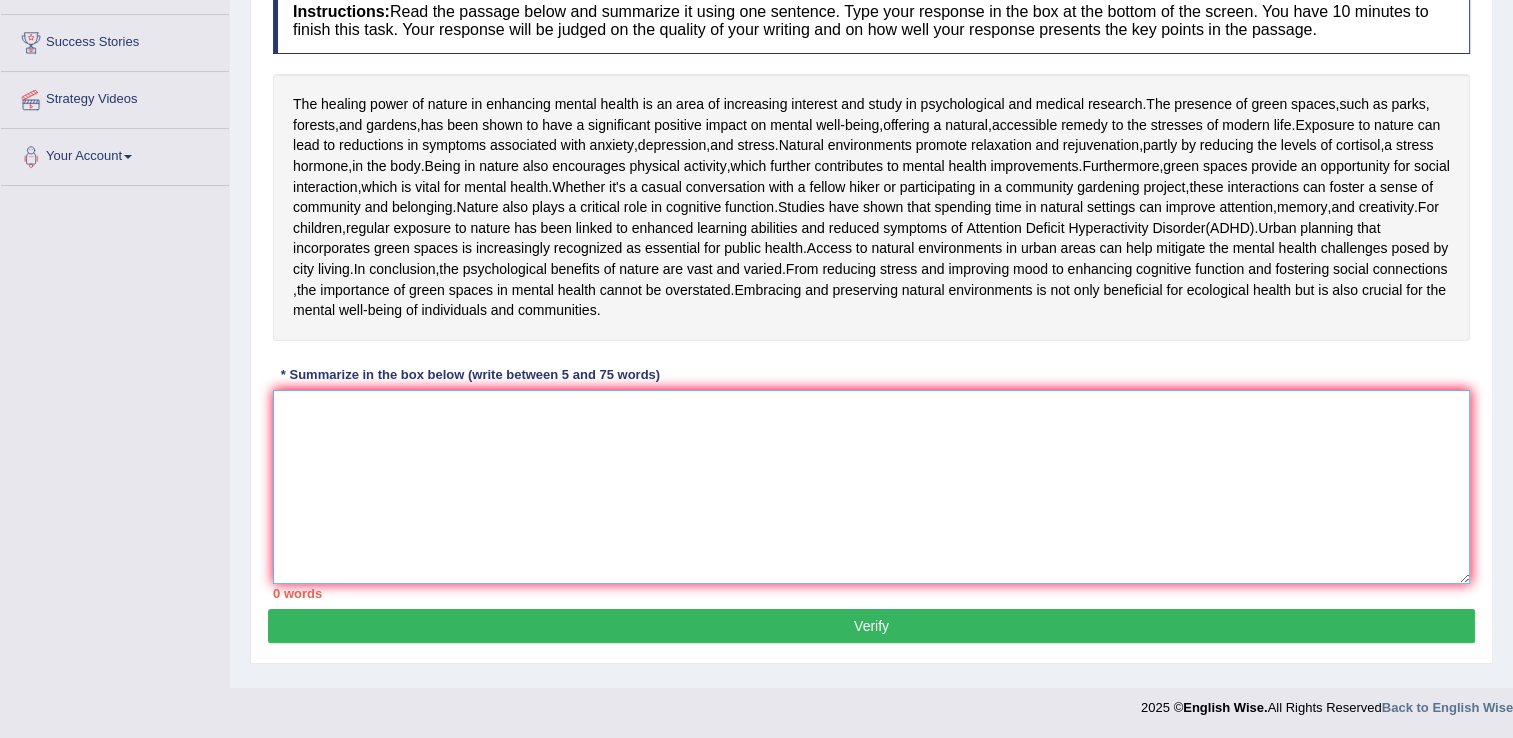 click at bounding box center (871, 487) 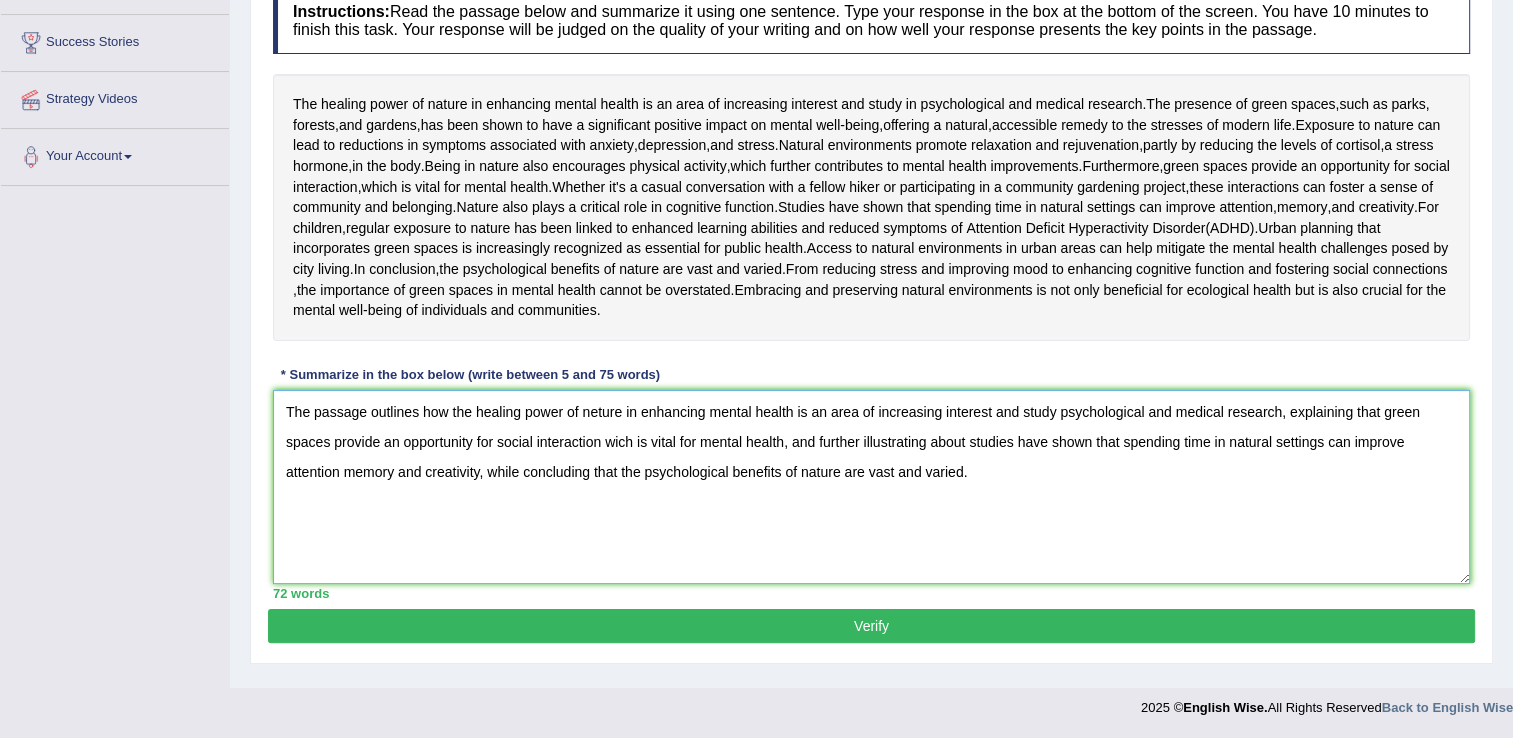 click on "The passage outlines how the healing power of neture in enhancing mental health is an area of increasing interest and study psychological and medical research, explaining that green spaces provide an opportunity for social interaction wich is vital for mental health, and further illustrating about studies have shown that spending time in natural settings can improve attention memory and creativity, while concluding that the psychological benefits of nature are vast and varied." at bounding box center [871, 487] 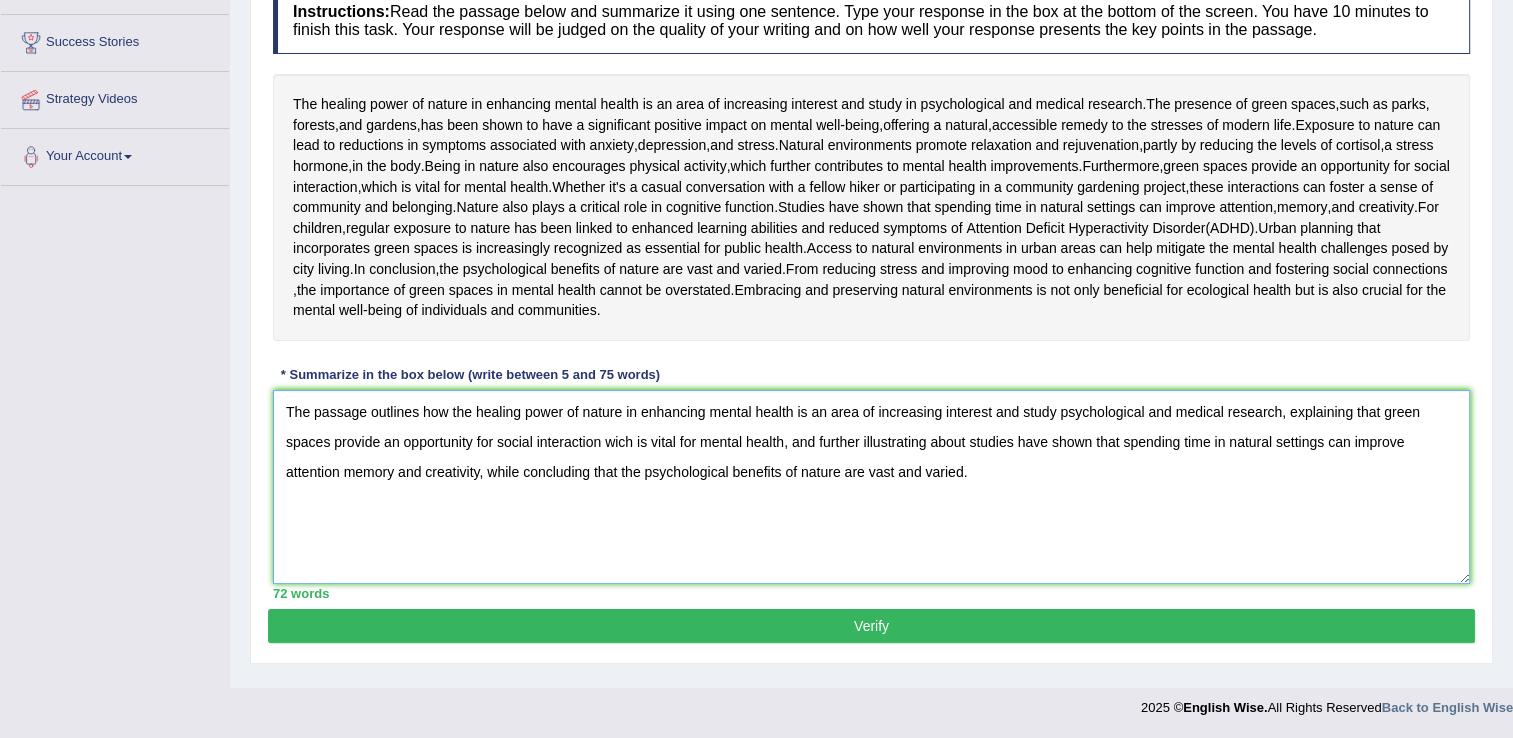 click on "The passage outlines how the healing power of nature in enhancing mental health is an area of increasing interest and study psychological and medical research, explaining that green spaces provide an opportunity for social interaction wich is vital for mental health, and further illustrating about studies have shown that spending time in natural settings can improve attention memory and creativity, while concluding that the psychological benefits of nature are vast and varied." at bounding box center [871, 487] 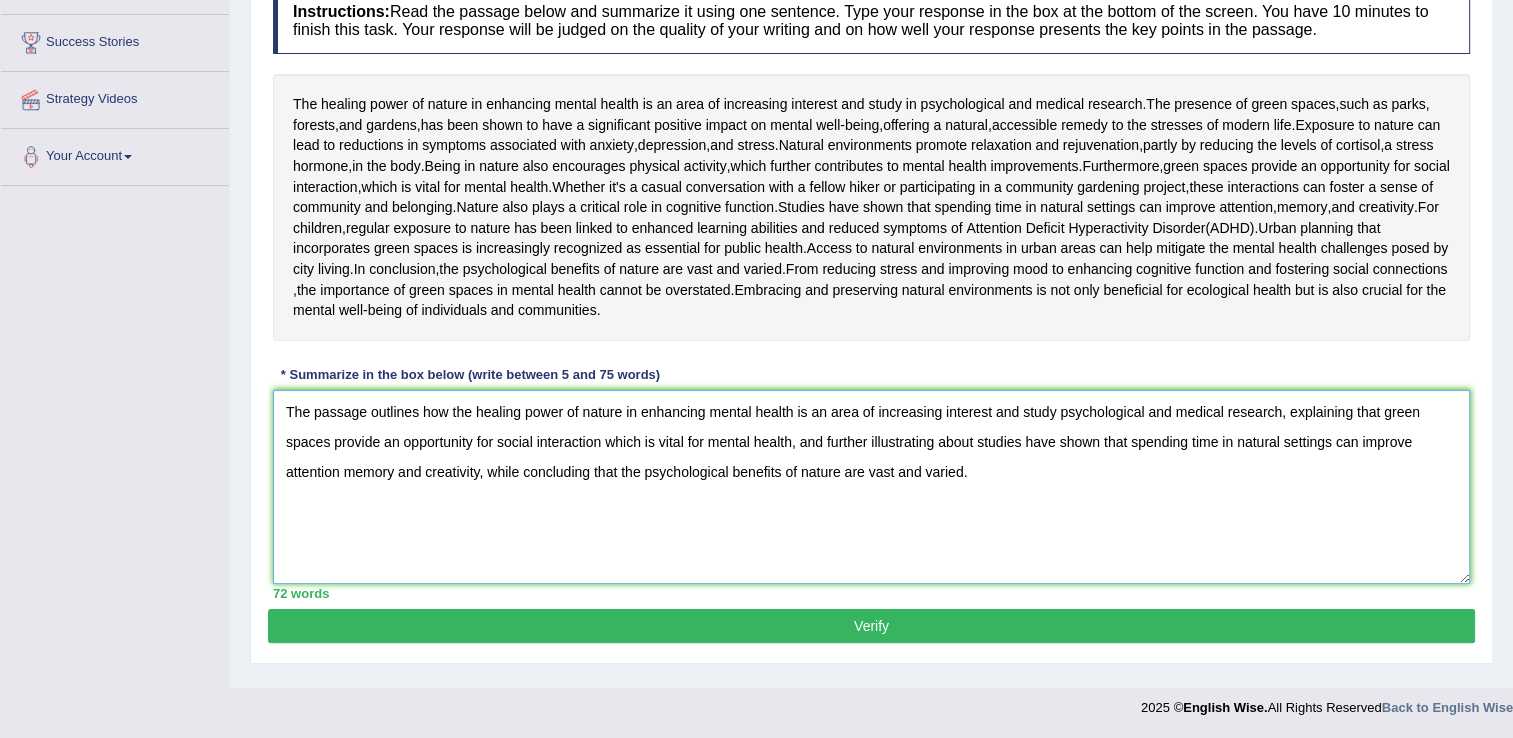 type on "The passage outlines how the healing power of nature in enhancing mental health is an area of increasing interest and study psychological and medical research, explaining that green spaces provide an opportunity for social interaction which is vital for mental health, and further illustrating about studies have shown that spending time in natural settings can improve attention memory and creativity, while concluding that the psychological benefits of nature are vast and varied." 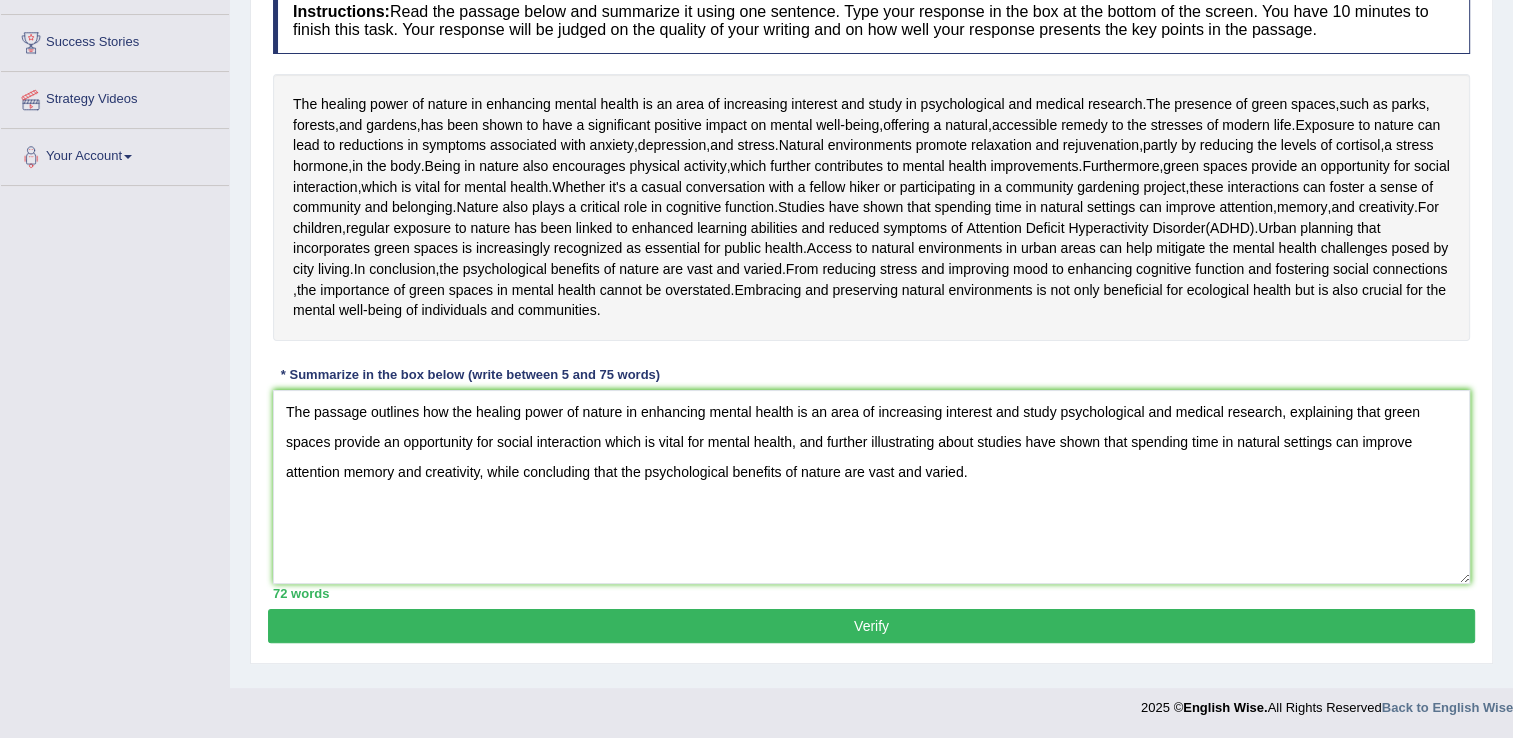 click on "Verify" at bounding box center [871, 626] 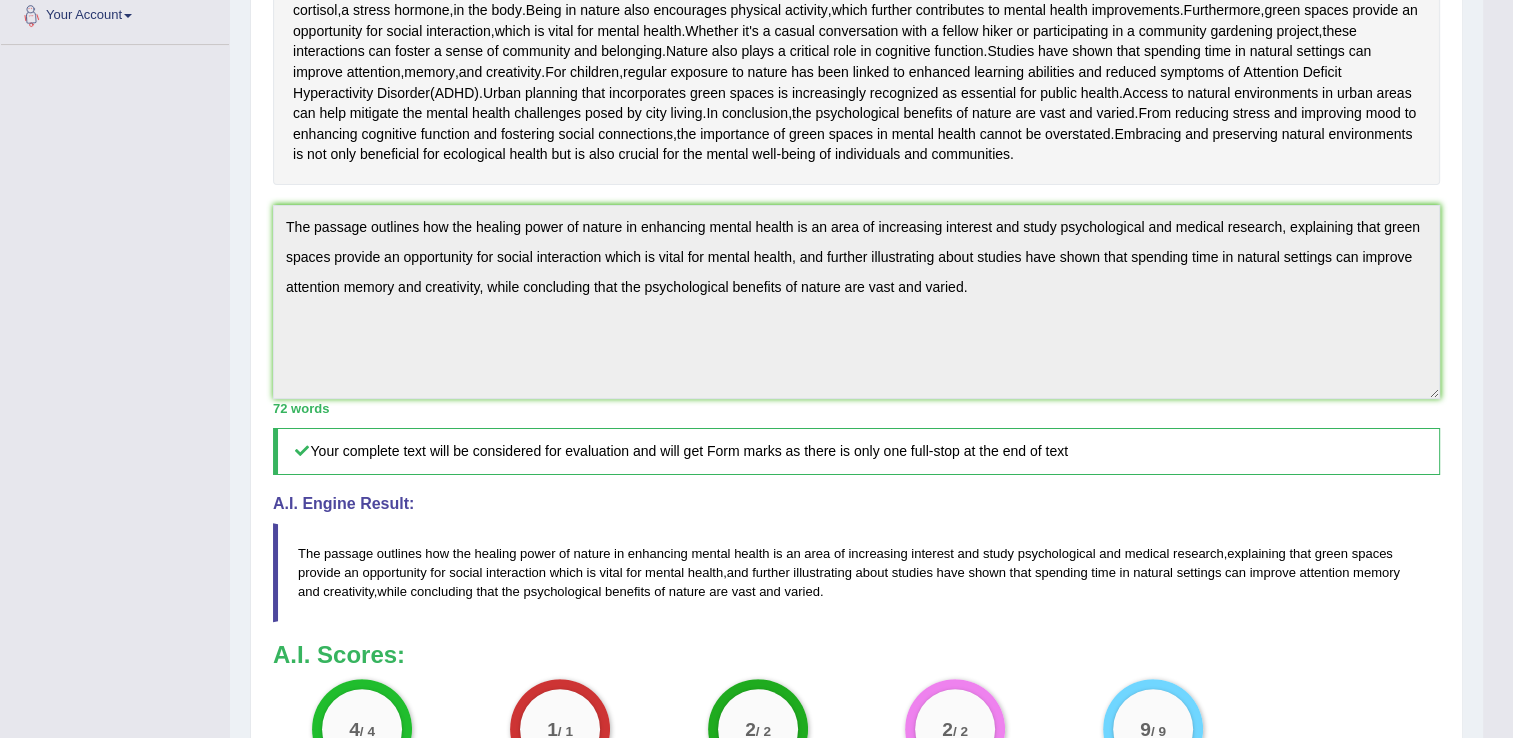 scroll, scrollTop: 0, scrollLeft: 0, axis: both 